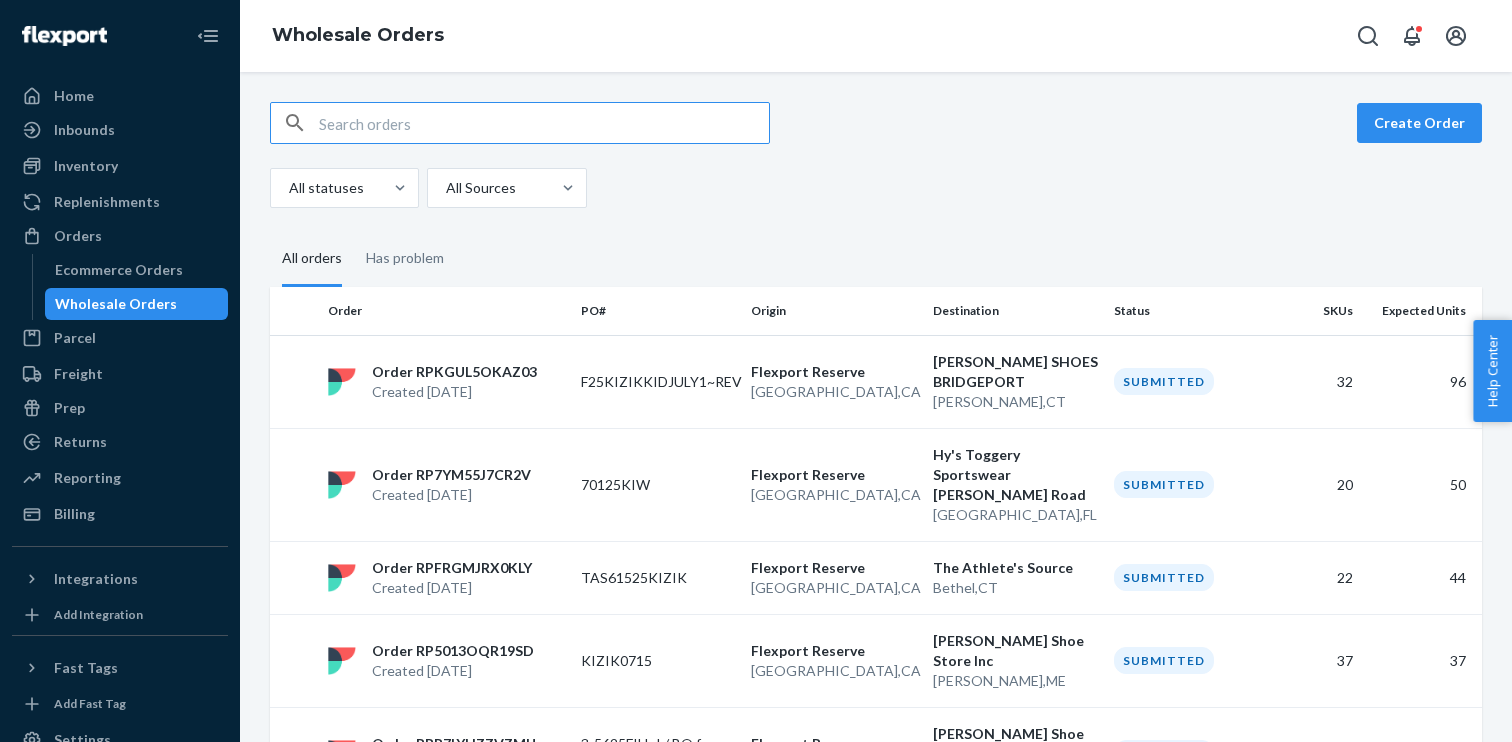 scroll, scrollTop: 0, scrollLeft: 0, axis: both 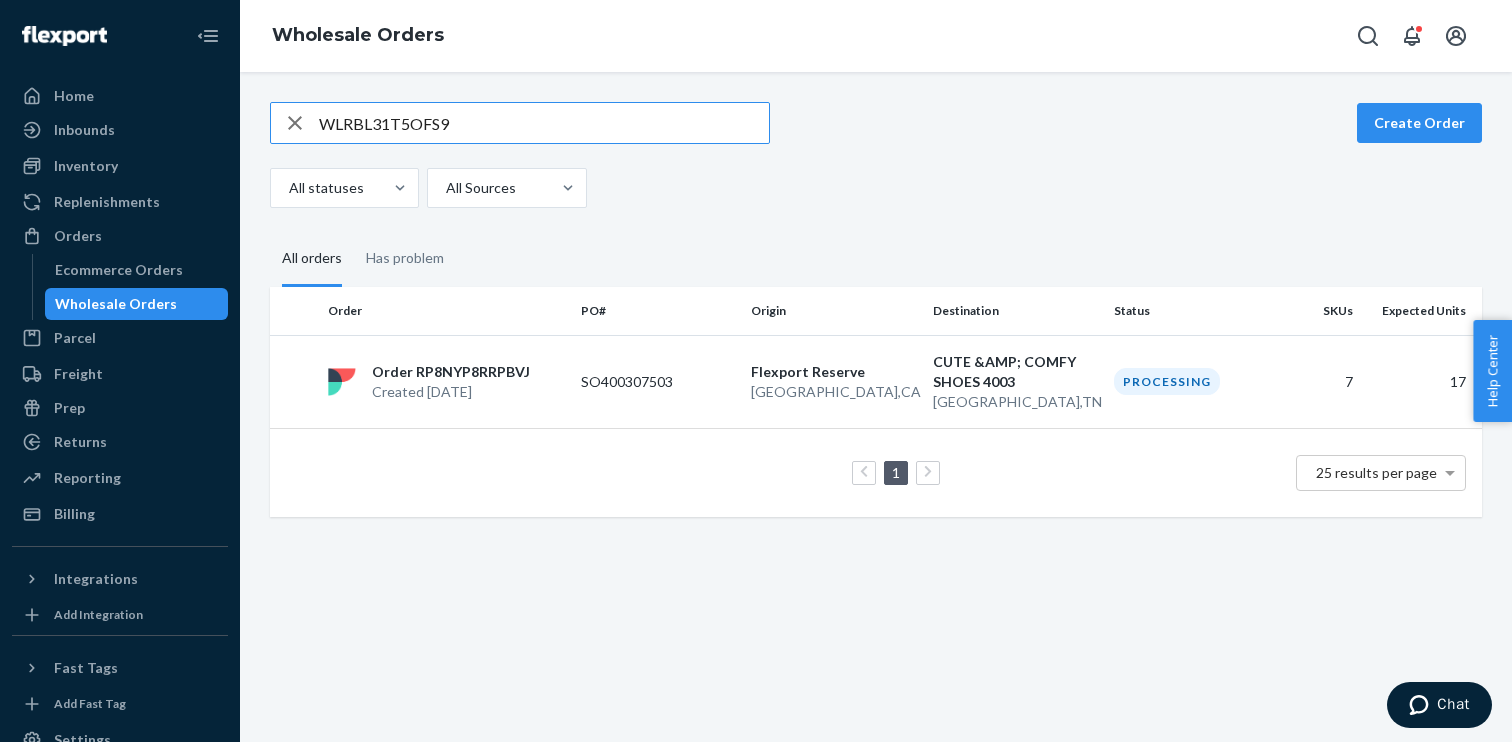 type on "WLRBL31T5OFS9" 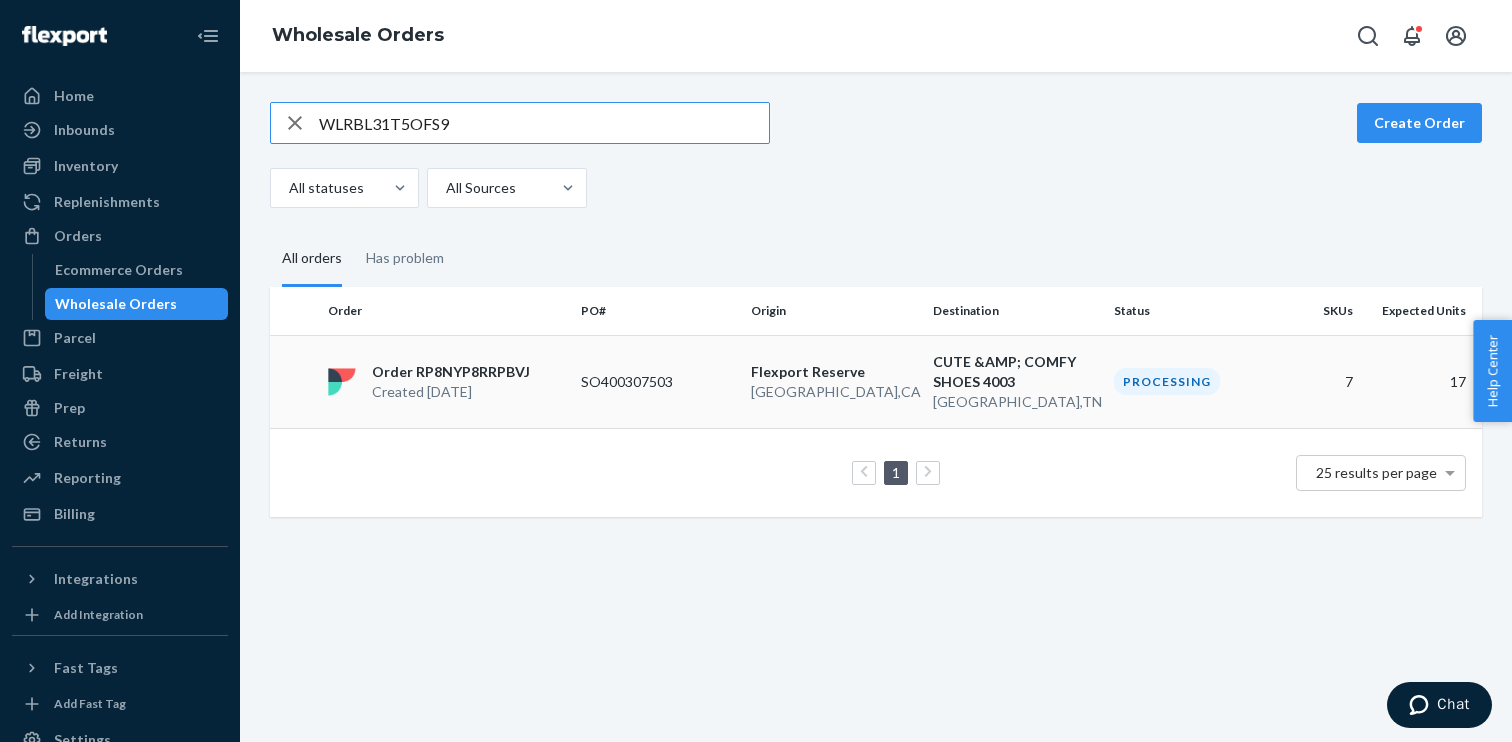 click on "SO400307503" at bounding box center (658, 381) 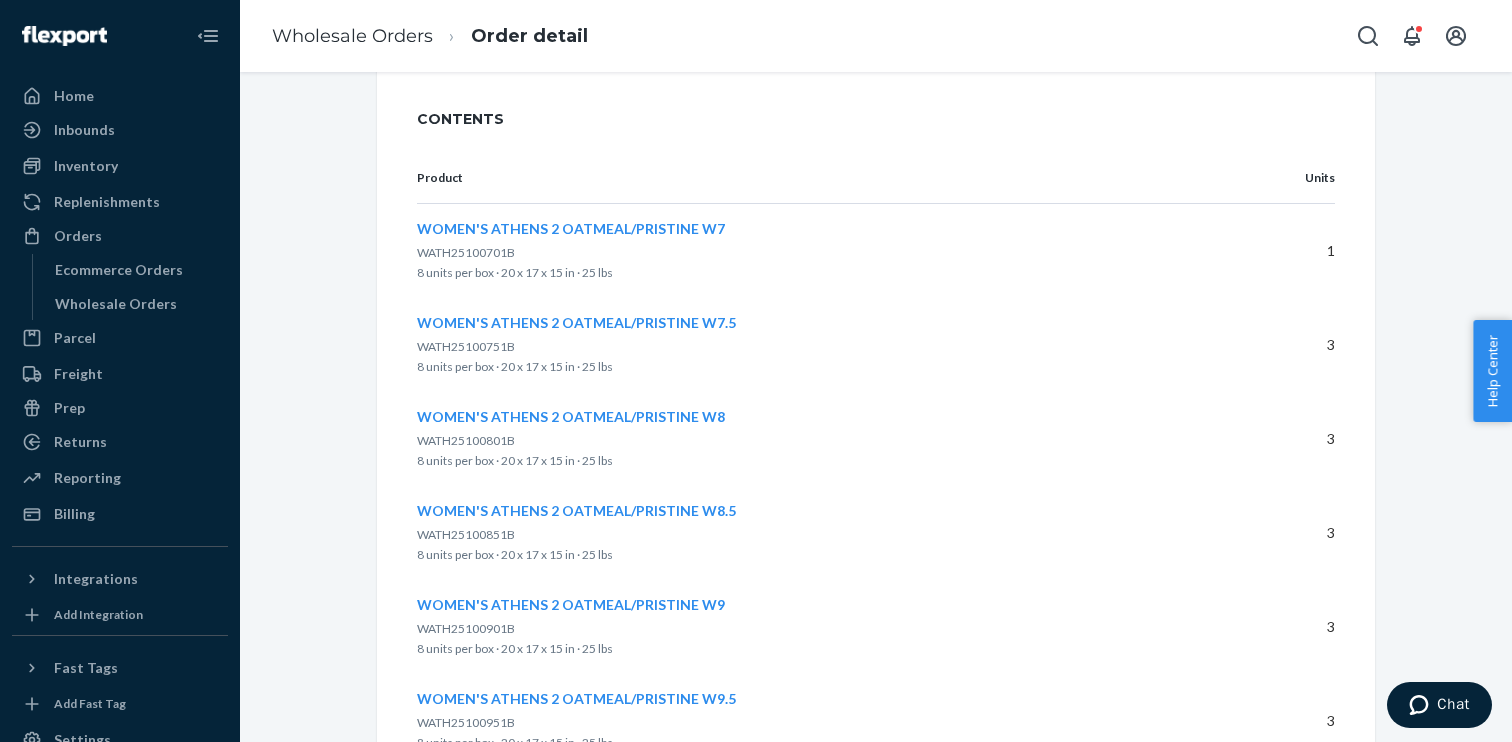scroll, scrollTop: 0, scrollLeft: 0, axis: both 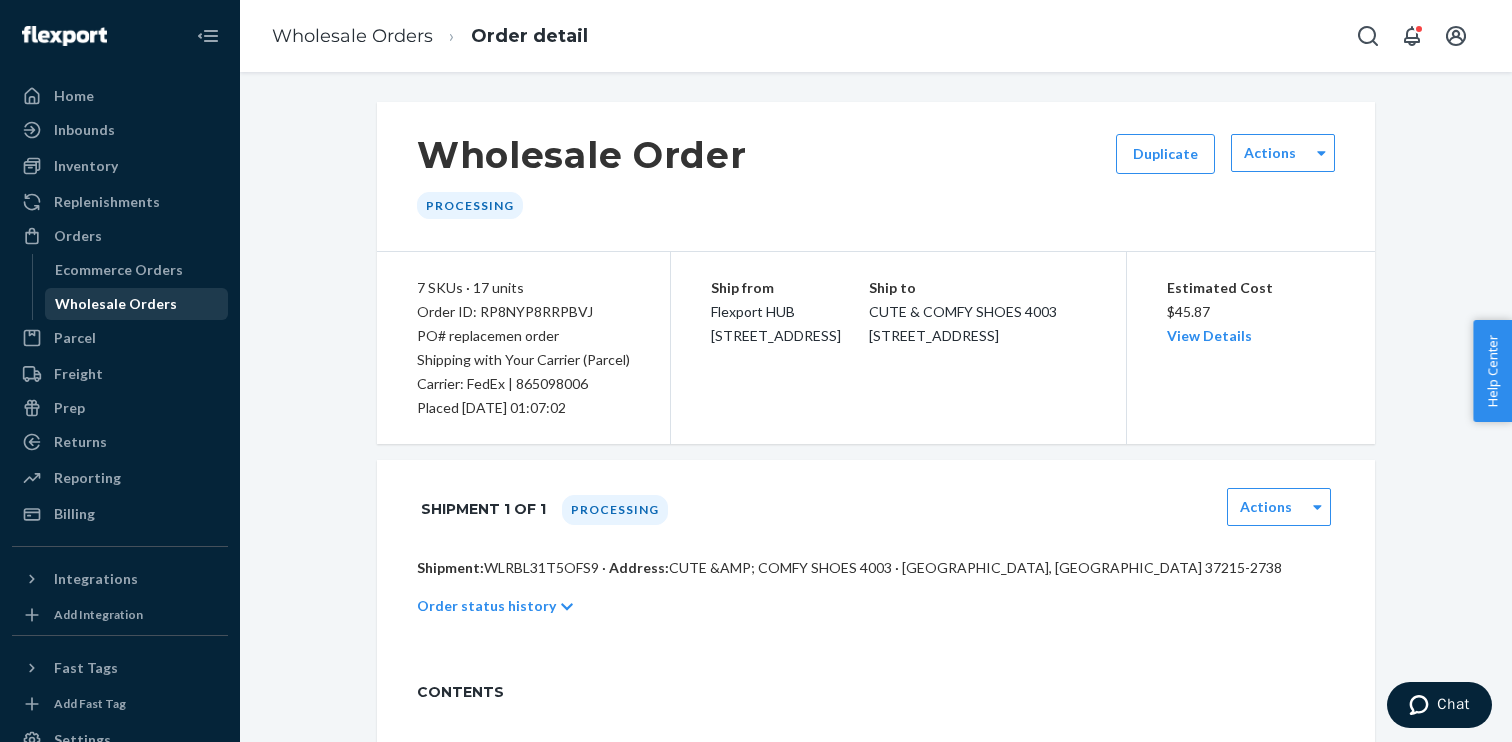click on "Wholesale Orders" at bounding box center [116, 304] 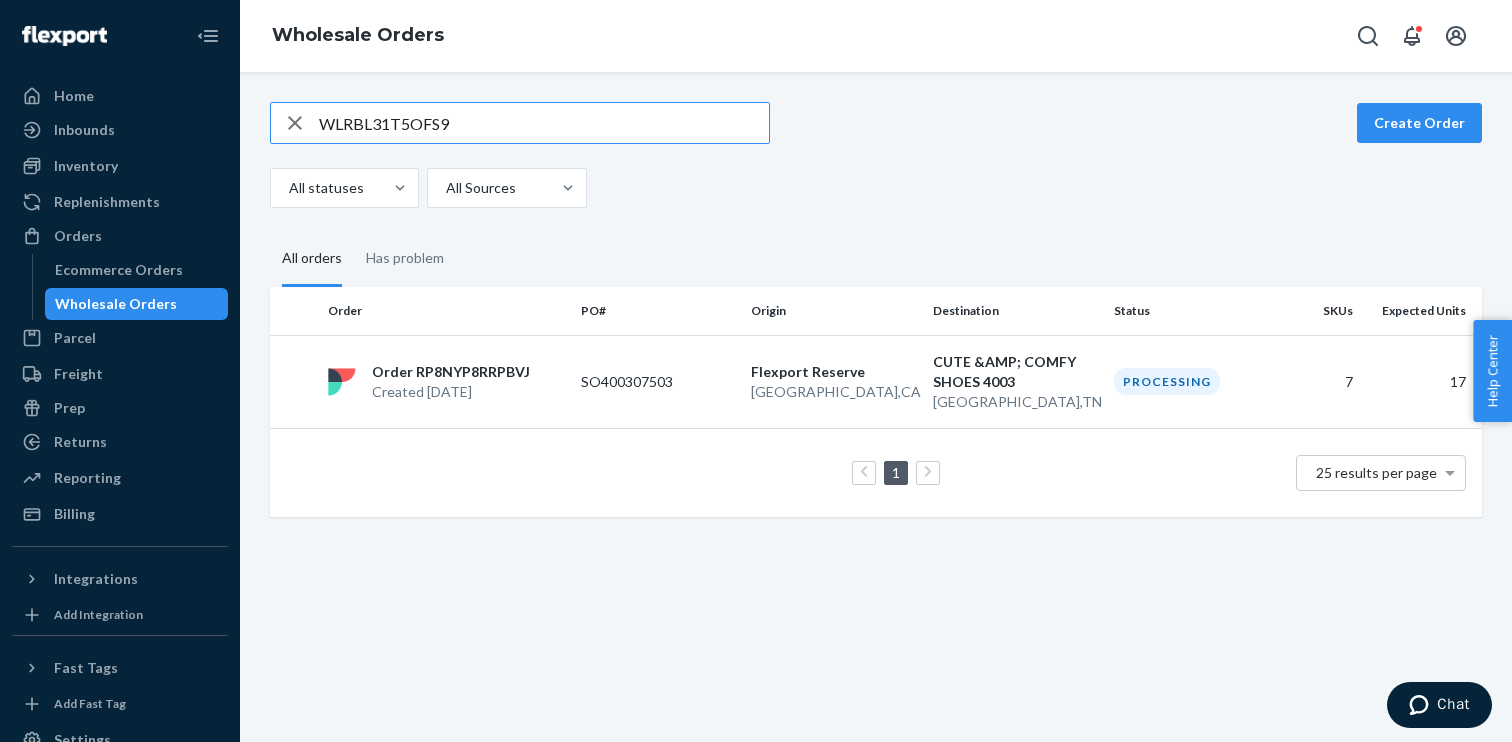 click on "WLRBL31T5OFS9" at bounding box center (544, 123) 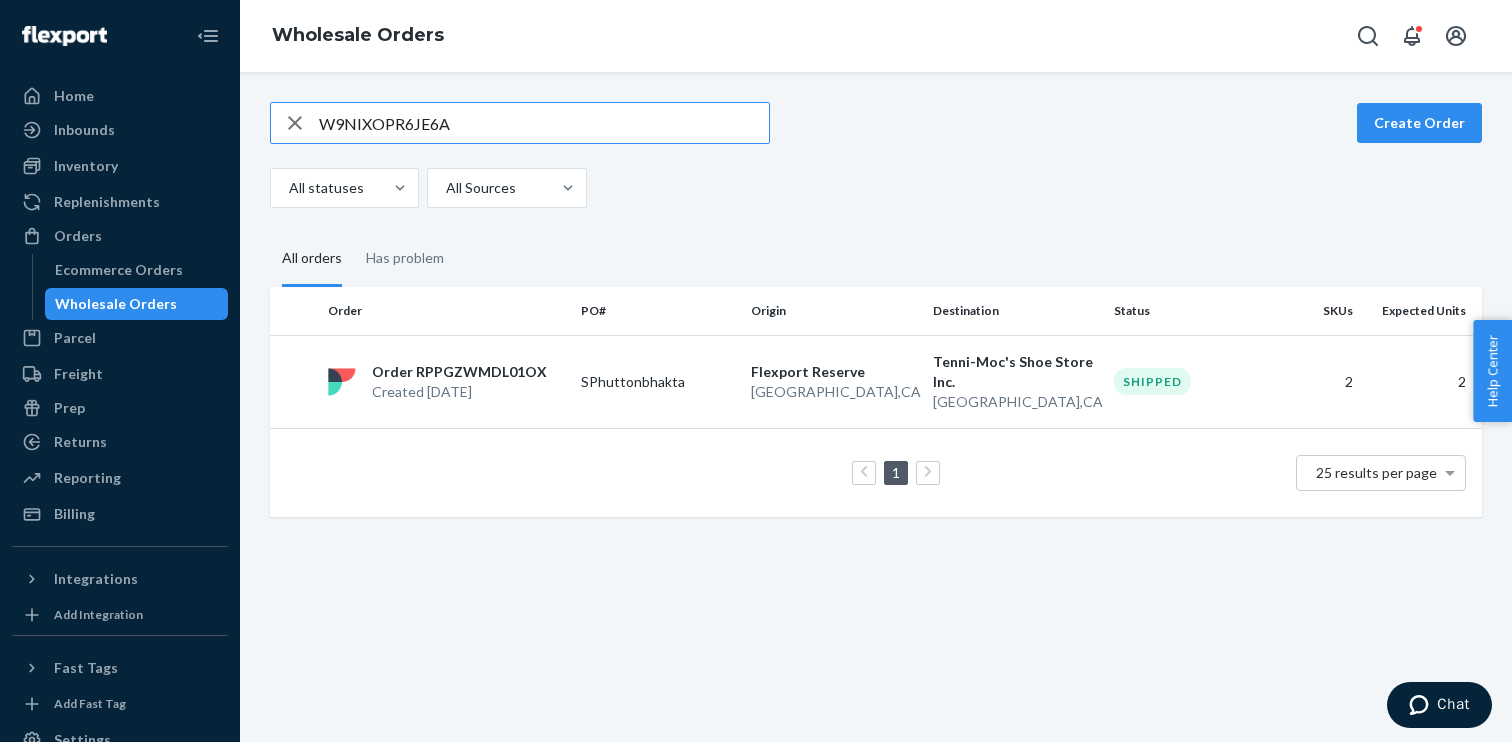 click on "W9NIXOPR6JE6A" at bounding box center [544, 123] 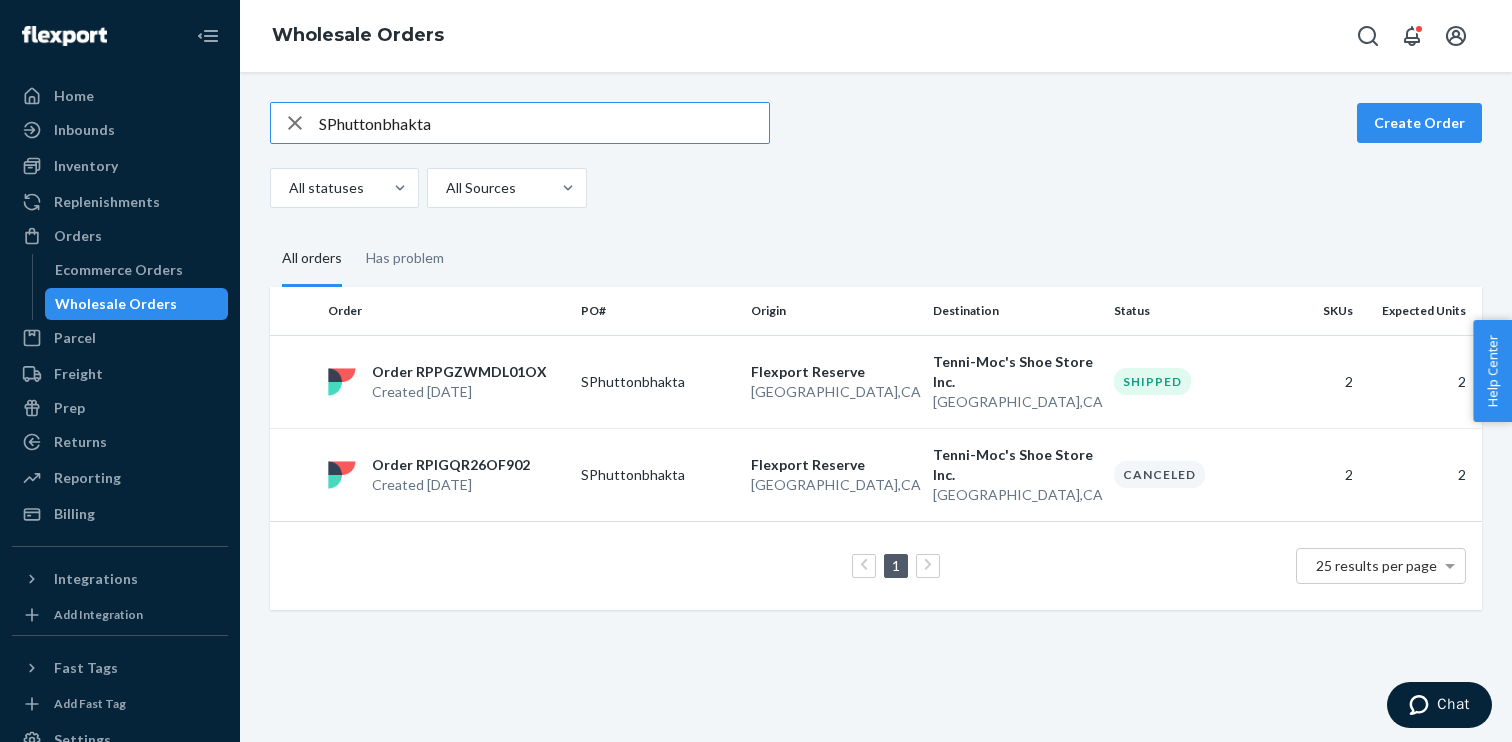 click on "SPhuttonbhakta" at bounding box center [544, 123] 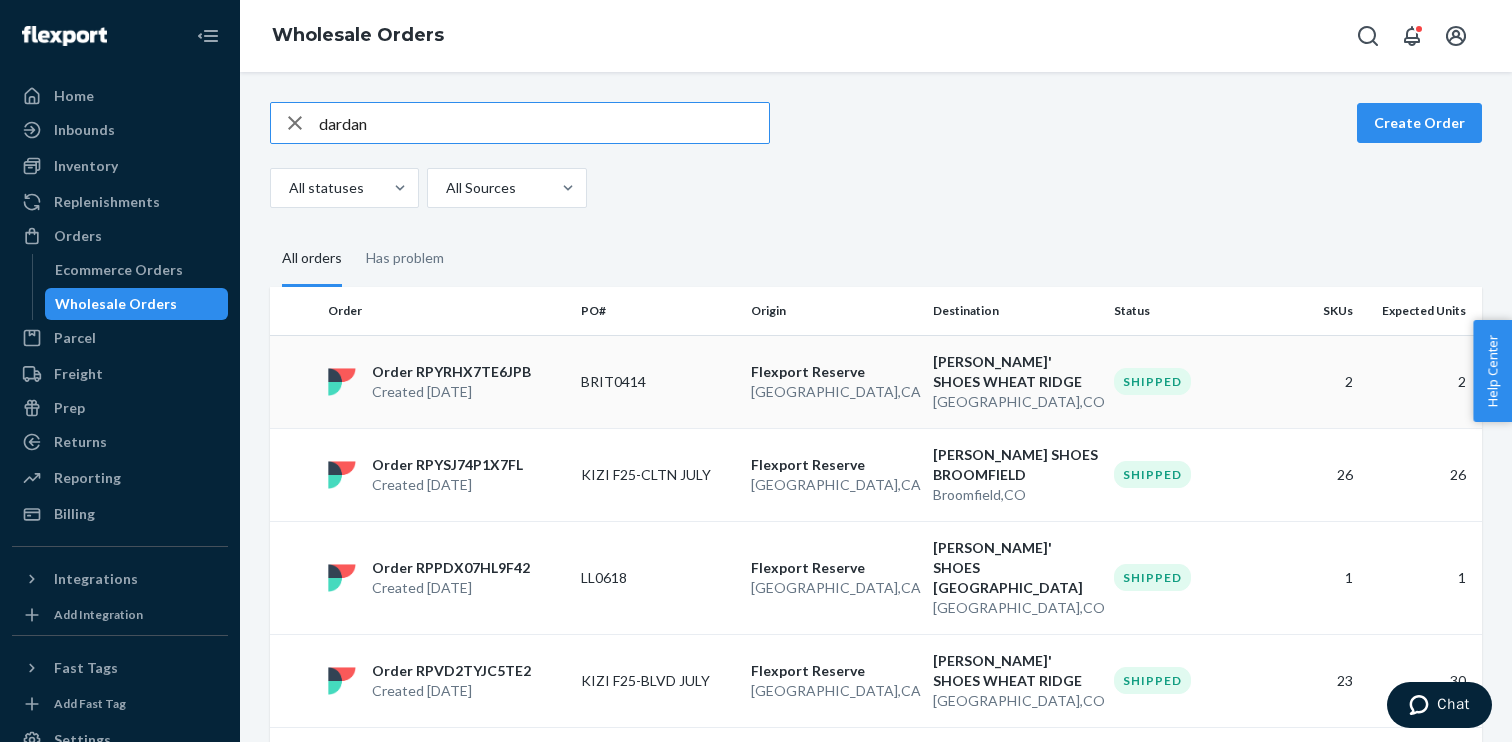 type on "dardan" 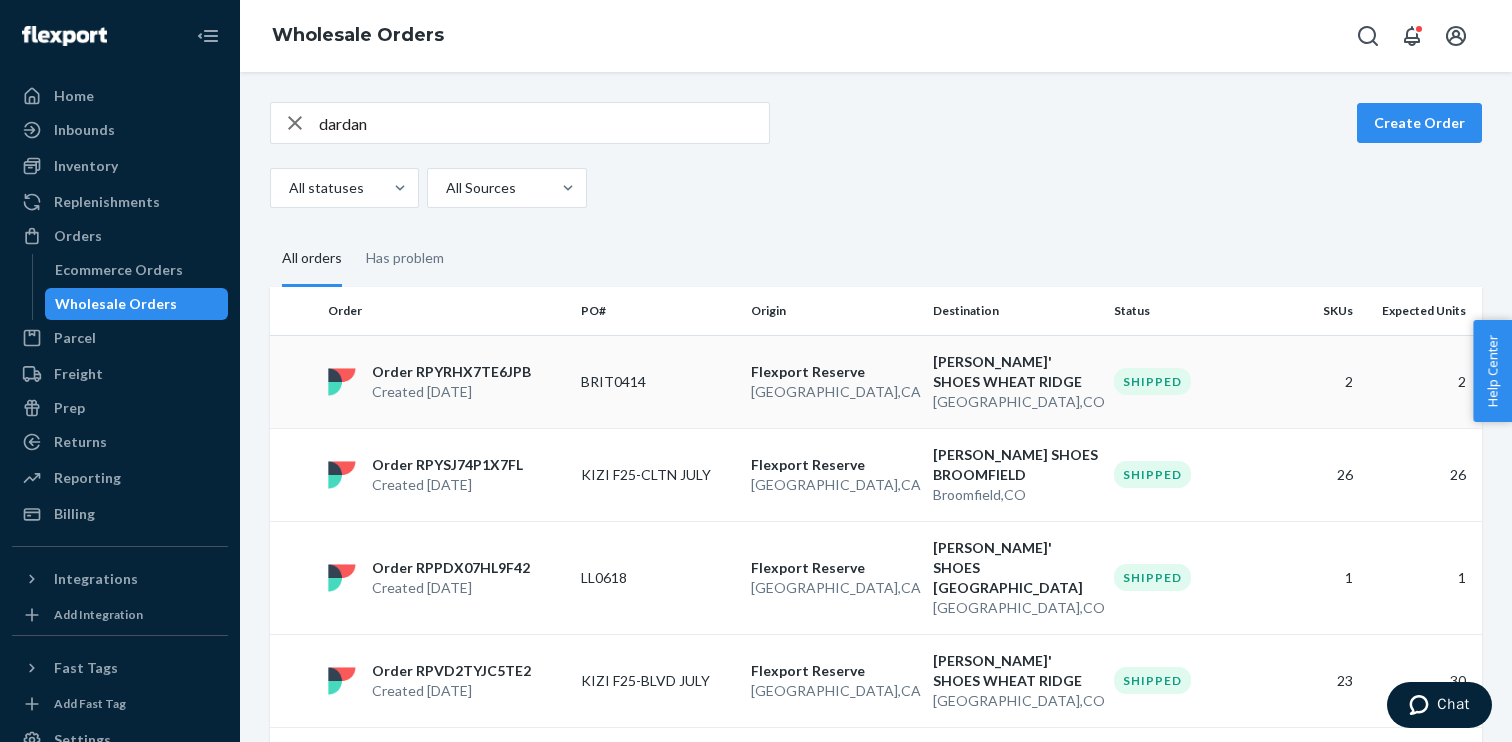 click on "BRIT0414" at bounding box center (658, 381) 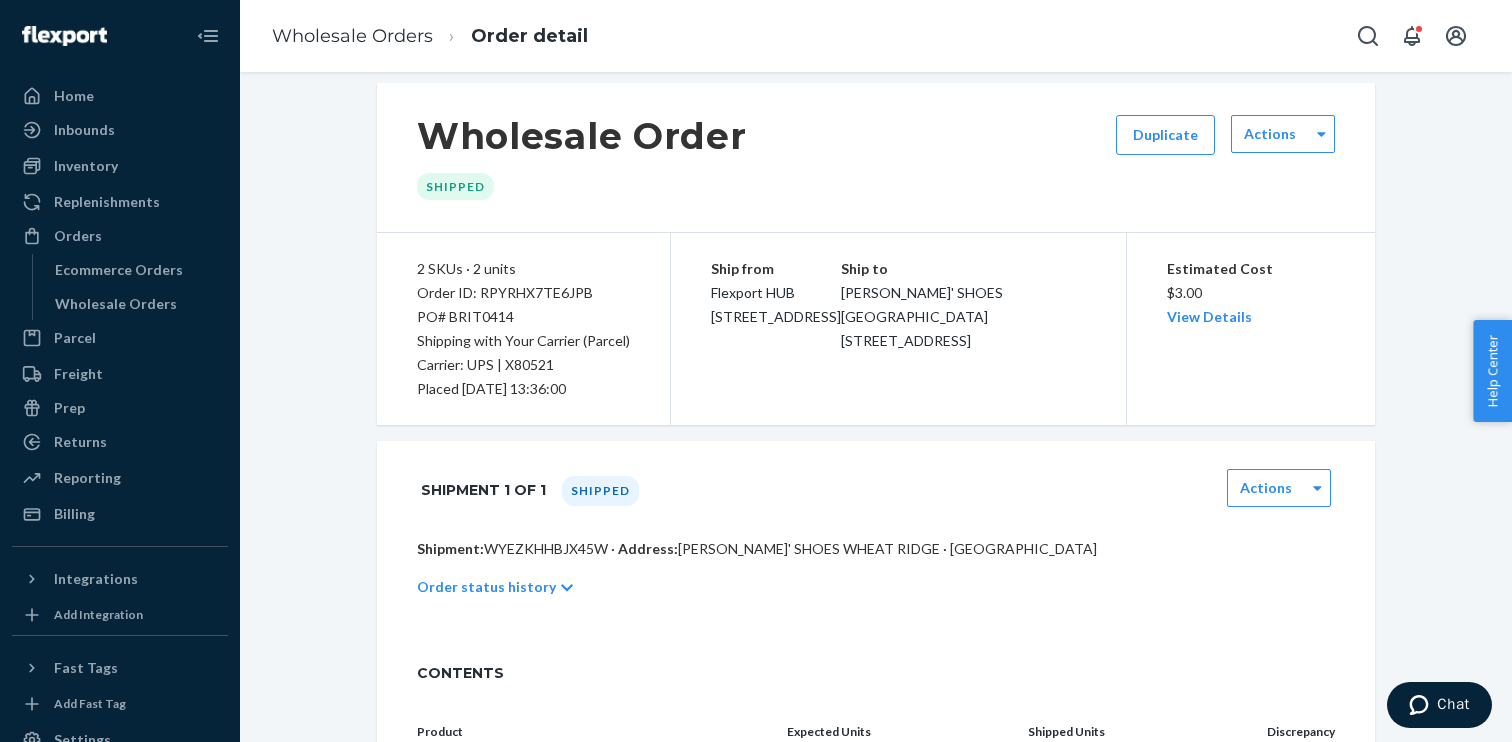 scroll, scrollTop: 25, scrollLeft: 0, axis: vertical 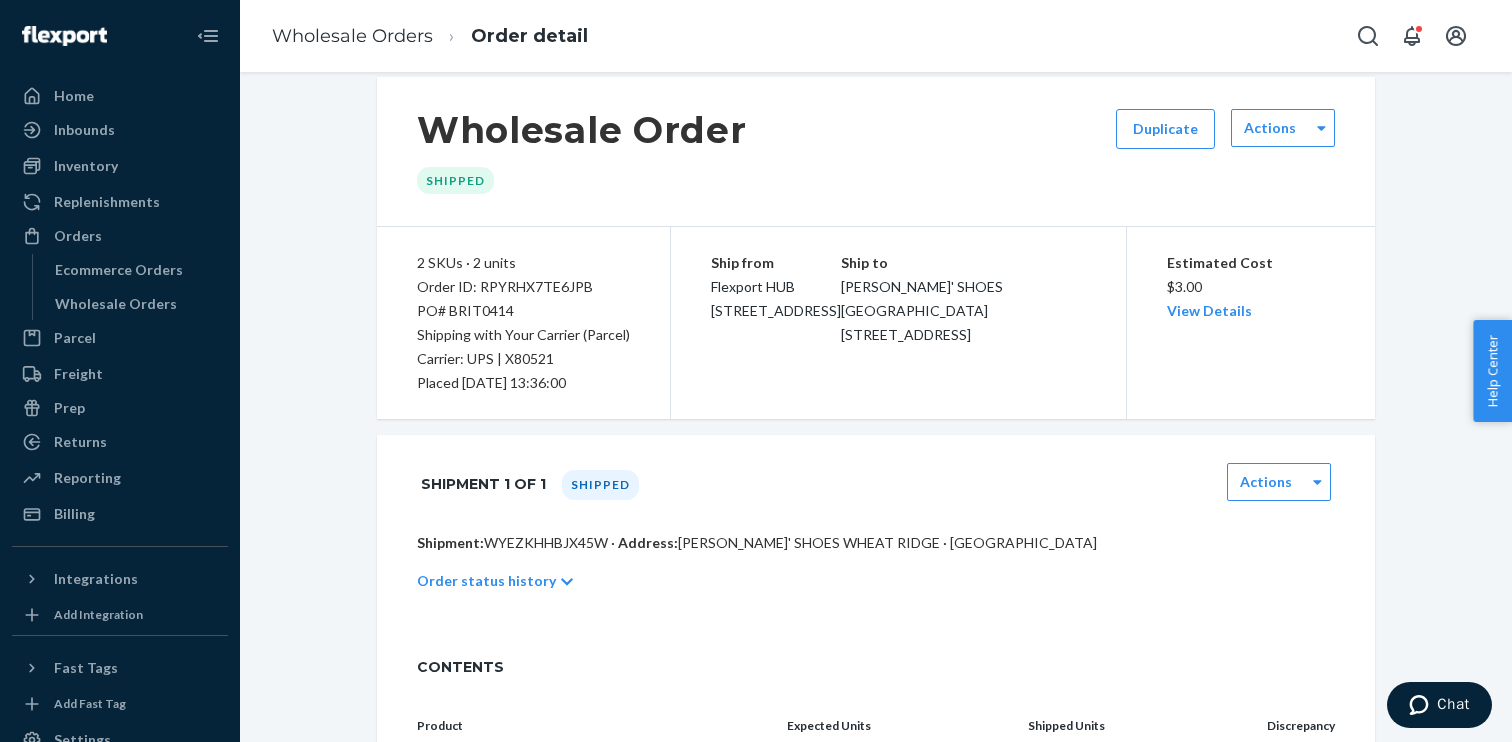 click on "Shipment:   WYEZKHHBJX45W ·     Address:   DARDANO' SHOES WHEAT RIDGE · Wheat Ridge, CO 80033" at bounding box center (876, 543) 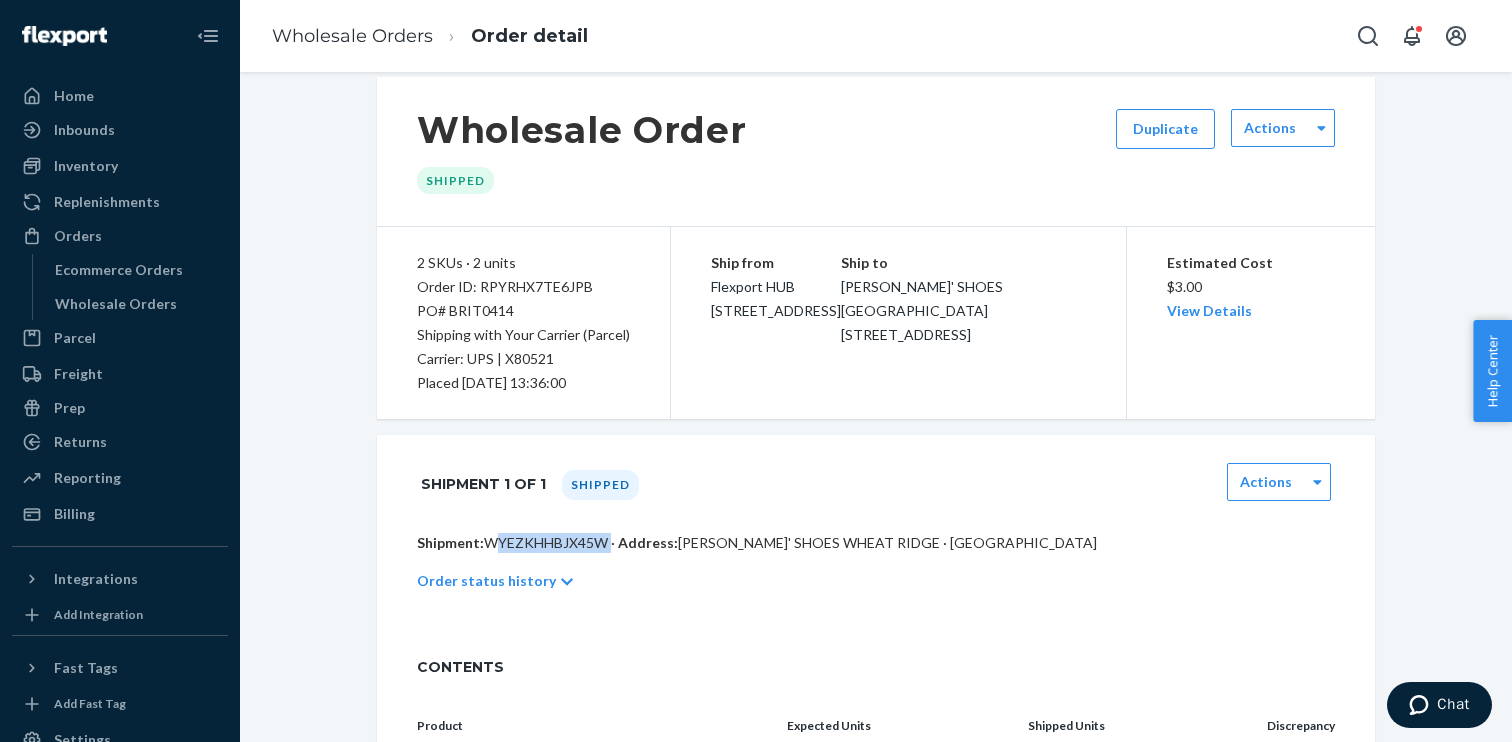 click on "Shipment:   WYEZKHHBJX45W ·     Address:   DARDANO' SHOES WHEAT RIDGE · Wheat Ridge, CO 80033" at bounding box center (876, 543) 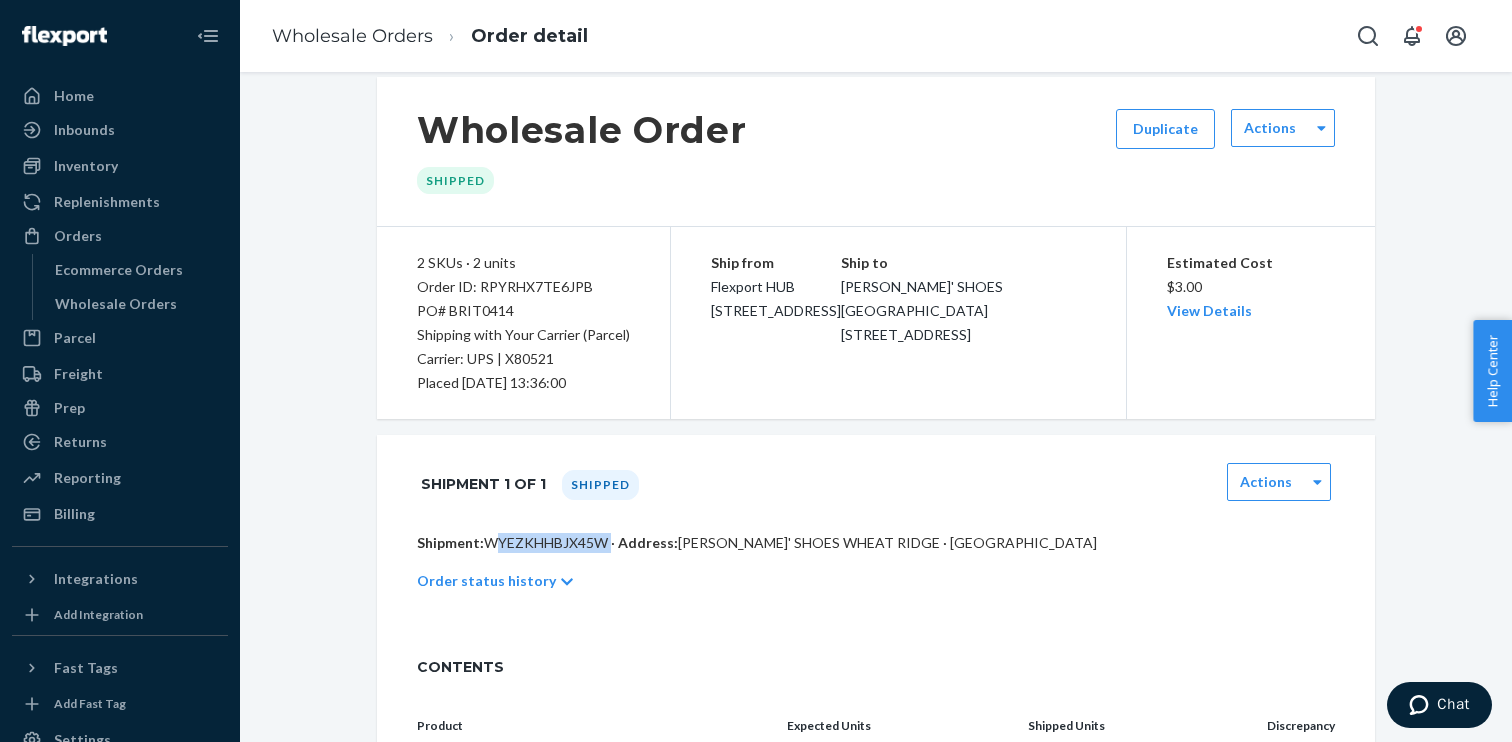 copy on "WYEZKHHBJX45W" 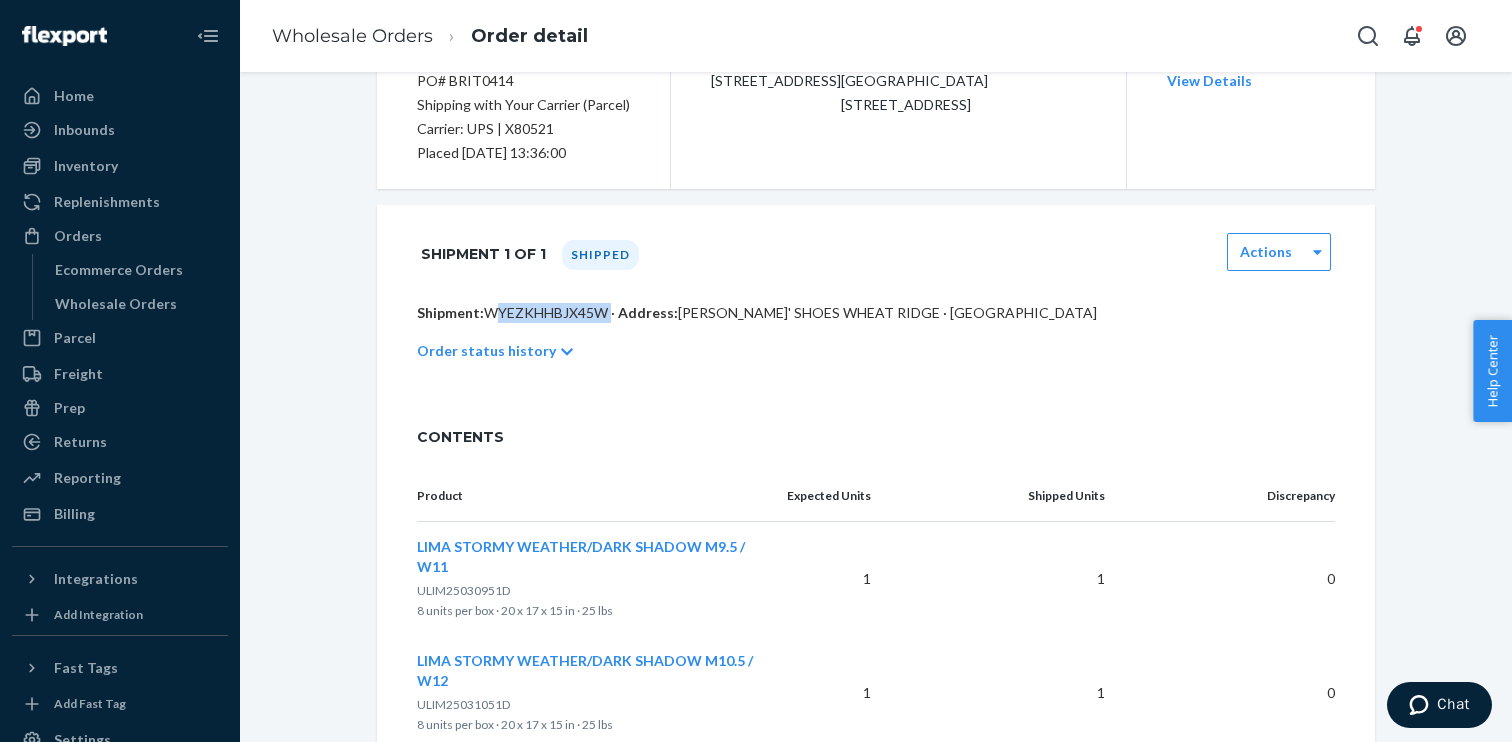 scroll, scrollTop: 0, scrollLeft: 0, axis: both 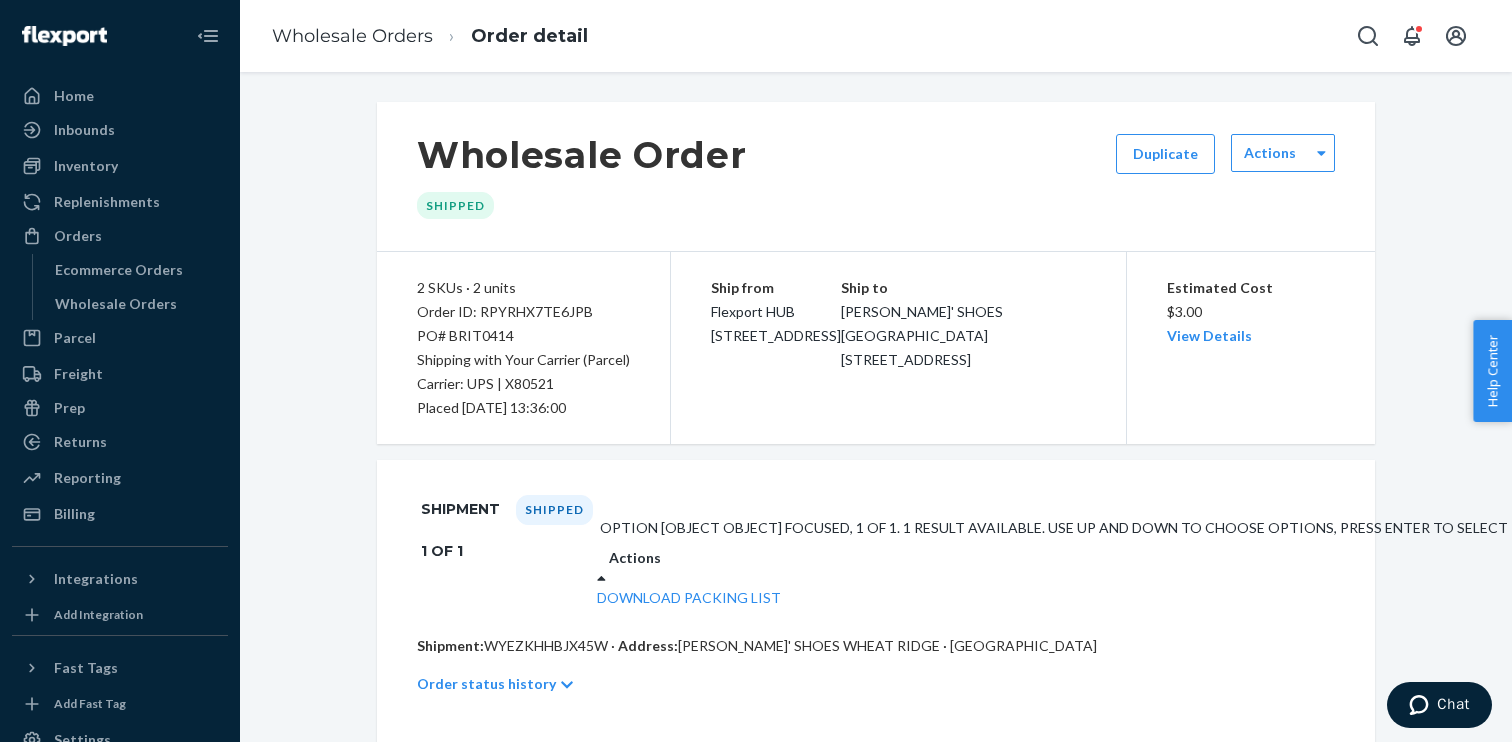 click at bounding box center (1490, 578) 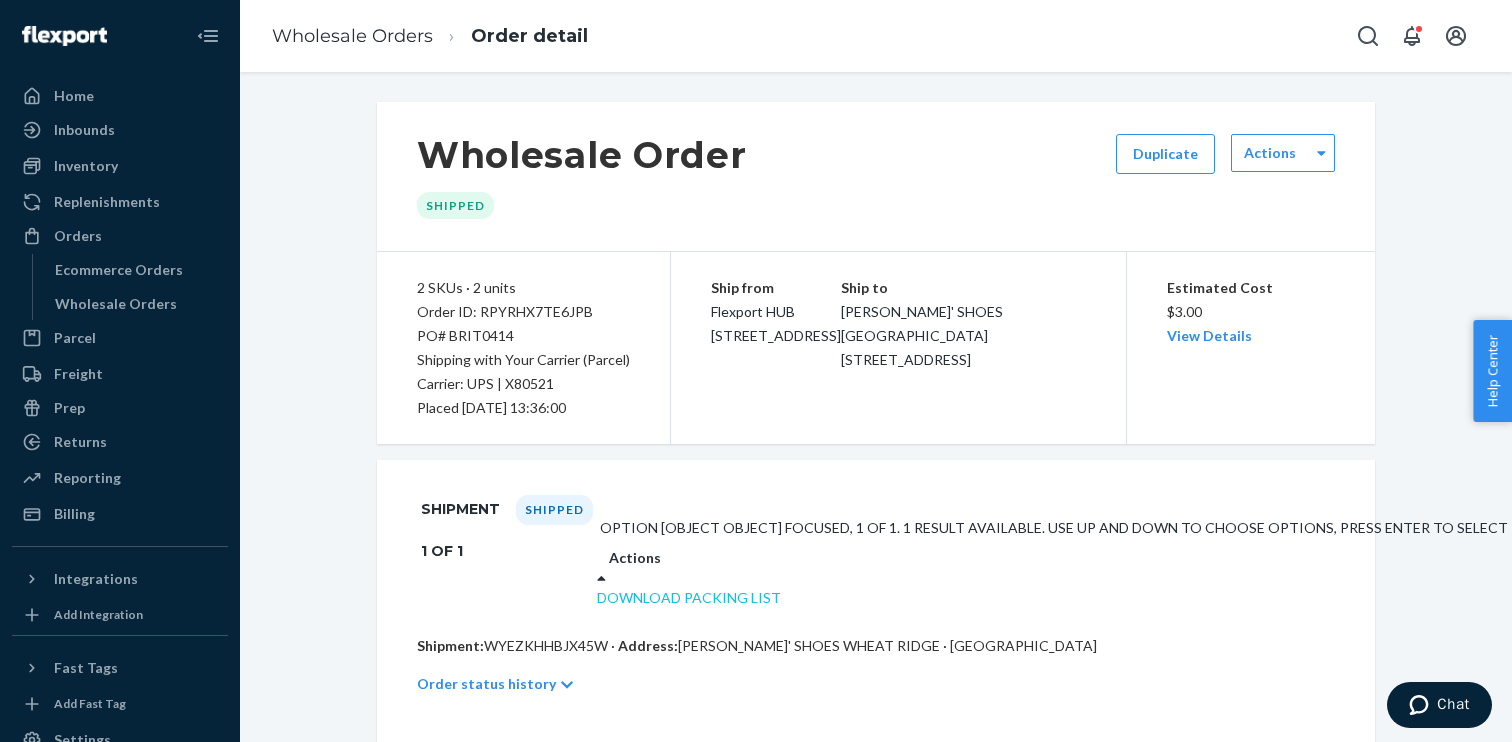 click on "Download Packing List" at bounding box center [689, 597] 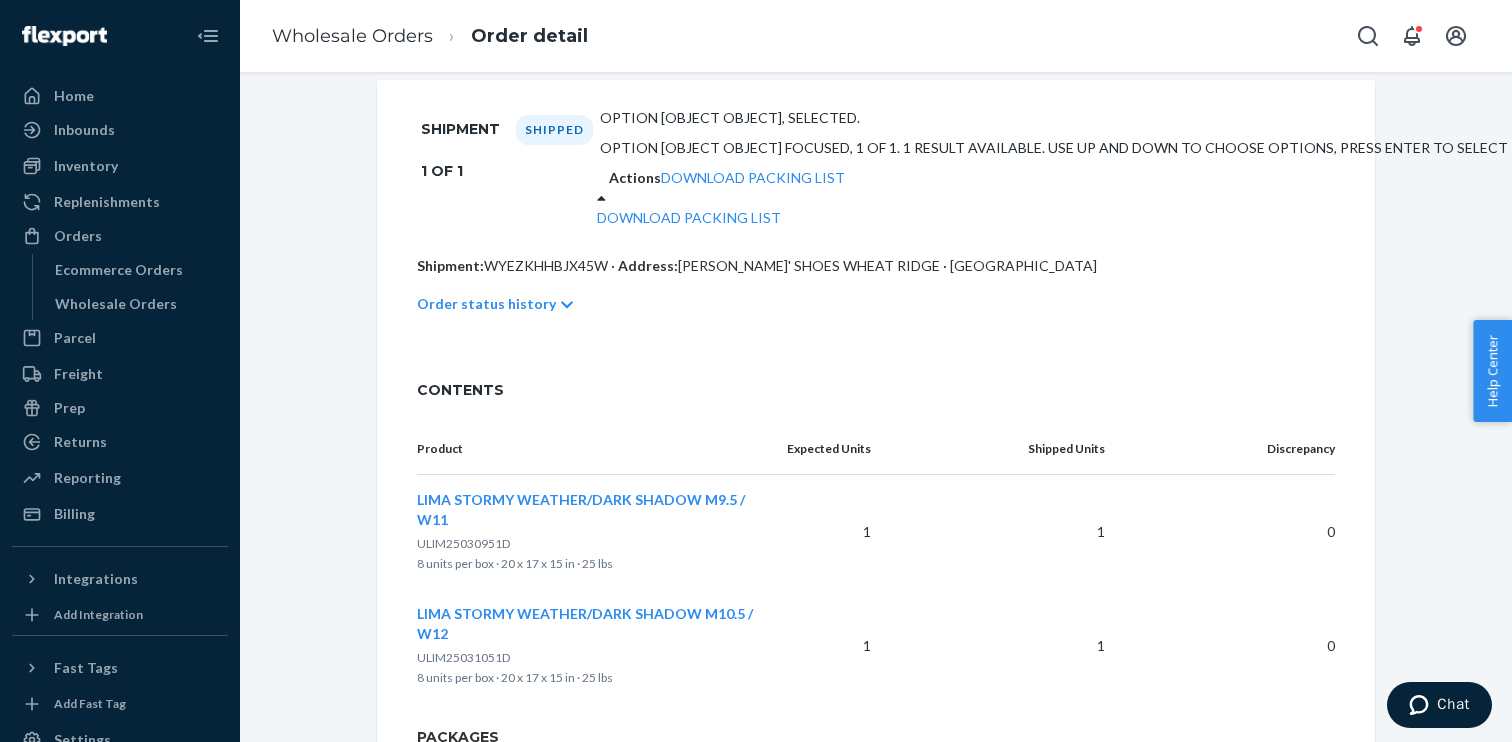 scroll, scrollTop: 481, scrollLeft: 0, axis: vertical 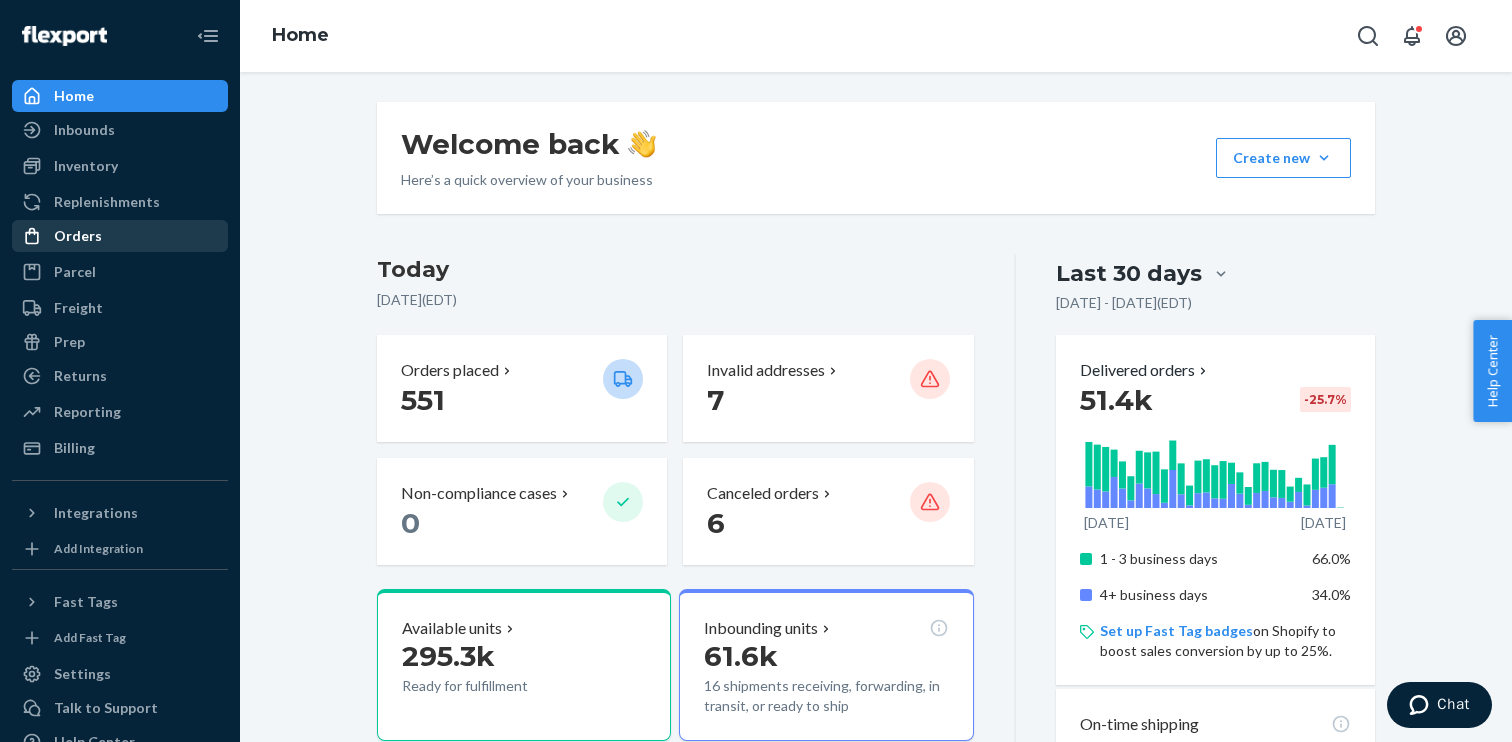 click on "Orders" at bounding box center (120, 236) 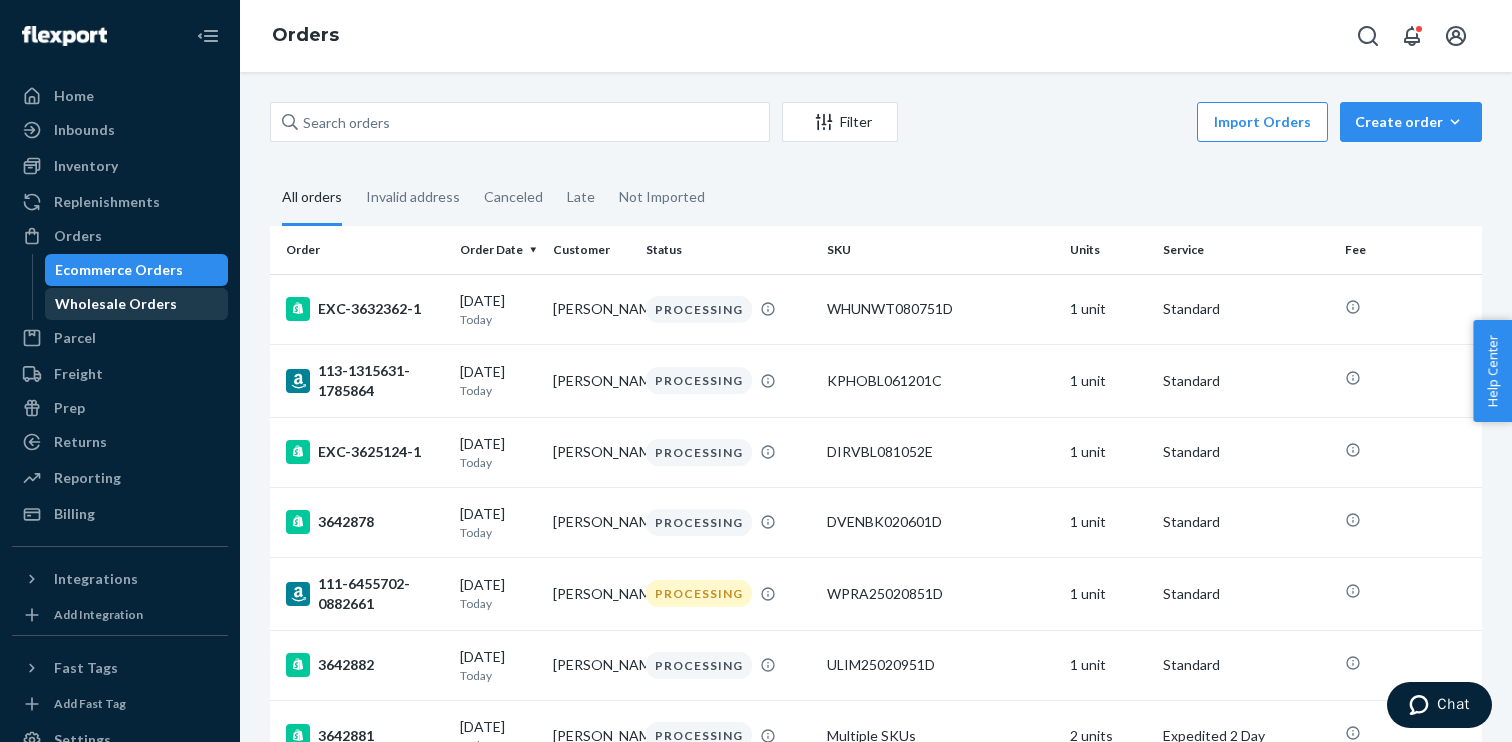 click on "Wholesale Orders" at bounding box center (116, 304) 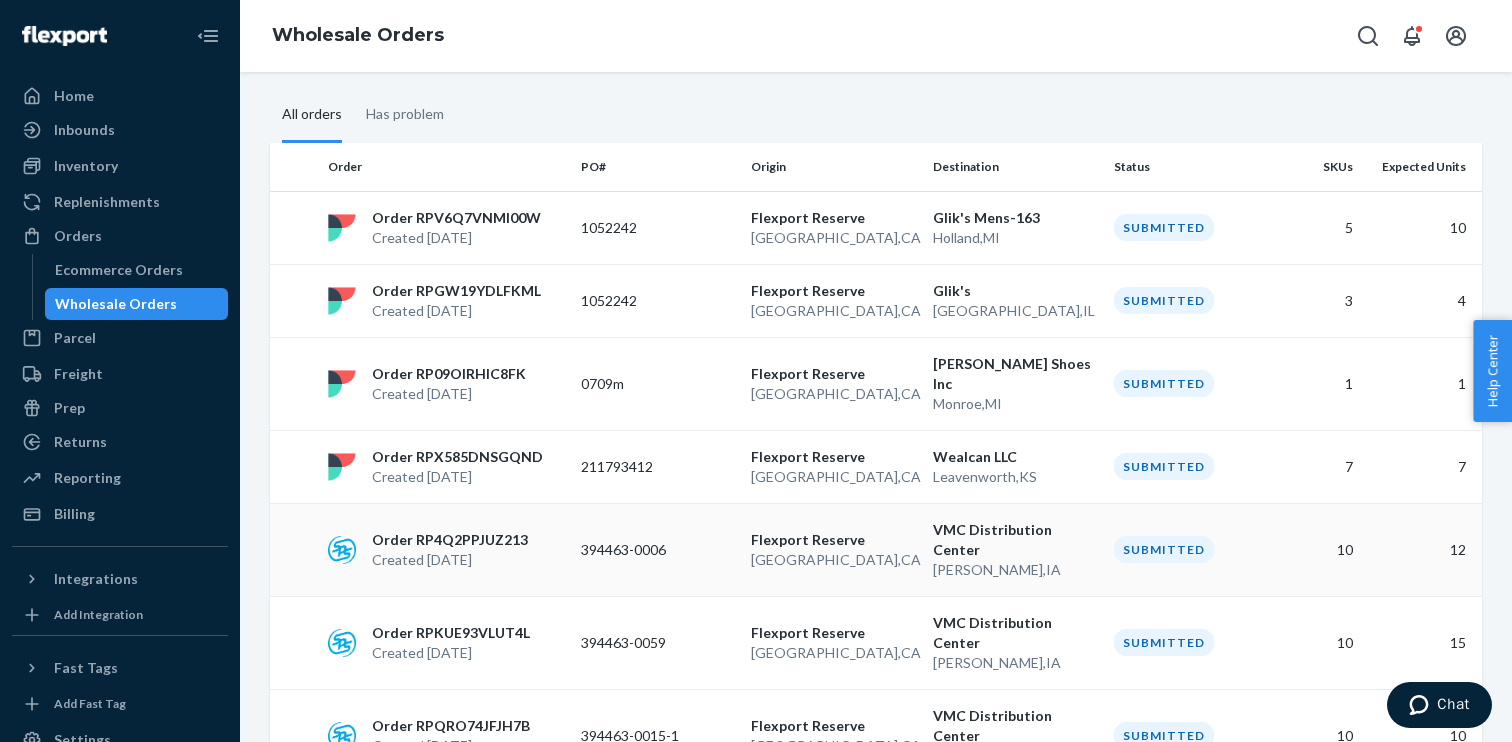 scroll, scrollTop: 177, scrollLeft: 0, axis: vertical 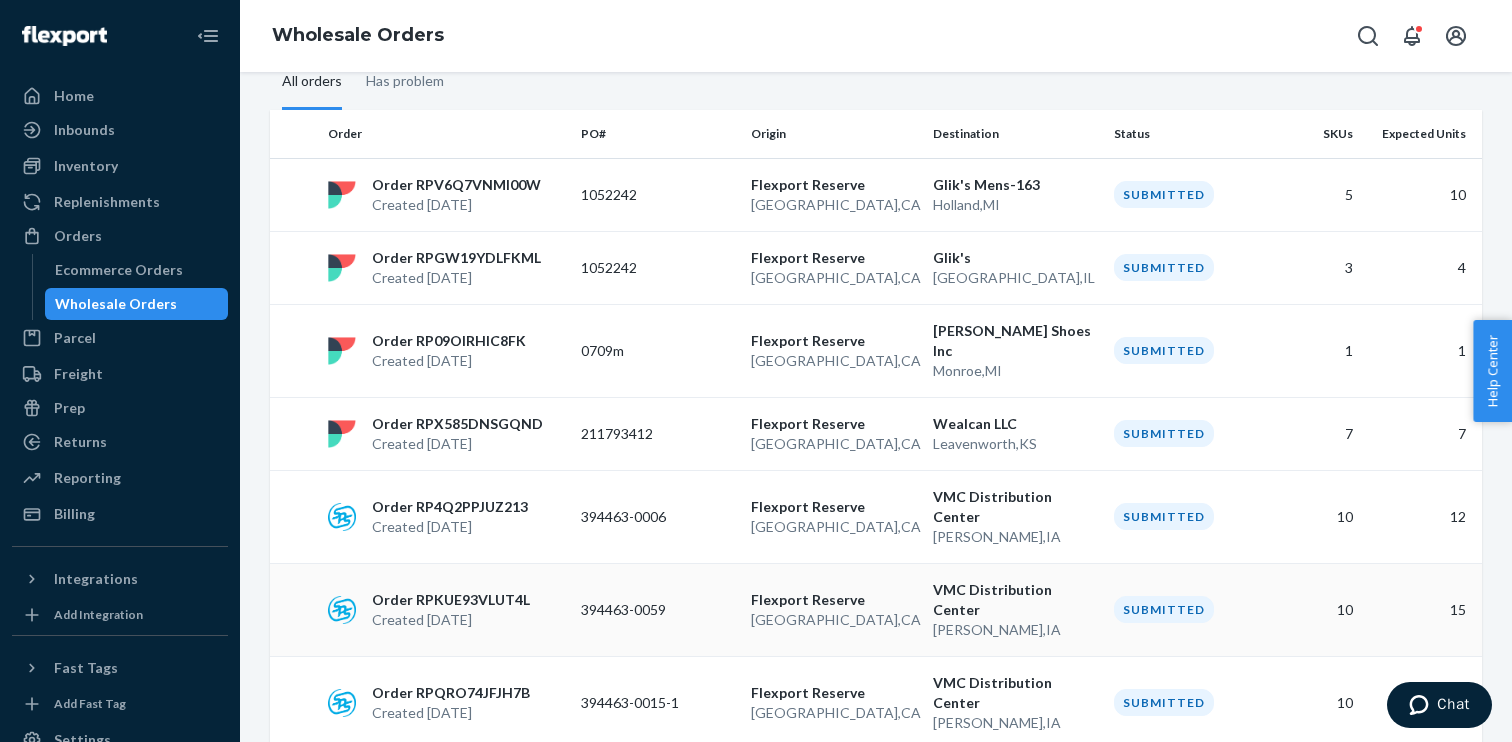 click on "394463-0059" at bounding box center (658, 609) 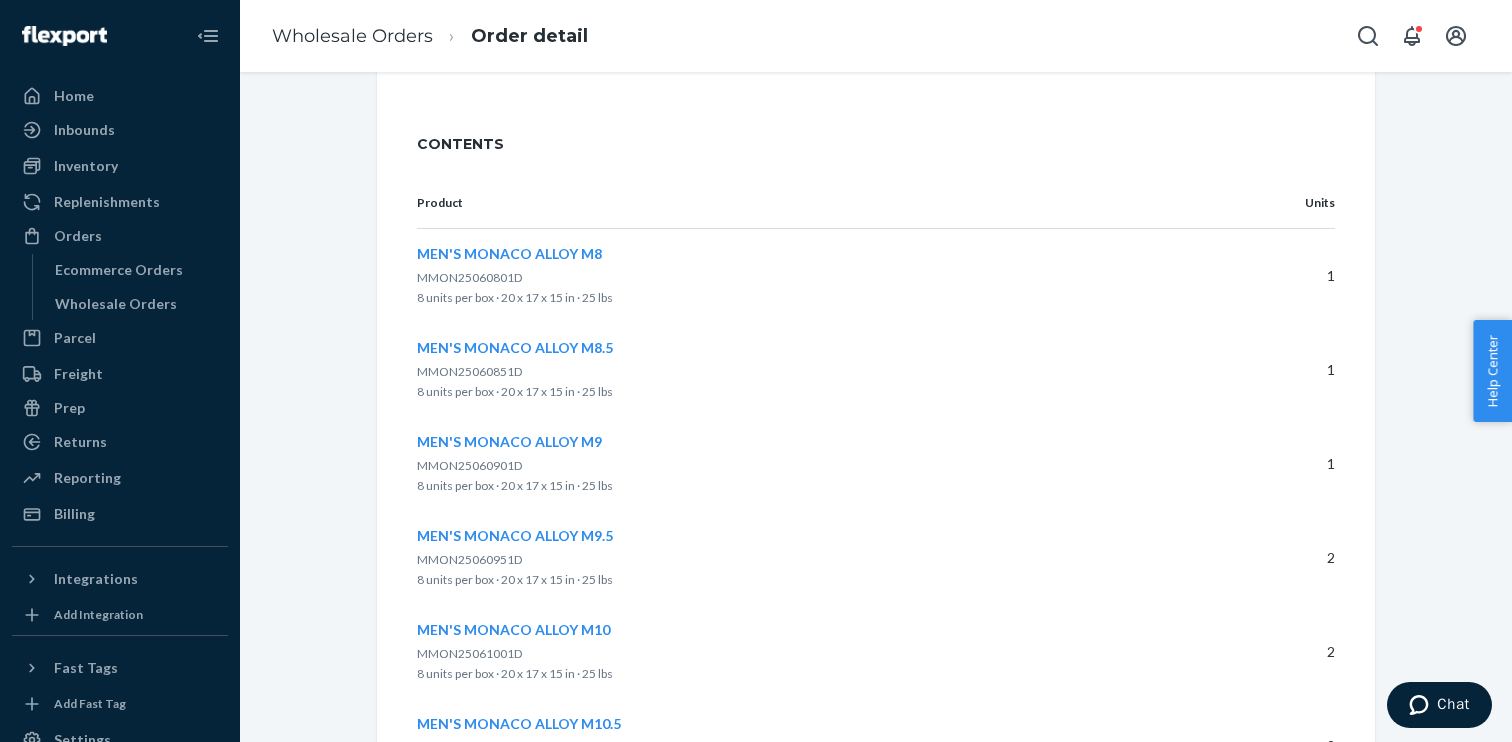 scroll, scrollTop: 561, scrollLeft: 0, axis: vertical 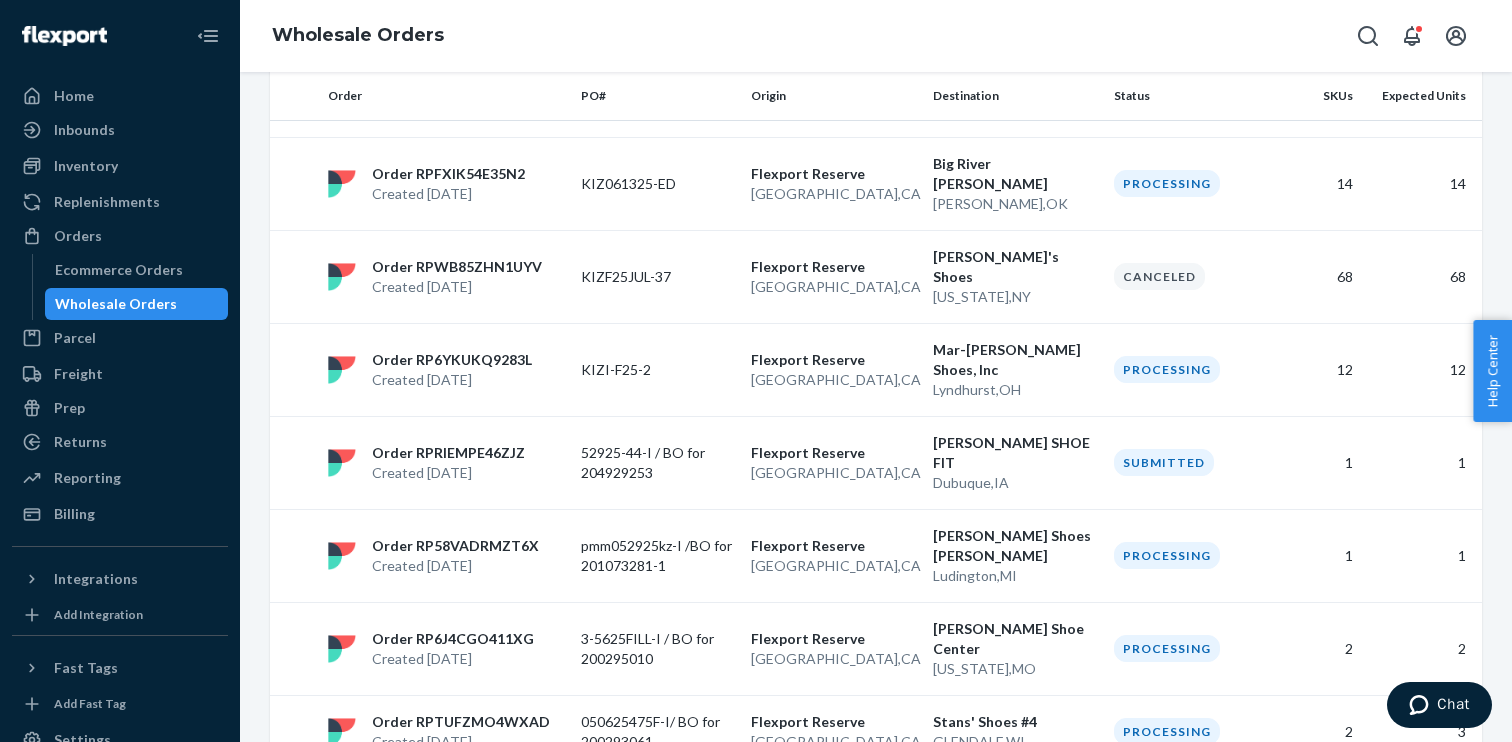 click on "4" at bounding box center (861, 1018) 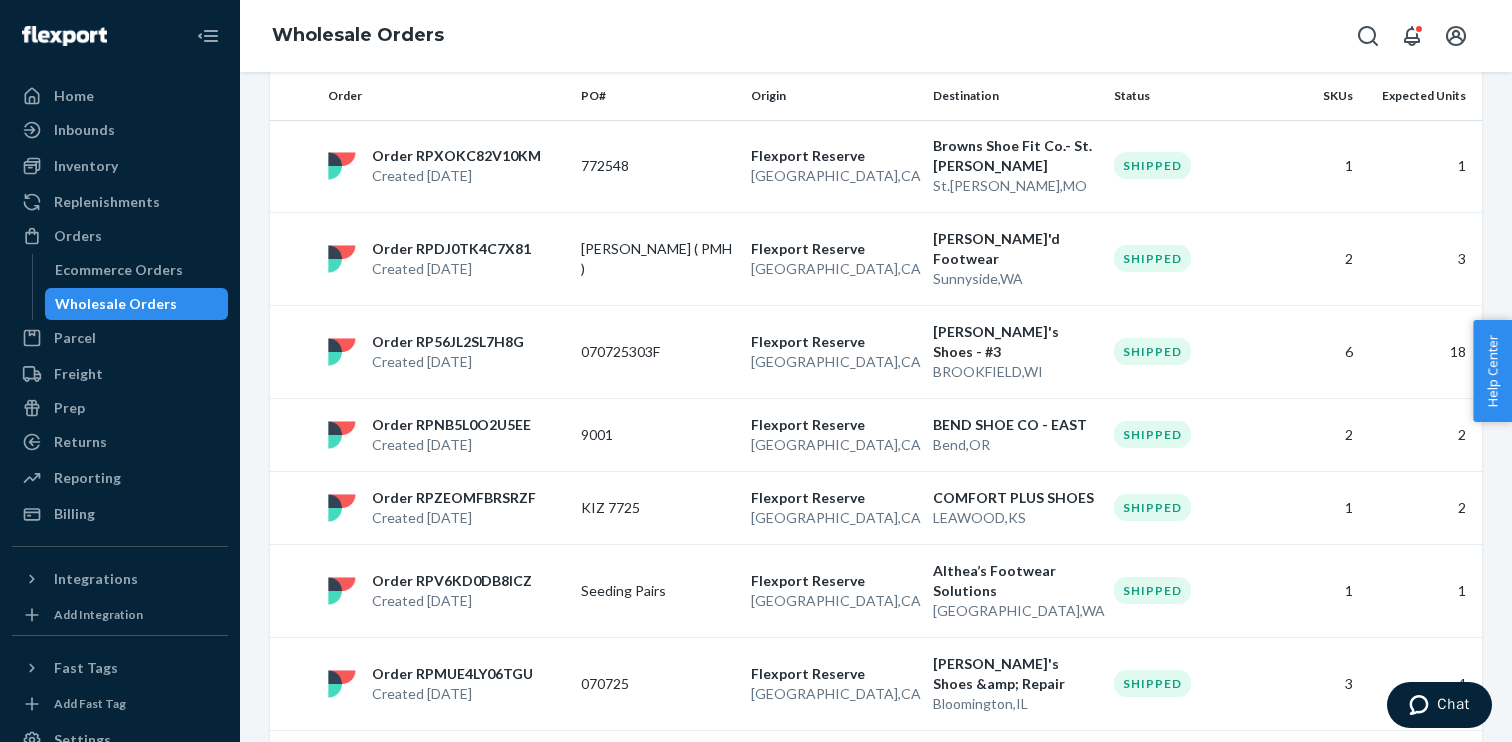 scroll, scrollTop: 1746, scrollLeft: 0, axis: vertical 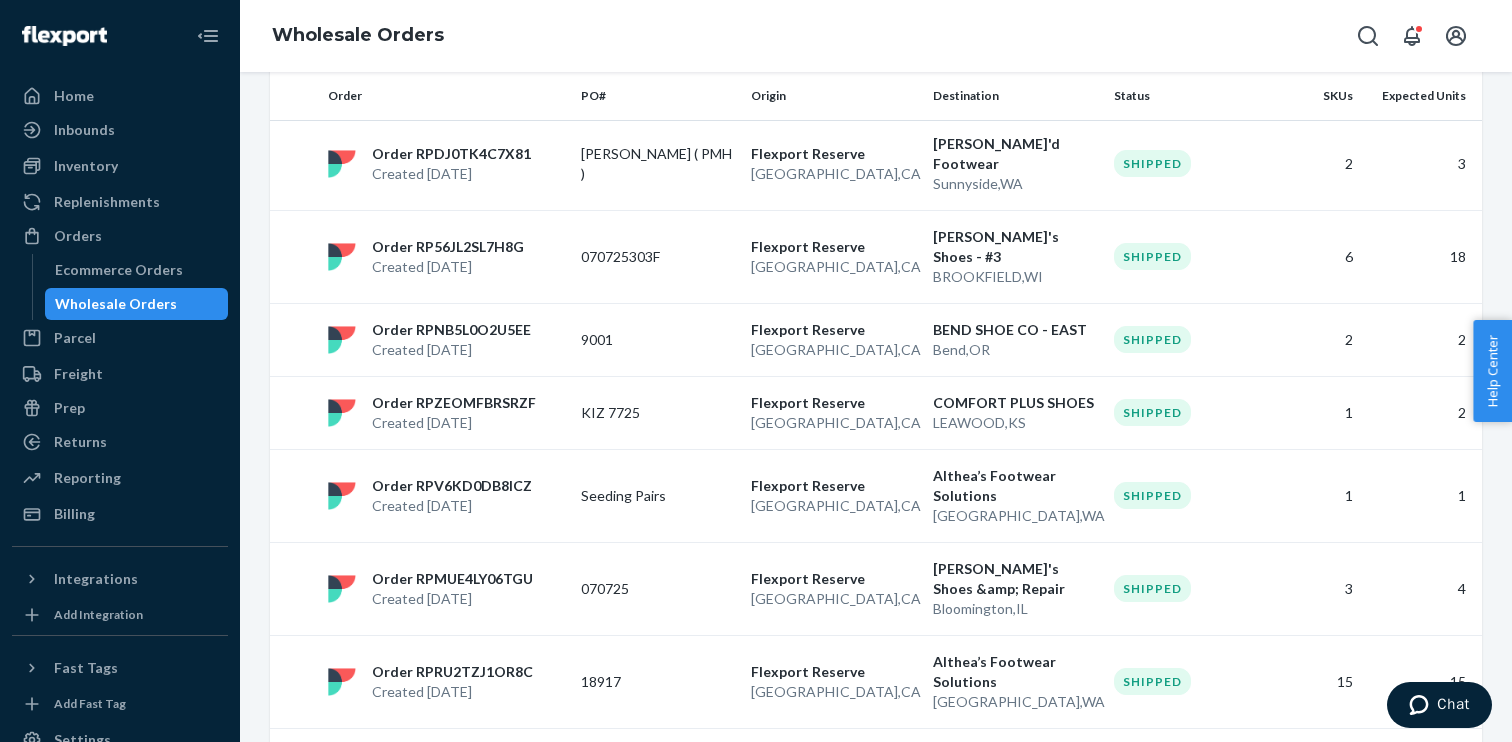 click on "5" at bounding box center [887, 918] 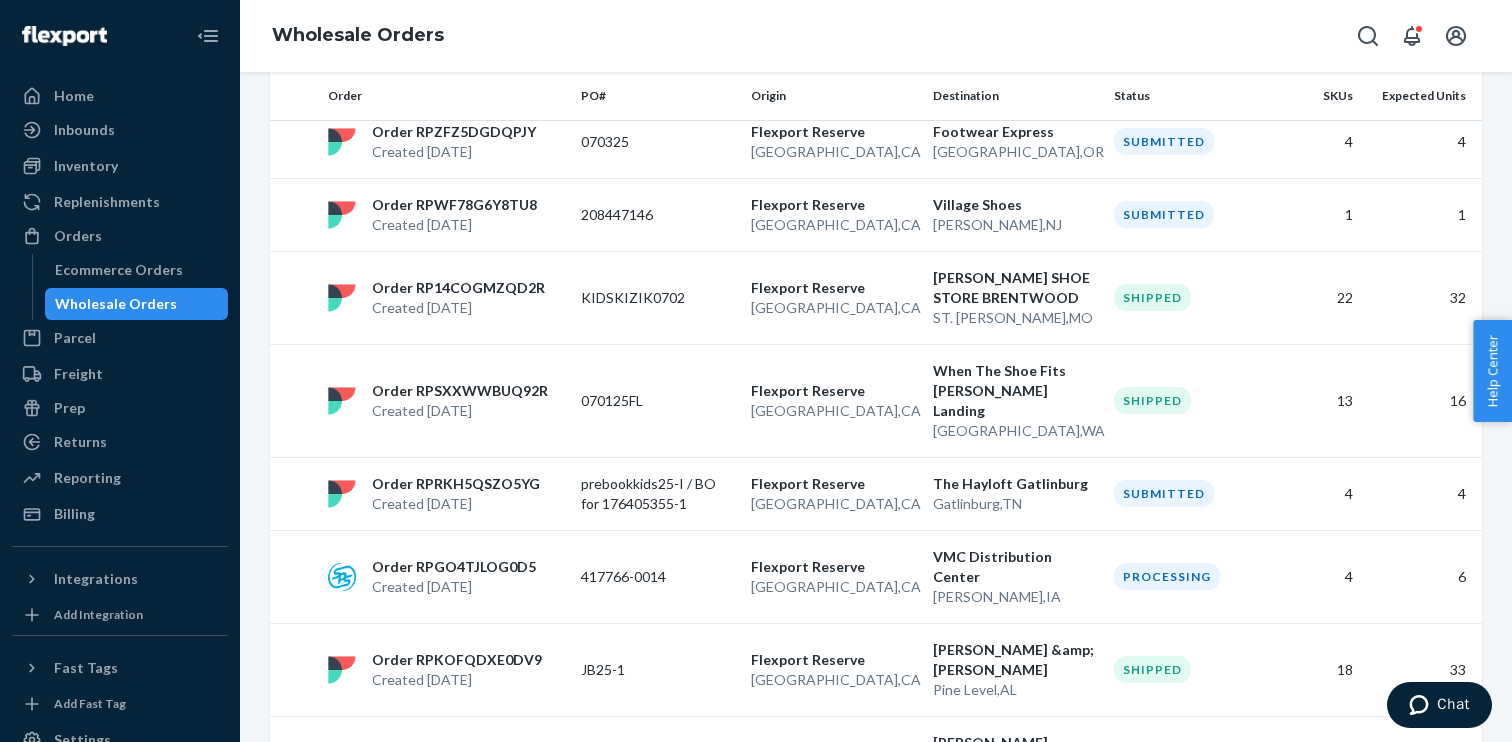 scroll, scrollTop: 1726, scrollLeft: 0, axis: vertical 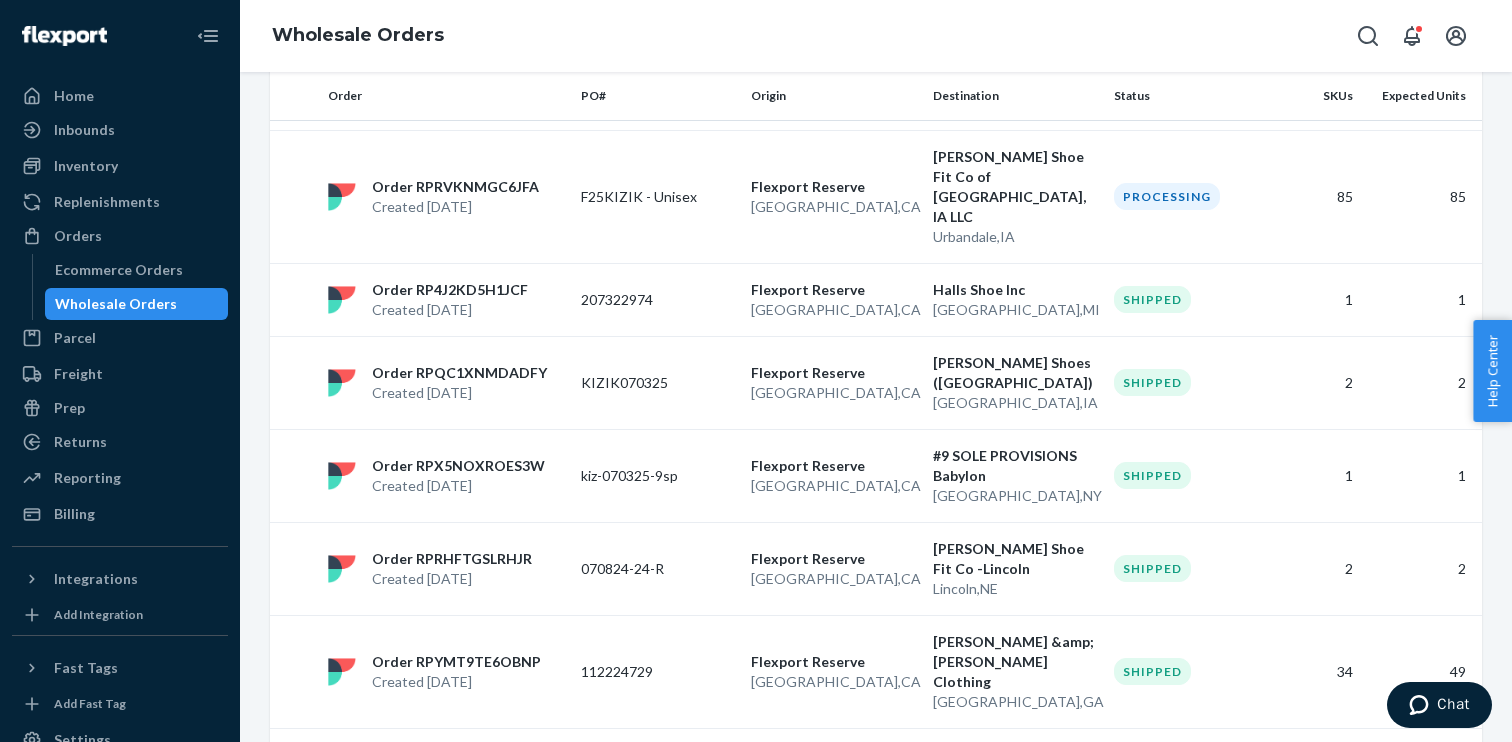 click on "6" at bounding box center (900, 958) 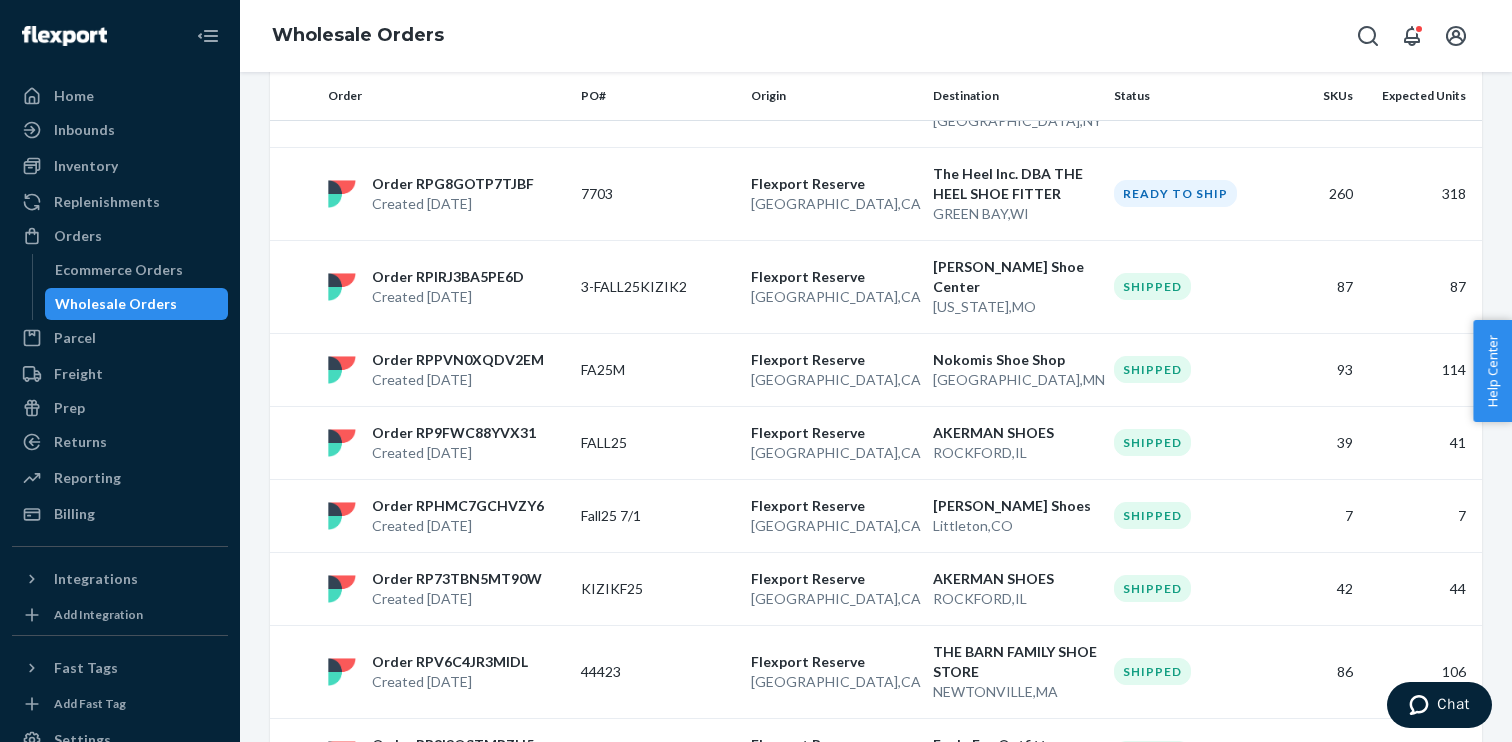 scroll, scrollTop: 1806, scrollLeft: 0, axis: vertical 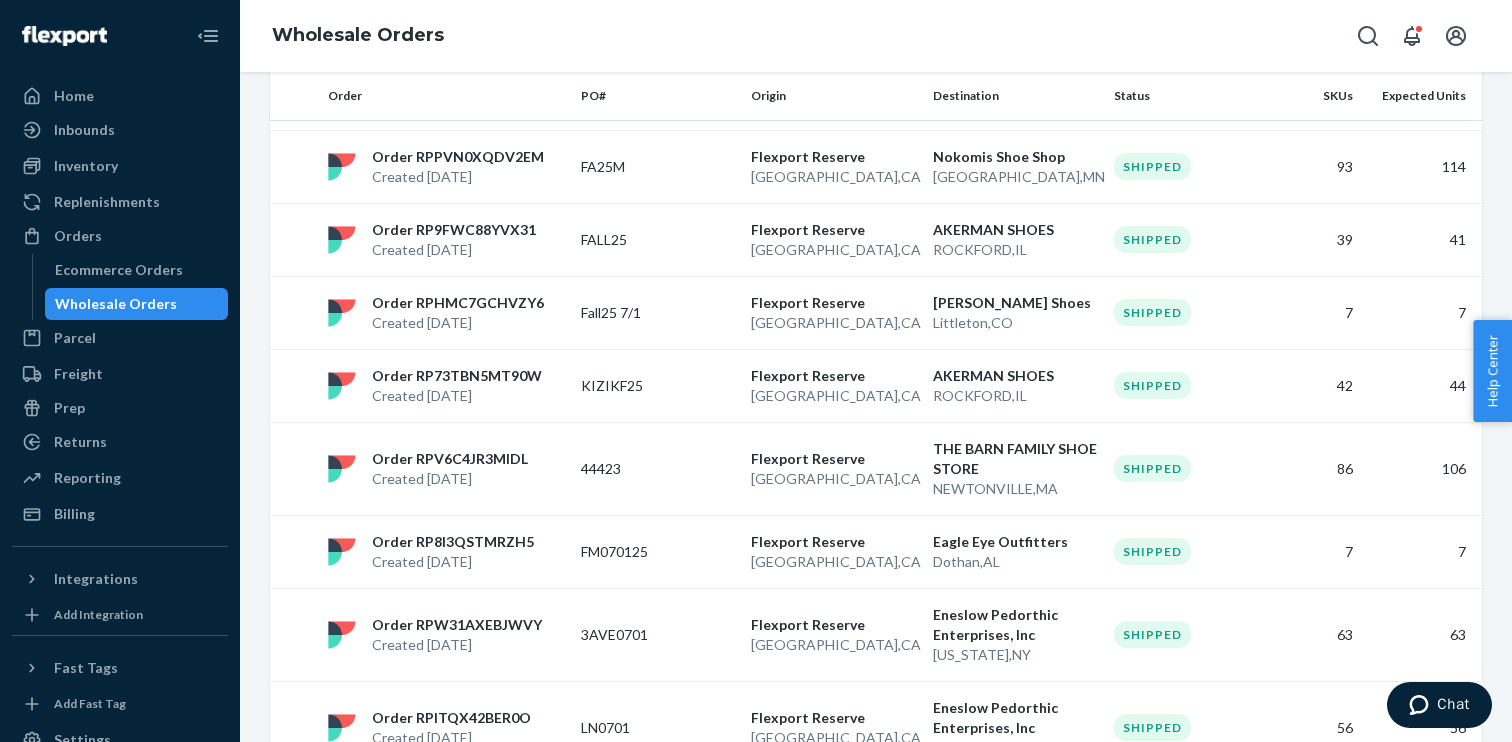 click on "4" at bounding box center (825, 818) 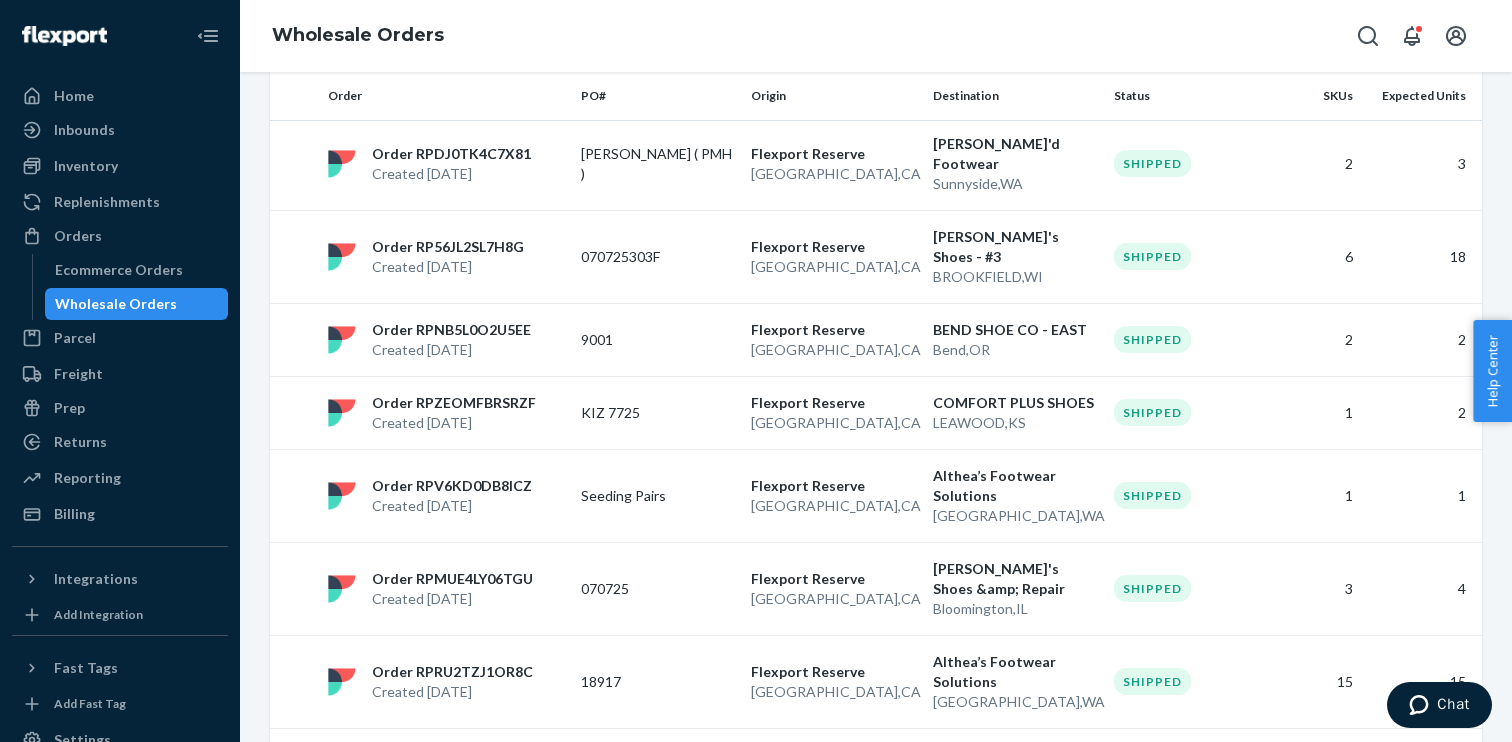 scroll, scrollTop: 1745, scrollLeft: 0, axis: vertical 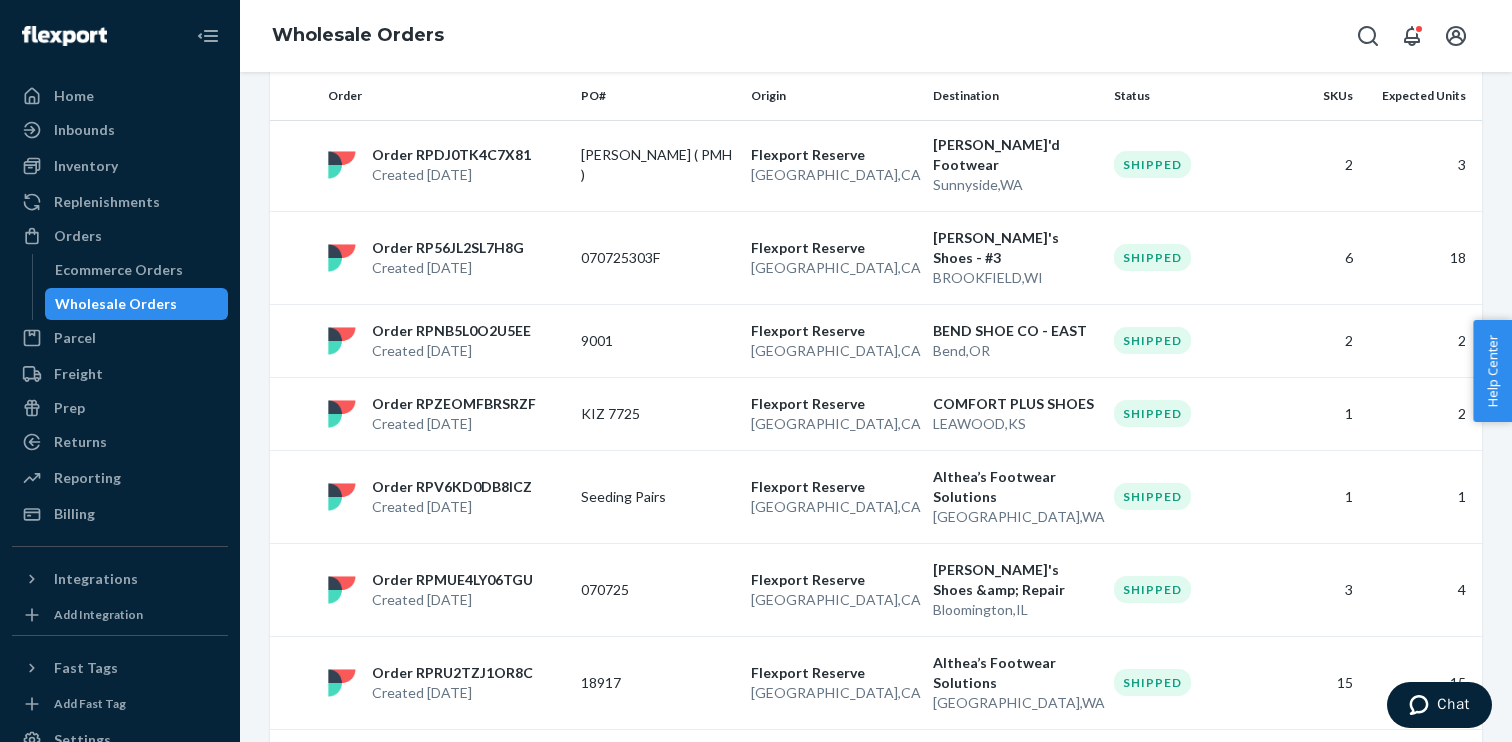 click on "3" at bounding box center [829, 919] 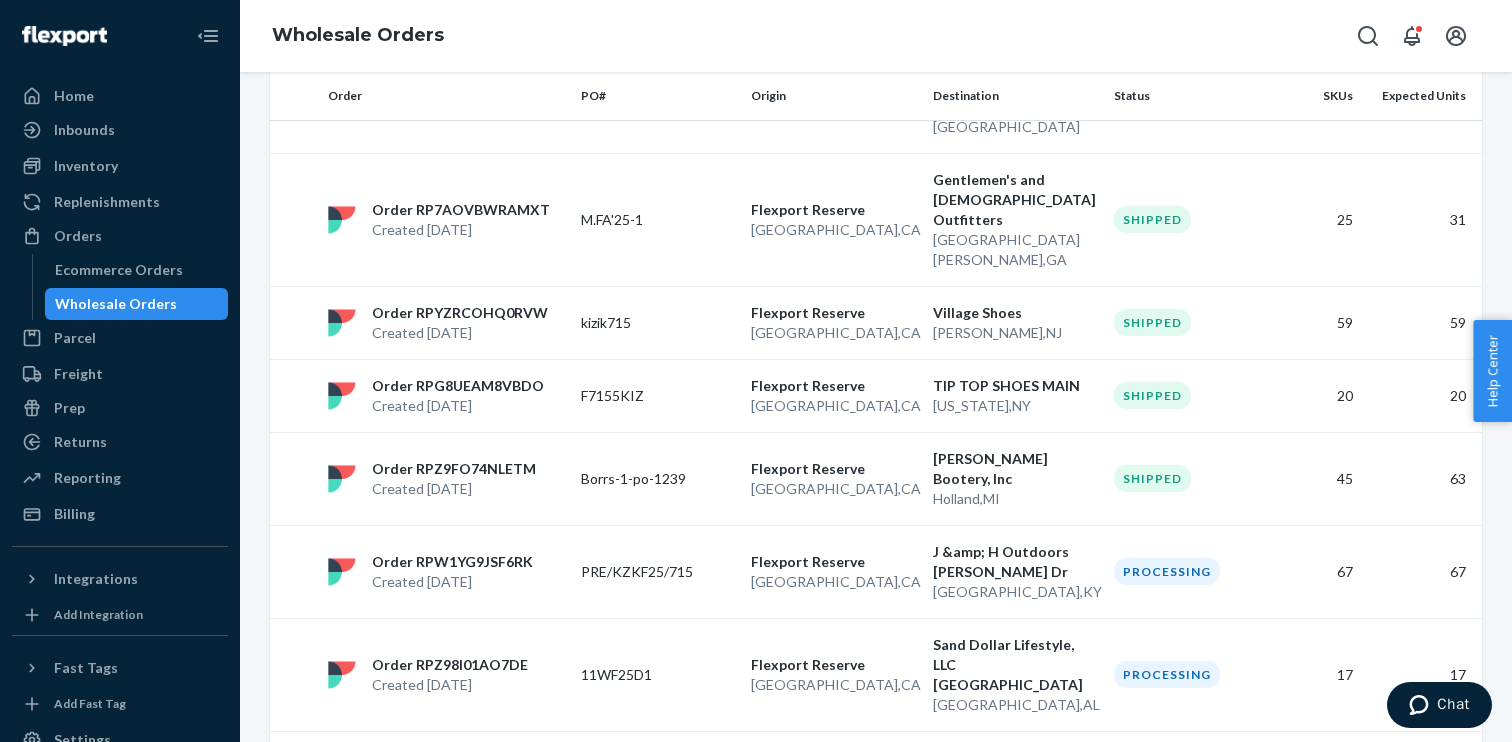 scroll, scrollTop: 1766, scrollLeft: 0, axis: vertical 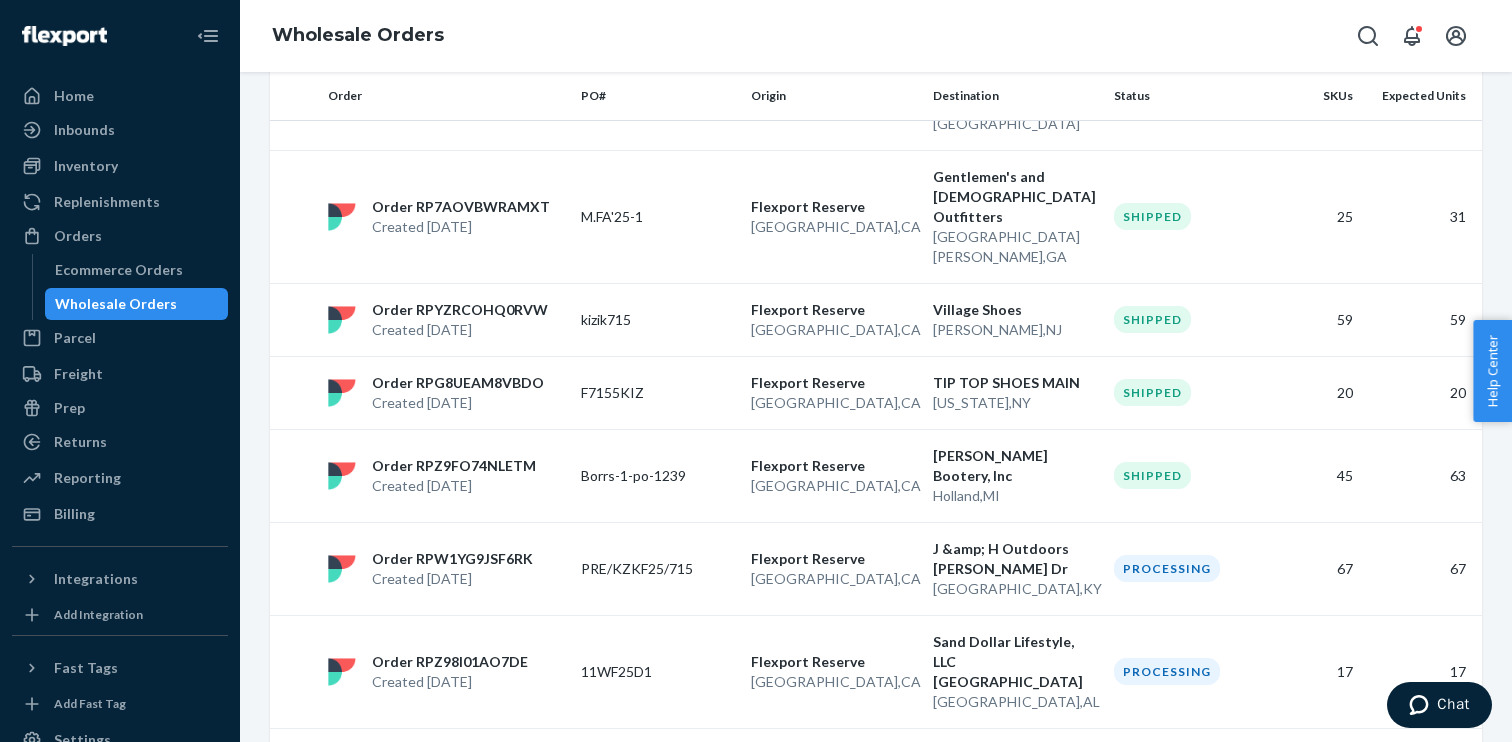 click on "6" at bounding box center [913, 938] 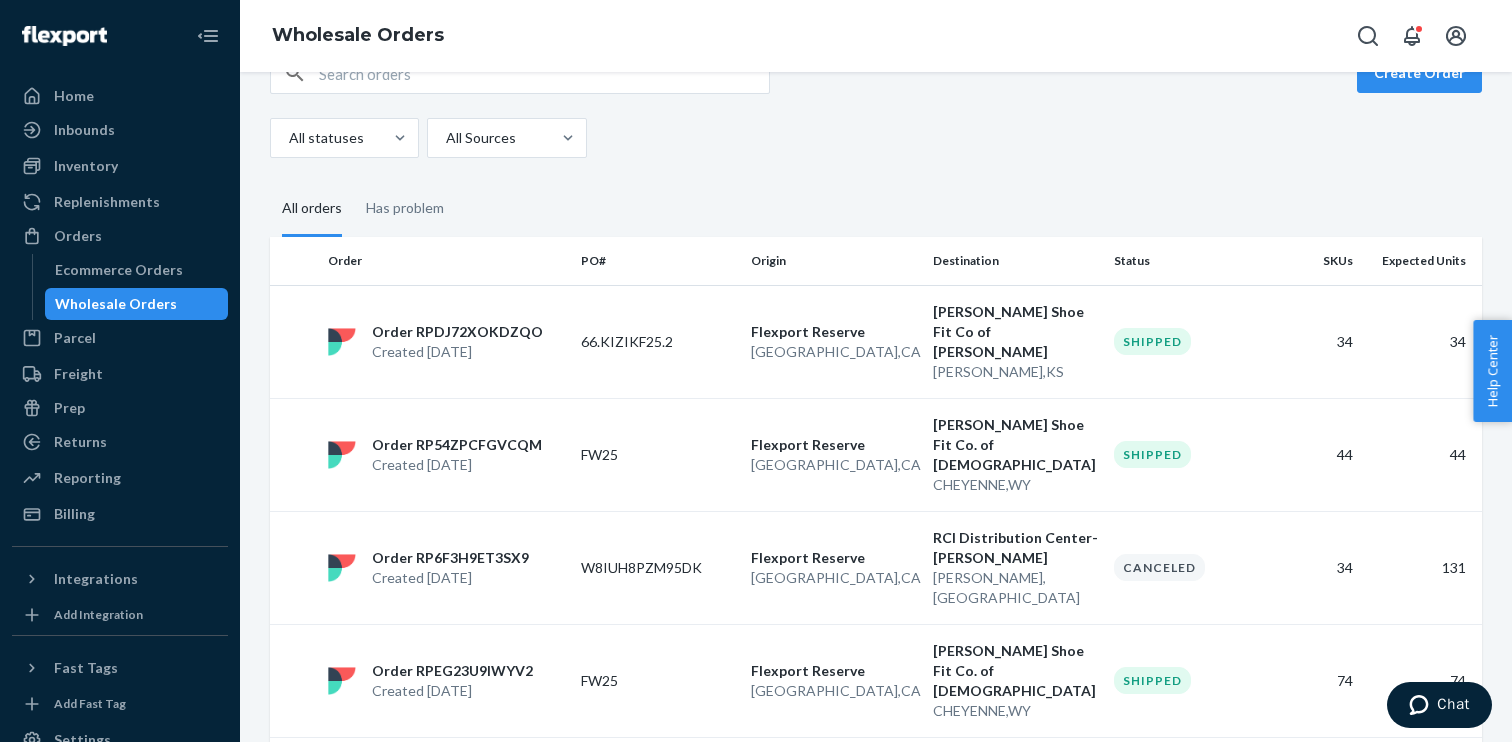 scroll, scrollTop: 0, scrollLeft: 0, axis: both 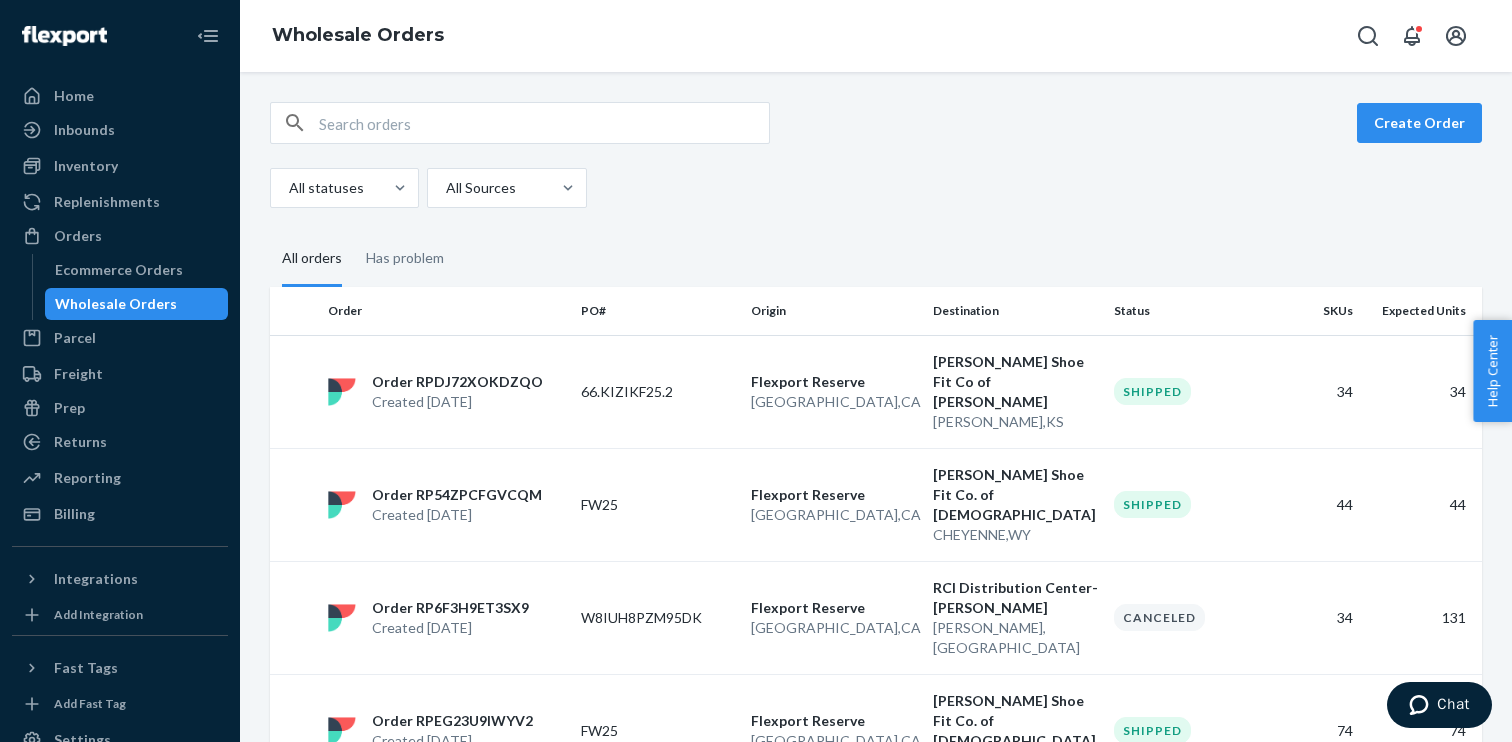 click at bounding box center (544, 123) 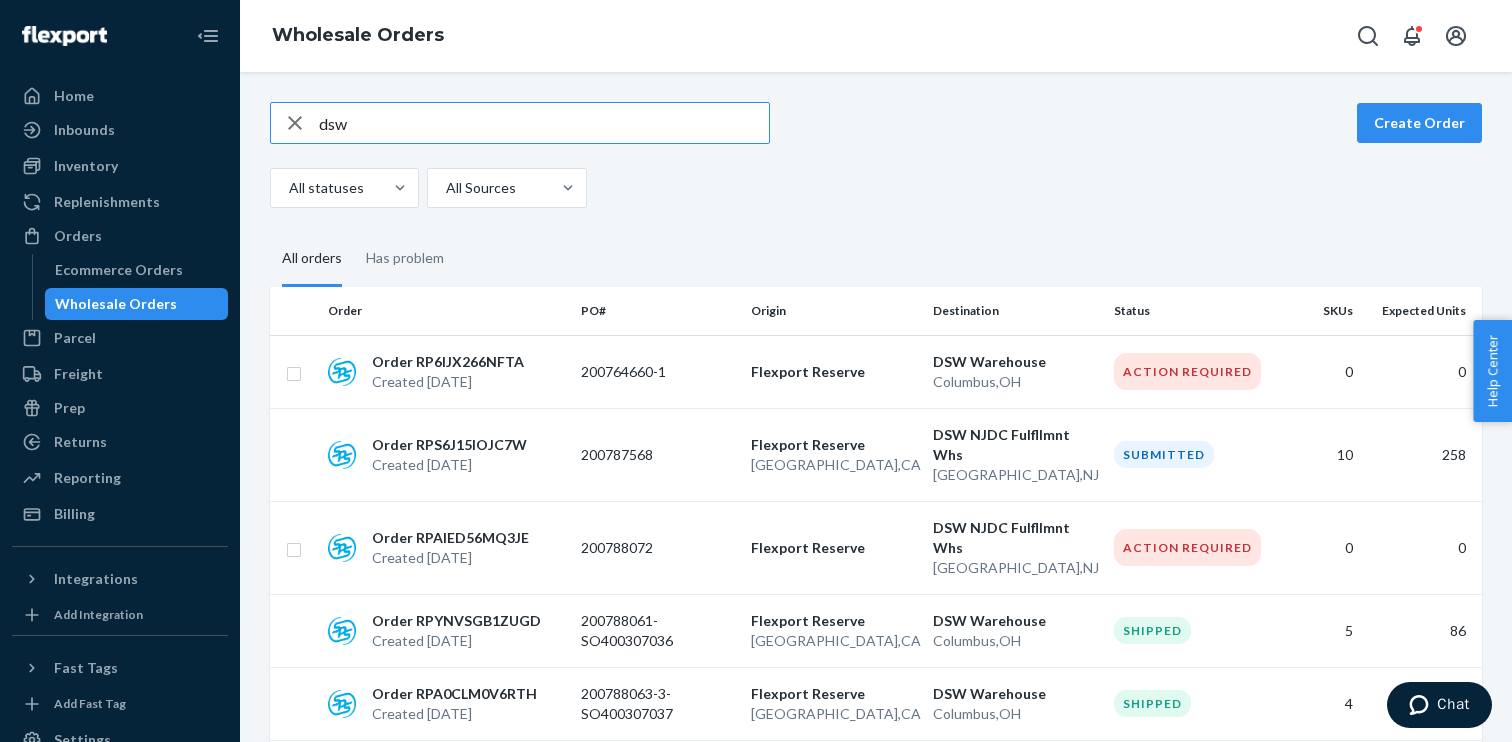 type on "dsw" 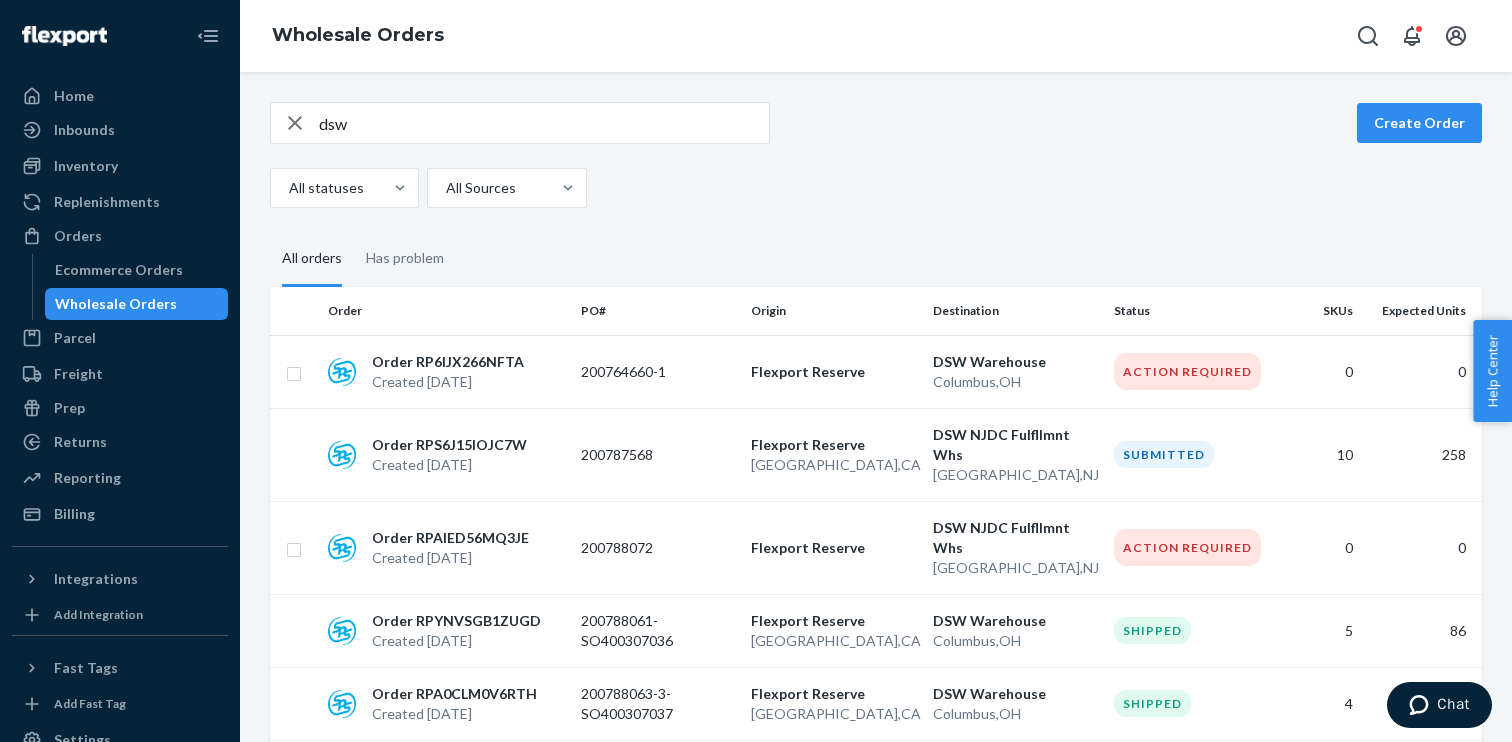 scroll, scrollTop: 220, scrollLeft: 0, axis: vertical 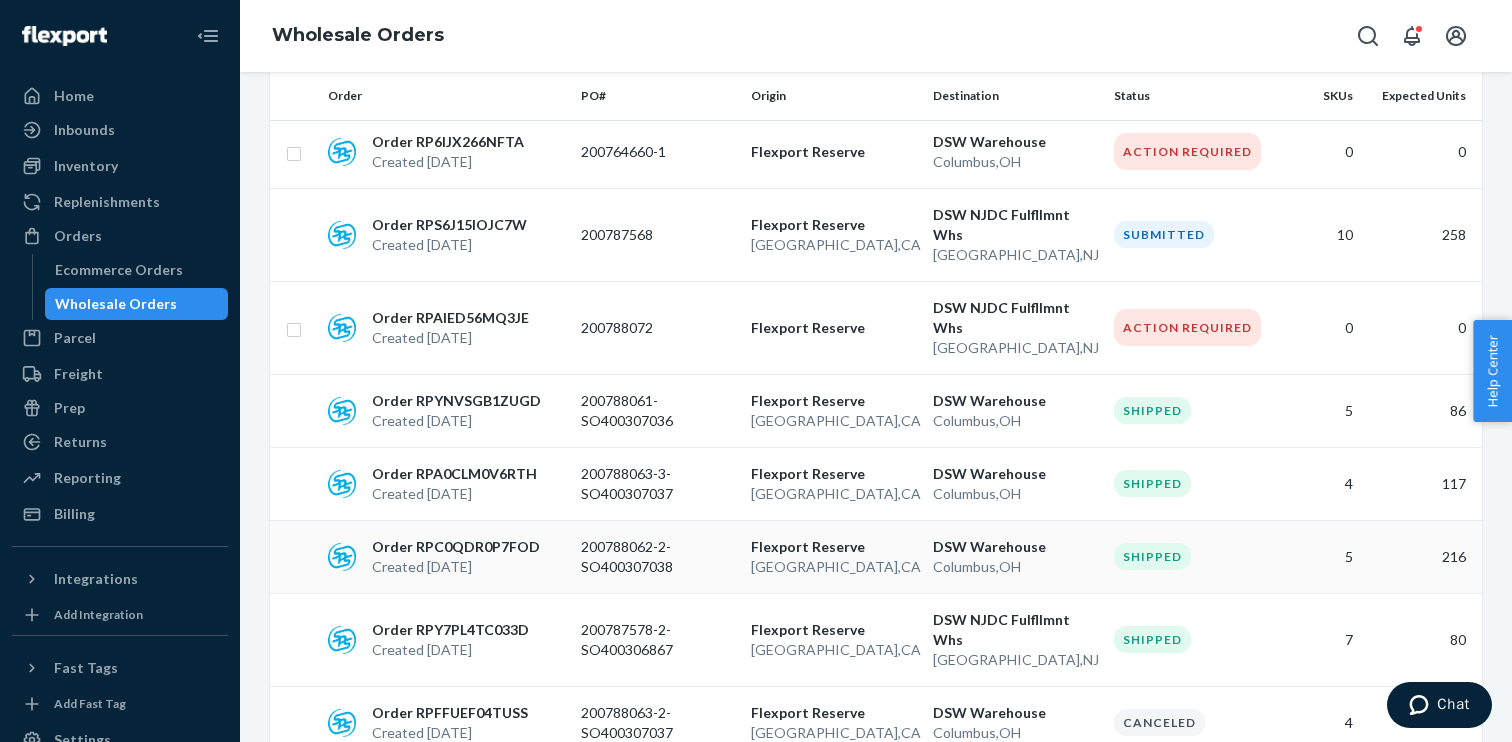 click on "San Bernardino ,  CA" at bounding box center (834, 567) 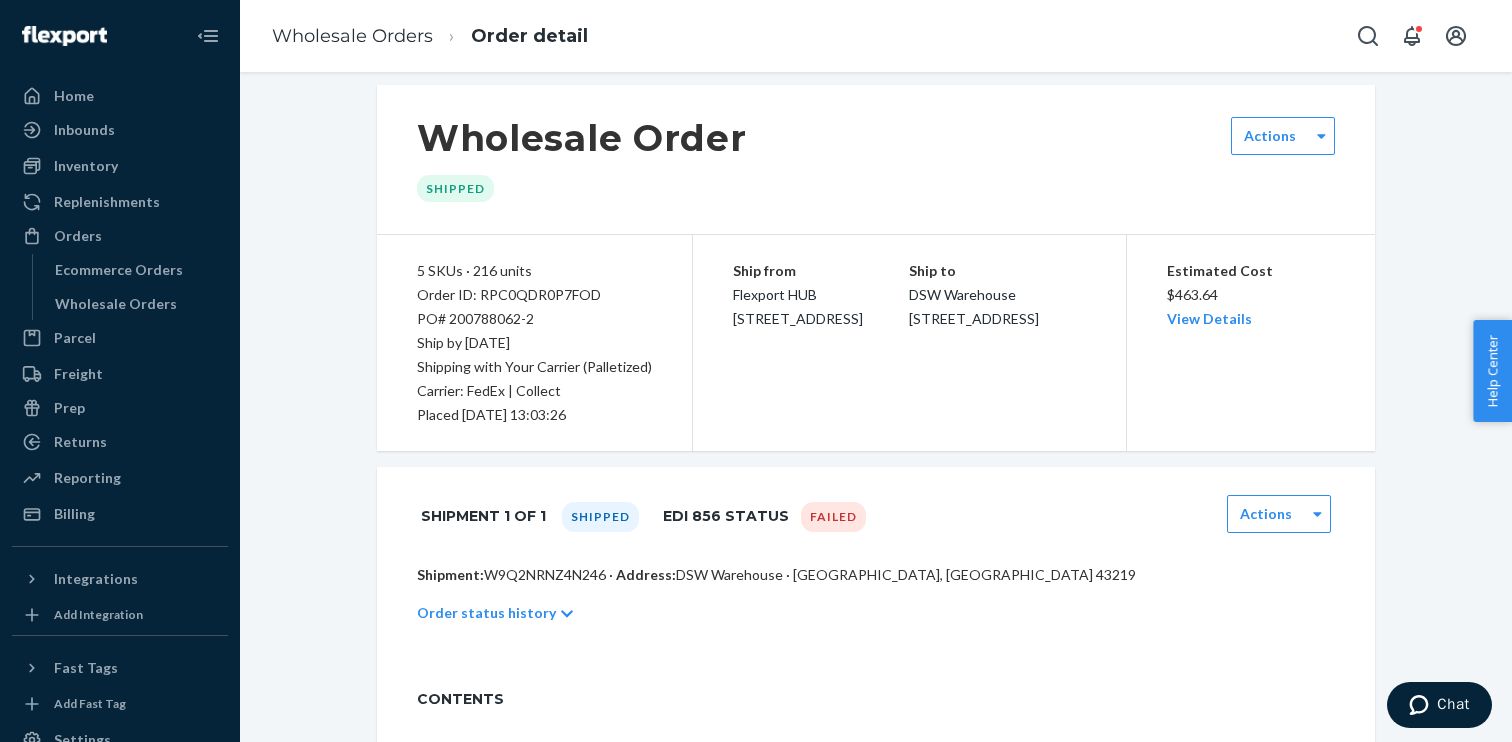 scroll, scrollTop: 0, scrollLeft: 0, axis: both 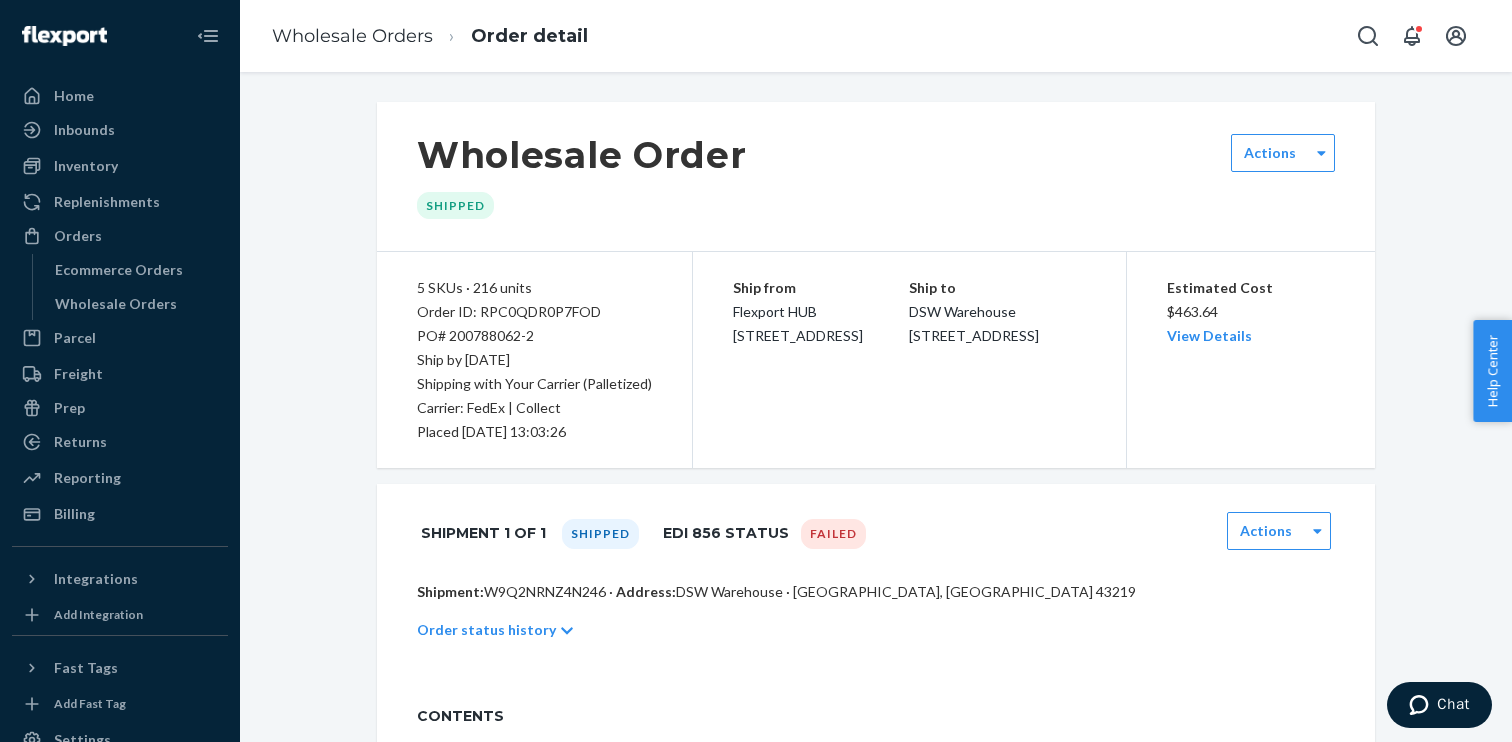 click 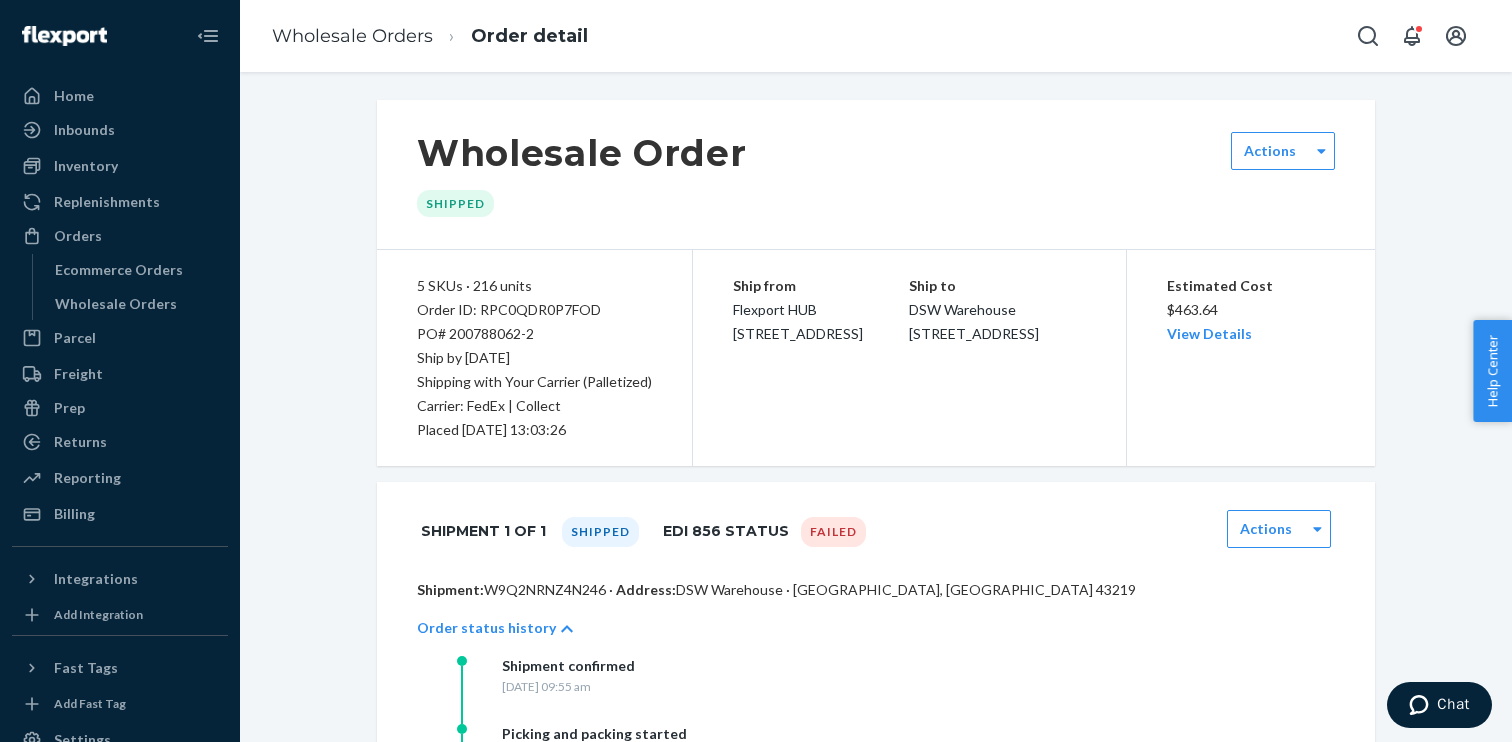 scroll, scrollTop: 0, scrollLeft: 0, axis: both 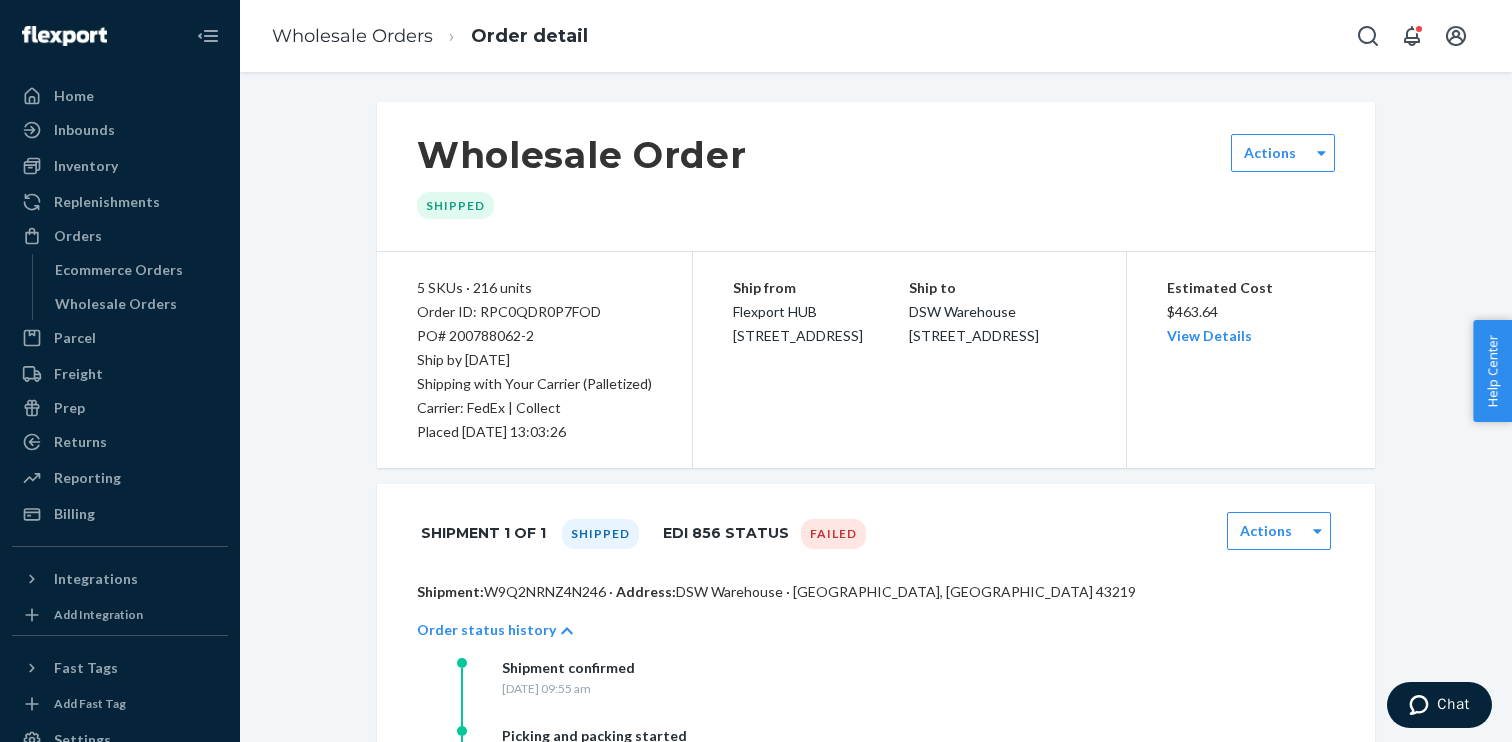 click on "Shipment 1 of 1 Shipped EDI 856 Status Failed Actions" at bounding box center [876, 533] 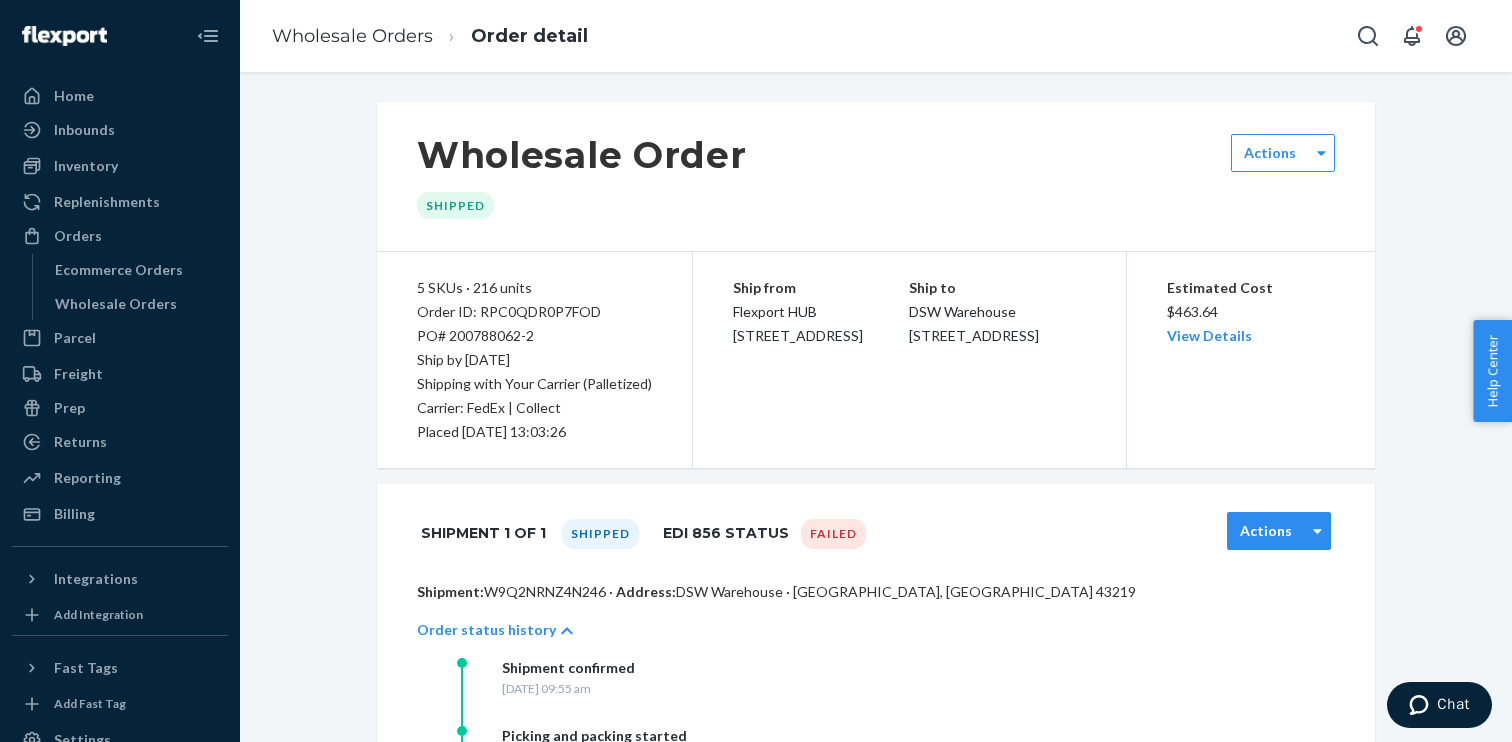 click on "Actions" at bounding box center (1266, 531) 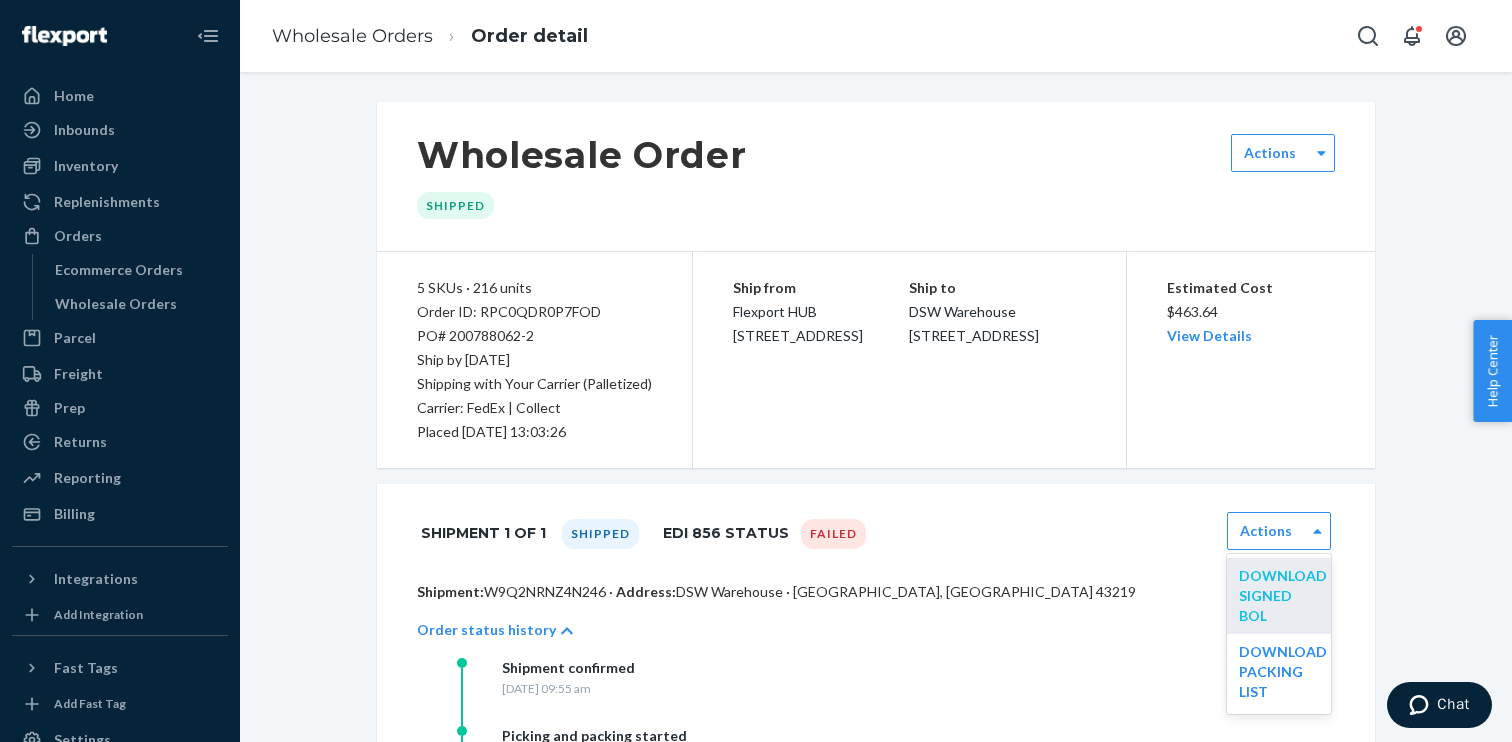click on "Download Signed BOL" at bounding box center [1283, 595] 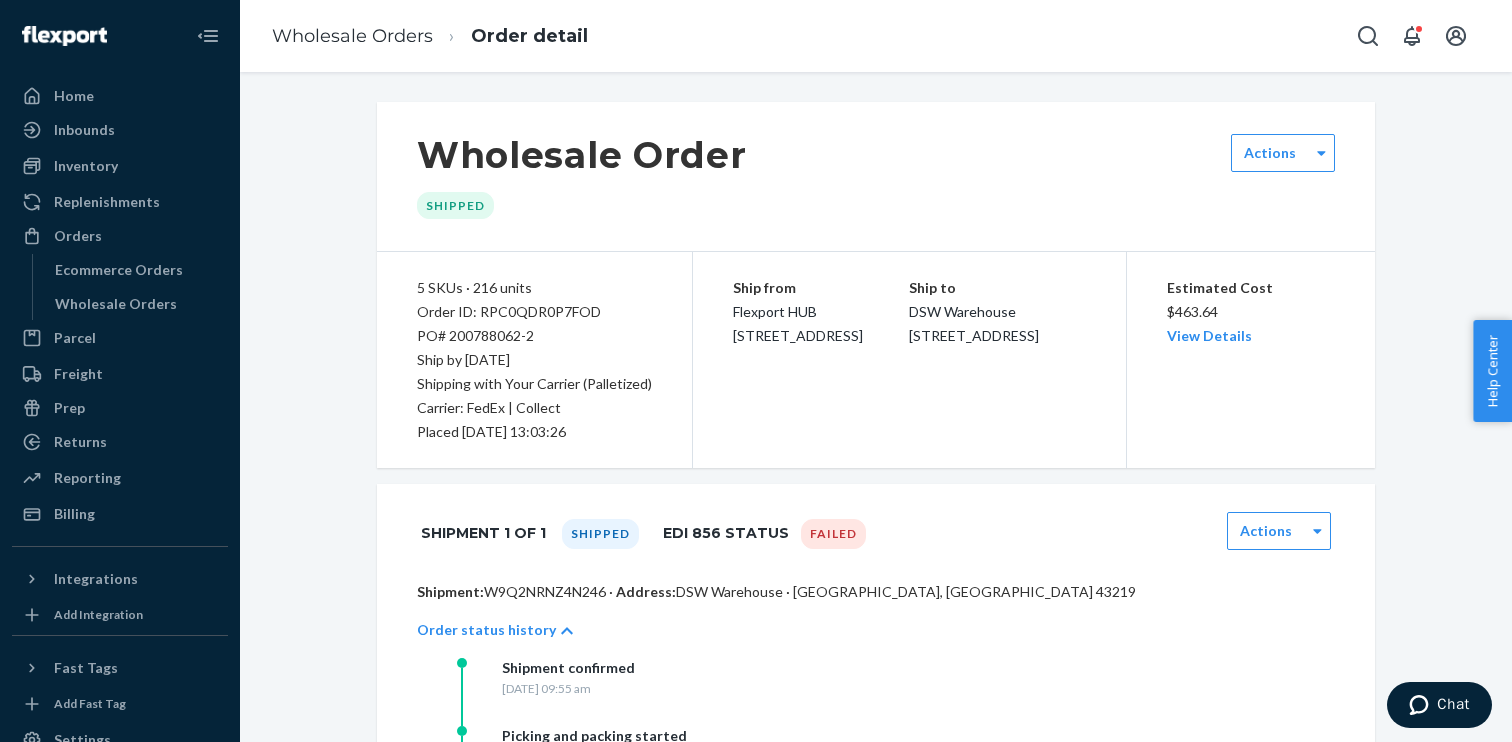 click on "Shipment:   W9Q2NRNZ4N246 ·     Address:   DSW Warehouse · Columbus, OH 43219" at bounding box center [876, 592] 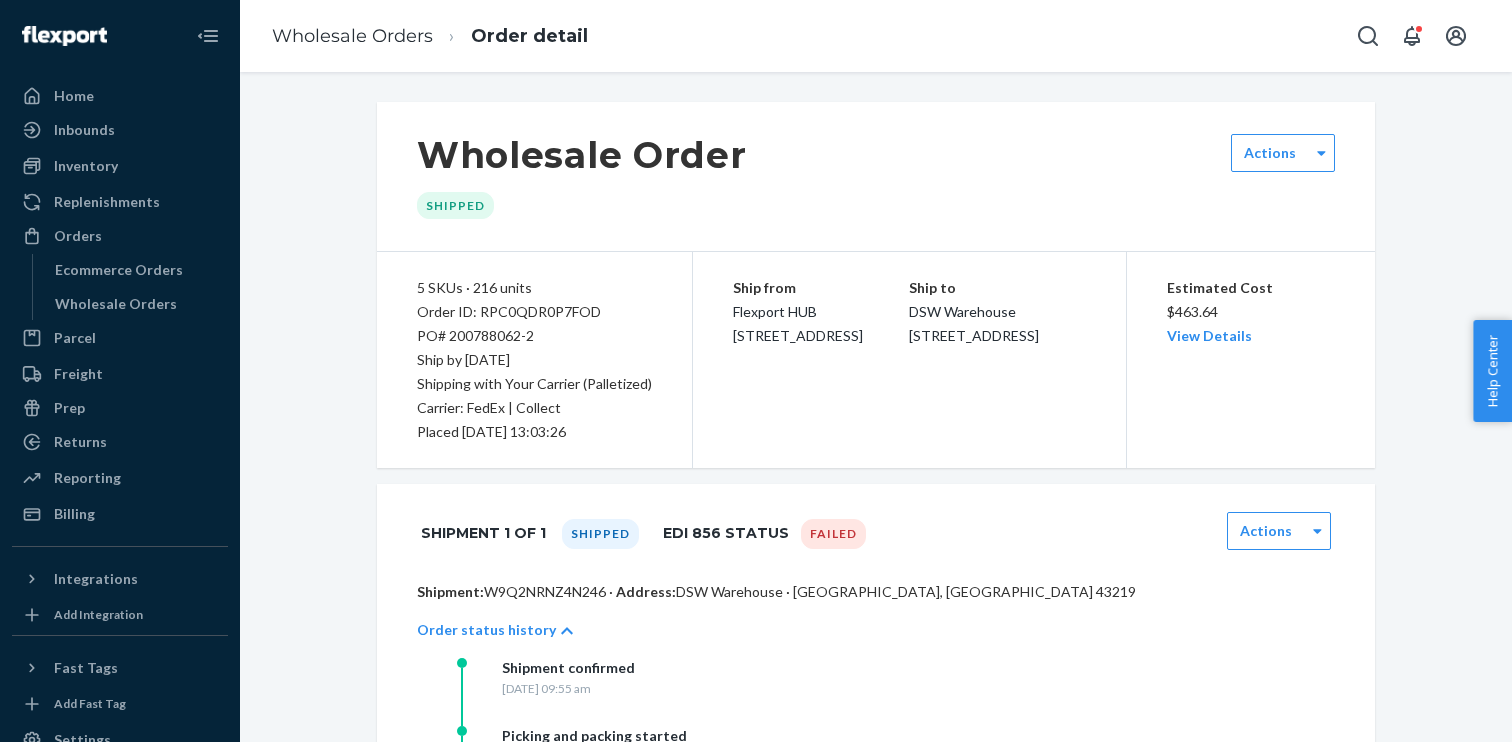 scroll, scrollTop: 0, scrollLeft: 0, axis: both 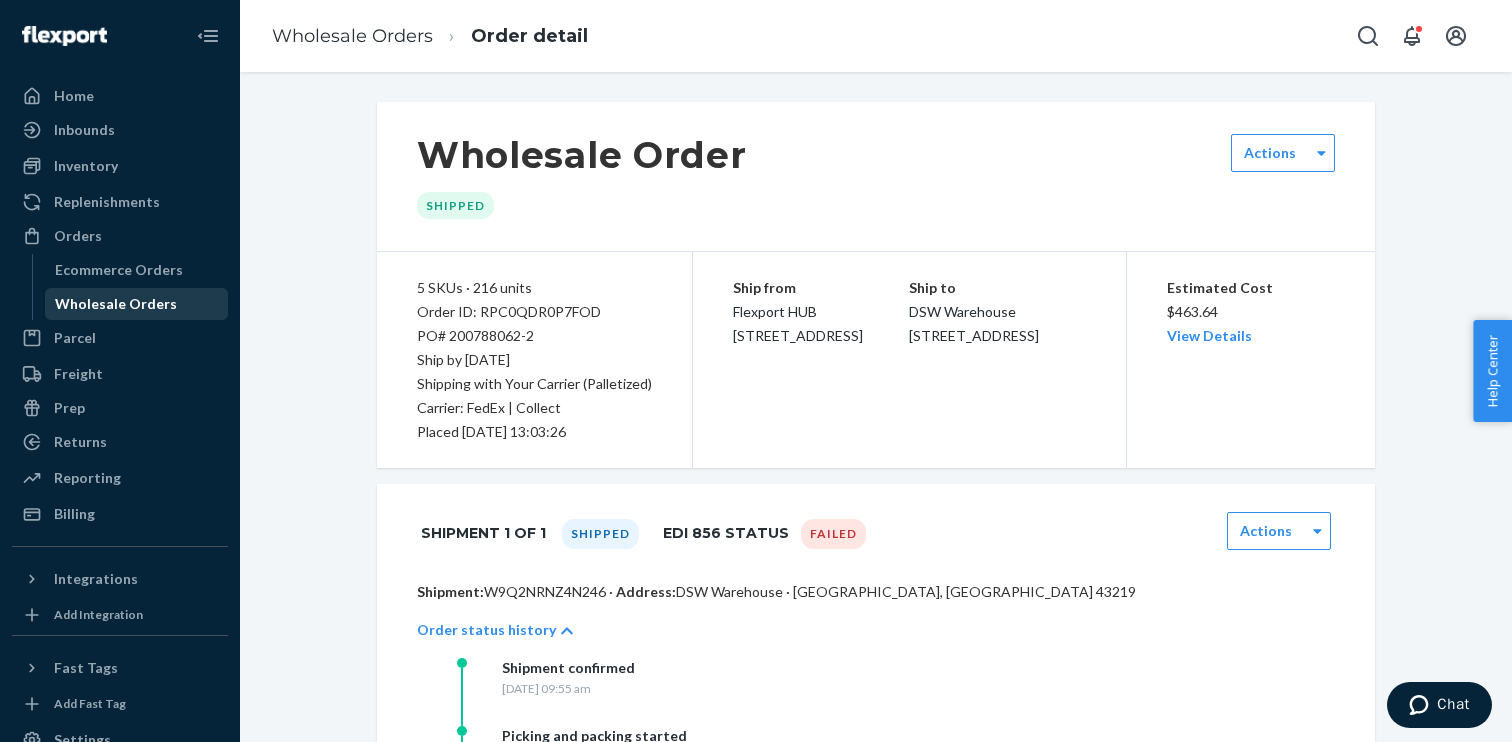 click on "Wholesale Orders" at bounding box center (116, 304) 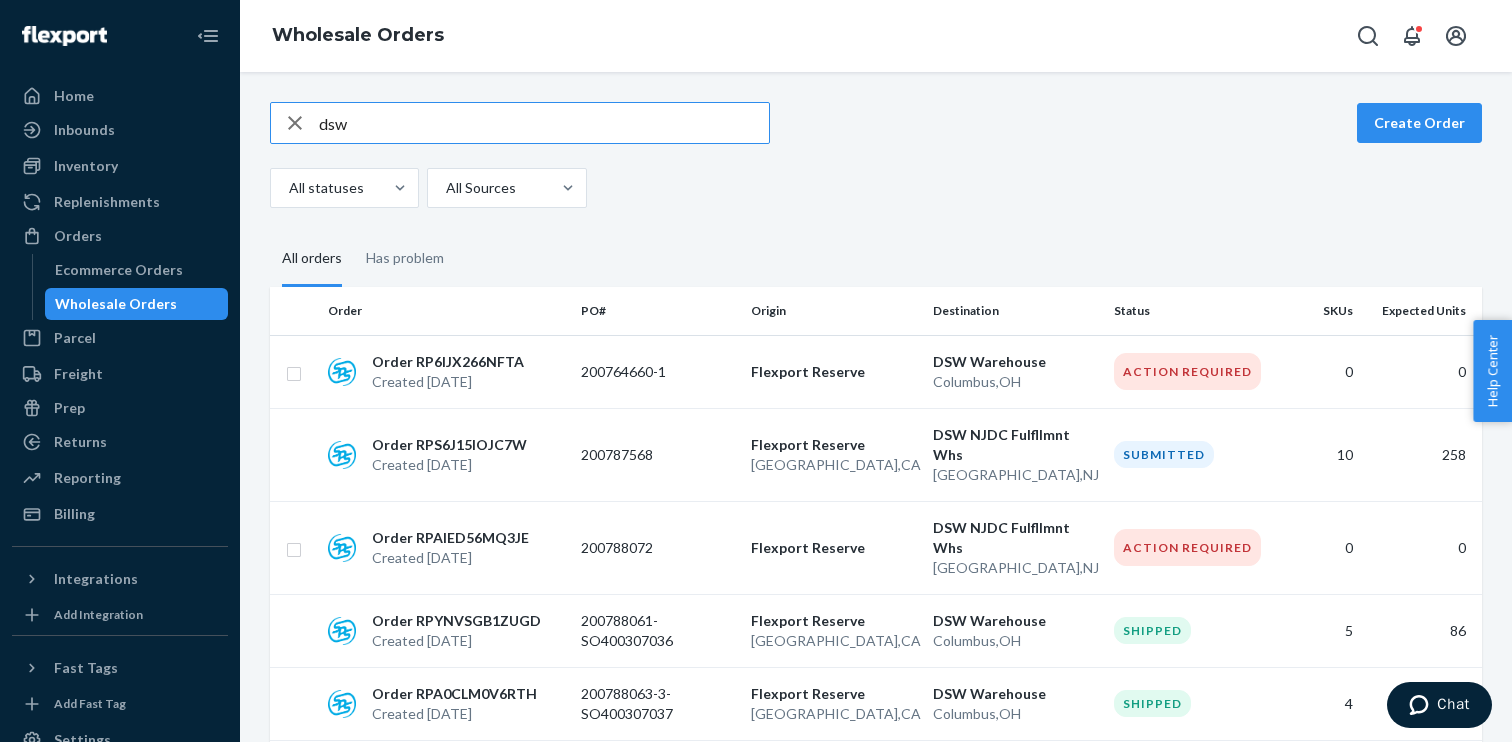 click on "dsw" at bounding box center [544, 123] 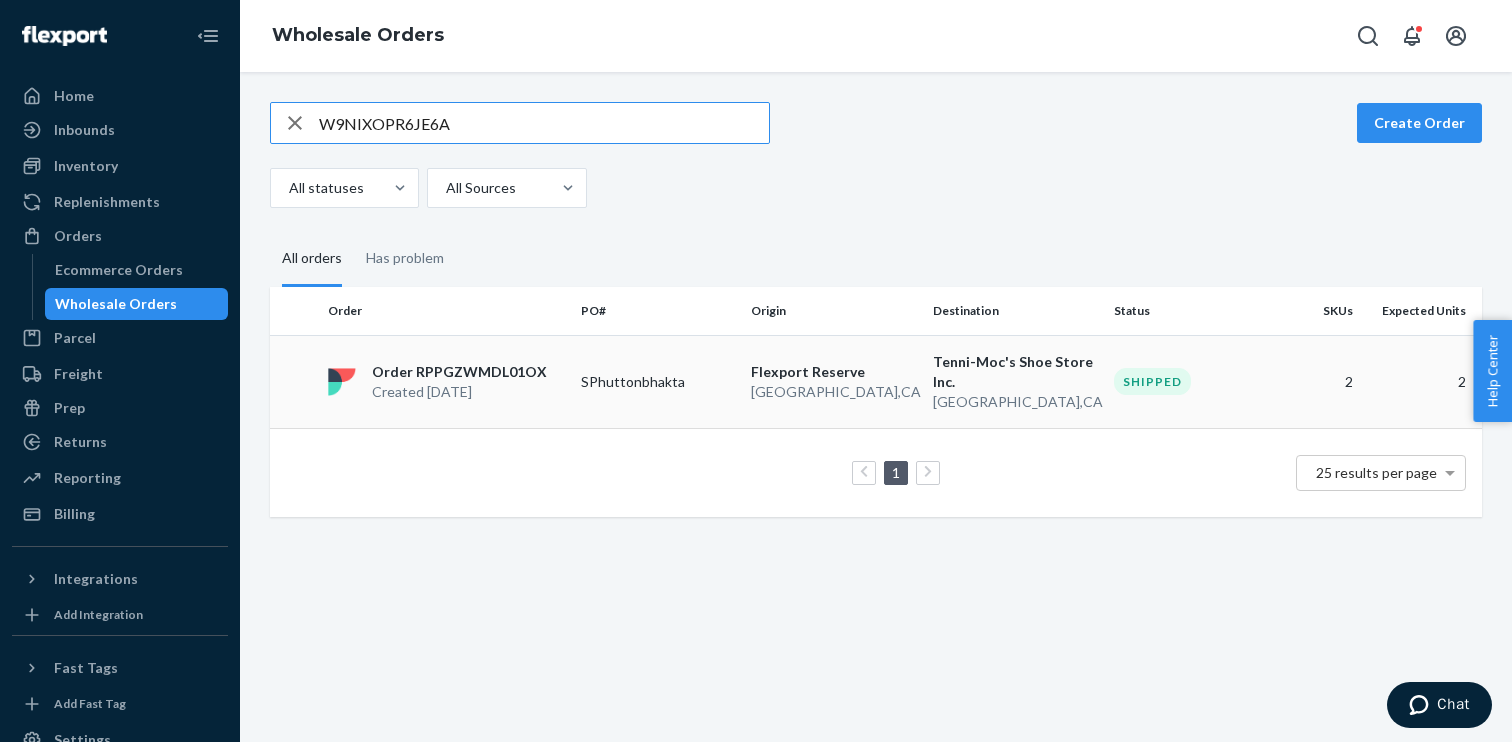 type on "W9NIXOPR6JE6A" 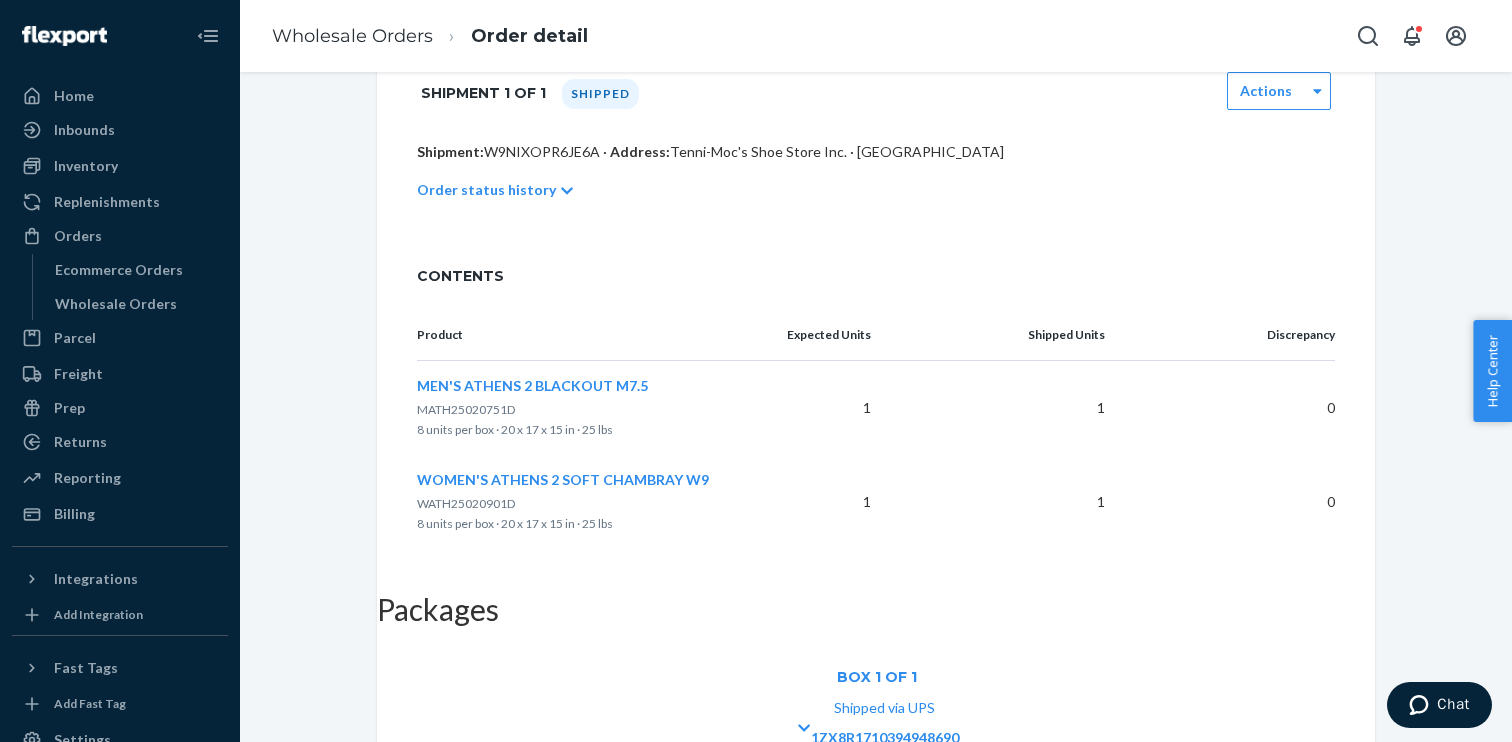 scroll, scrollTop: 441, scrollLeft: 0, axis: vertical 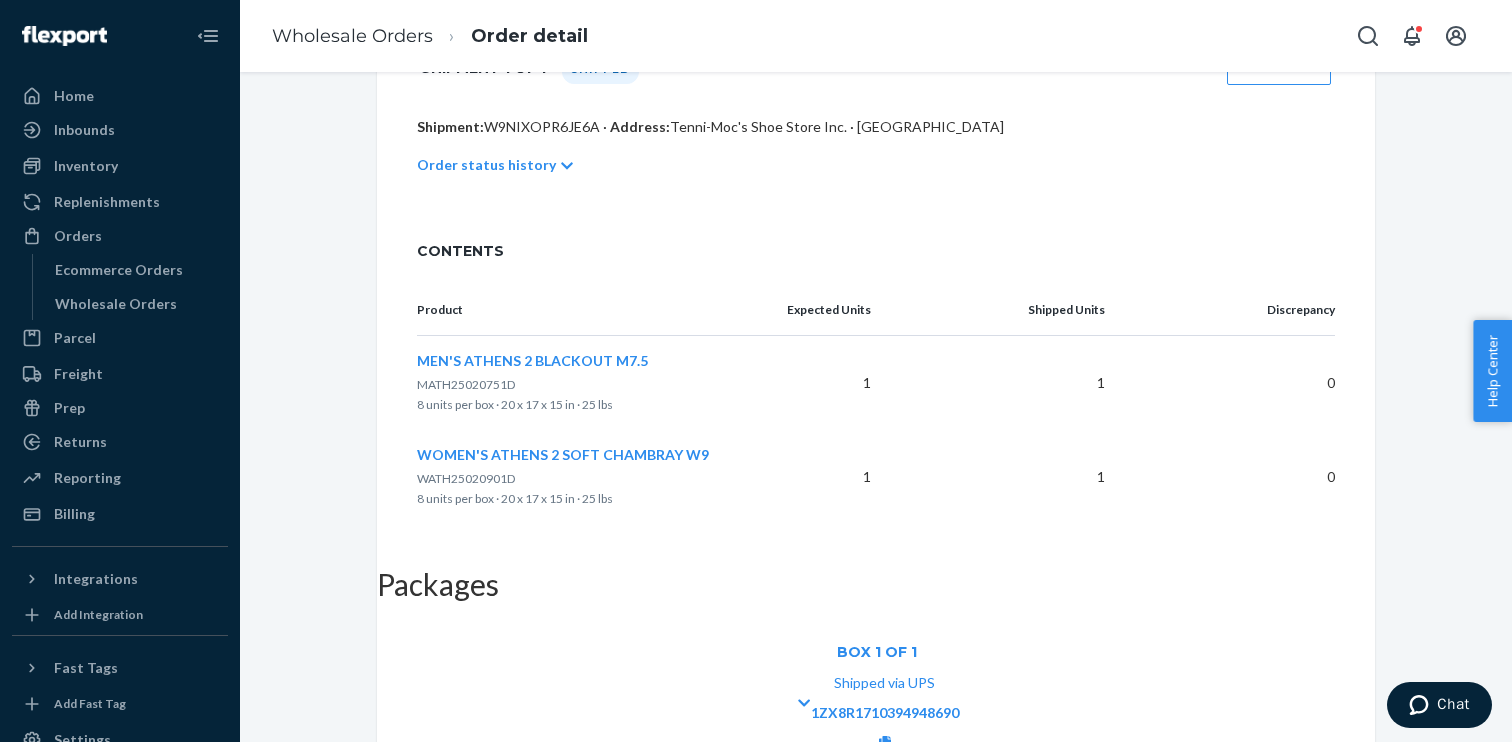 click on "Order status history" at bounding box center (876, 165) 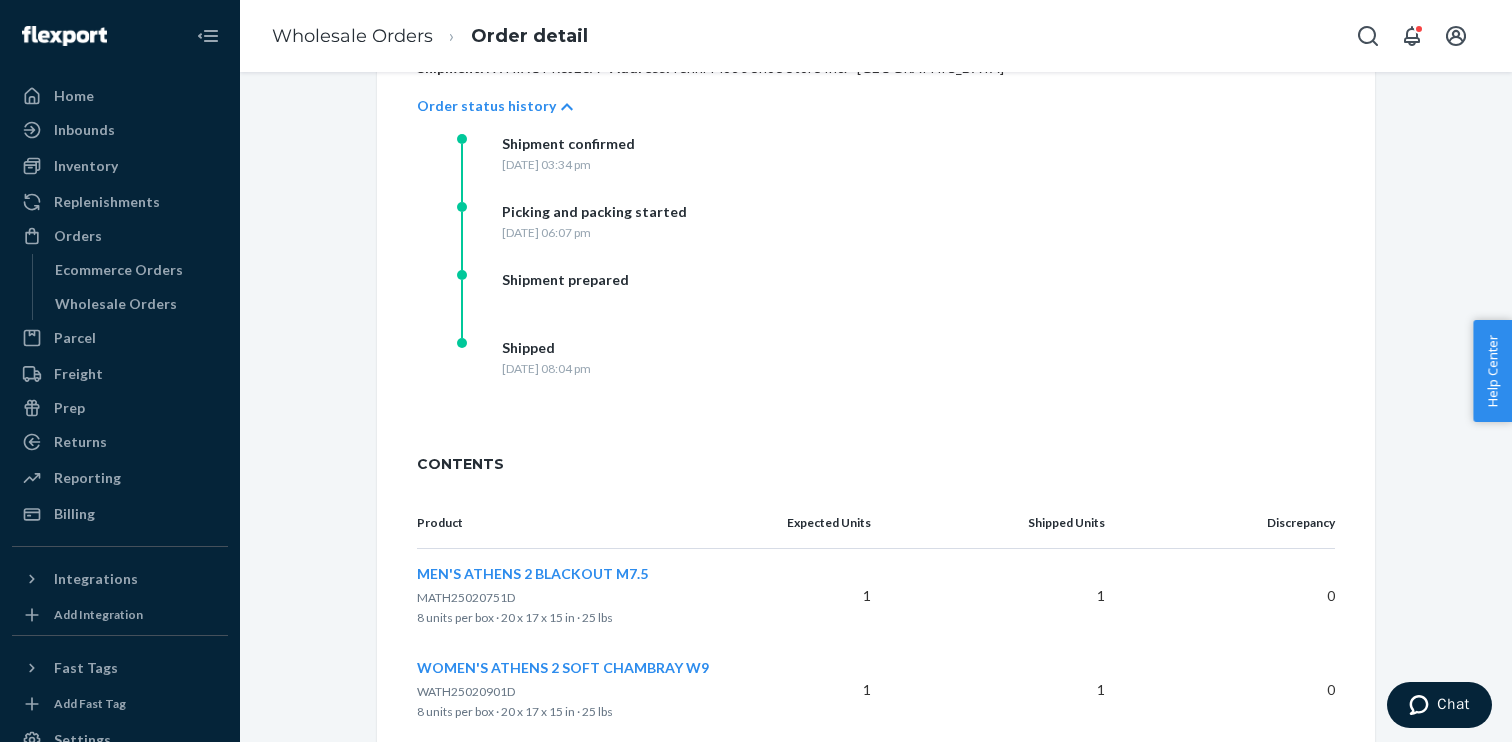 scroll, scrollTop: 400, scrollLeft: 0, axis: vertical 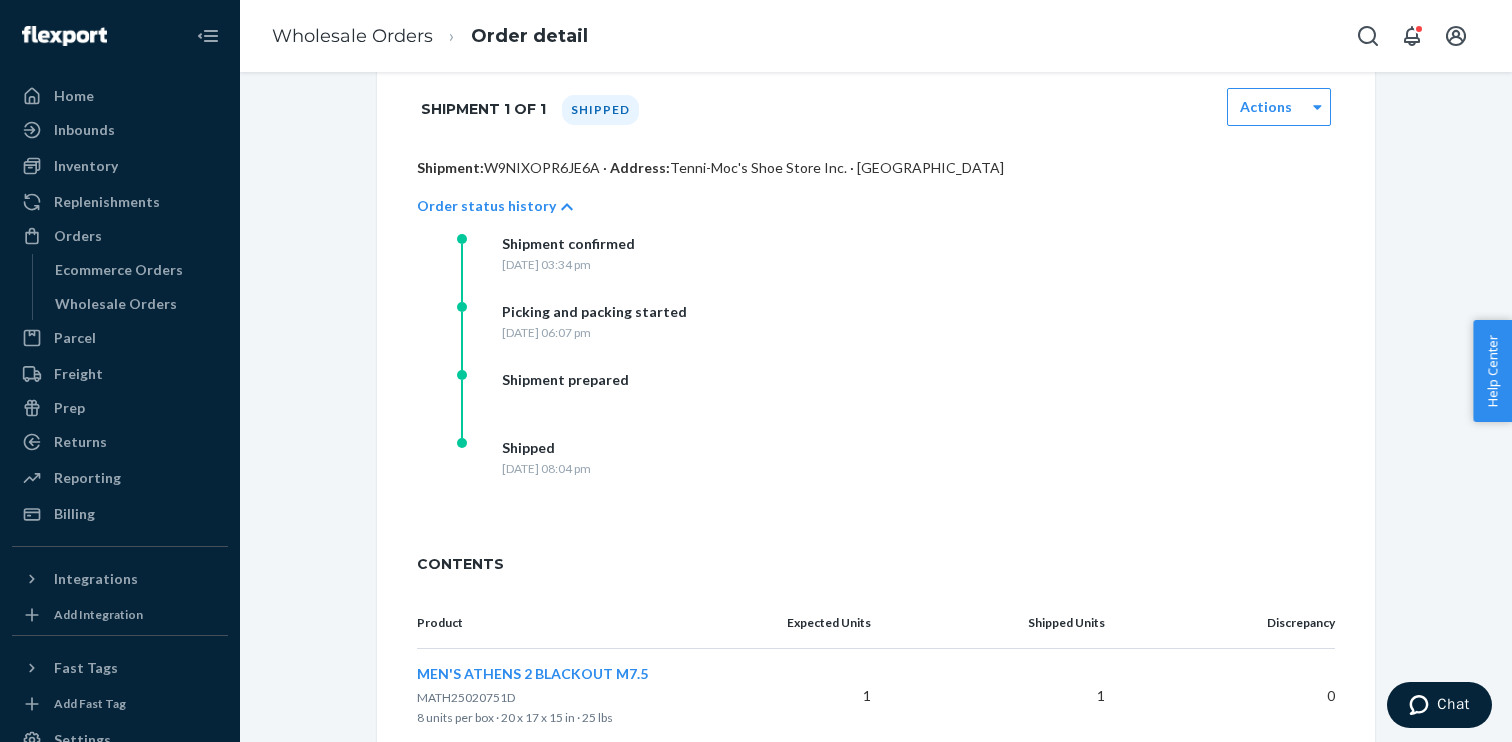 click on "Order status history" at bounding box center [876, 206] 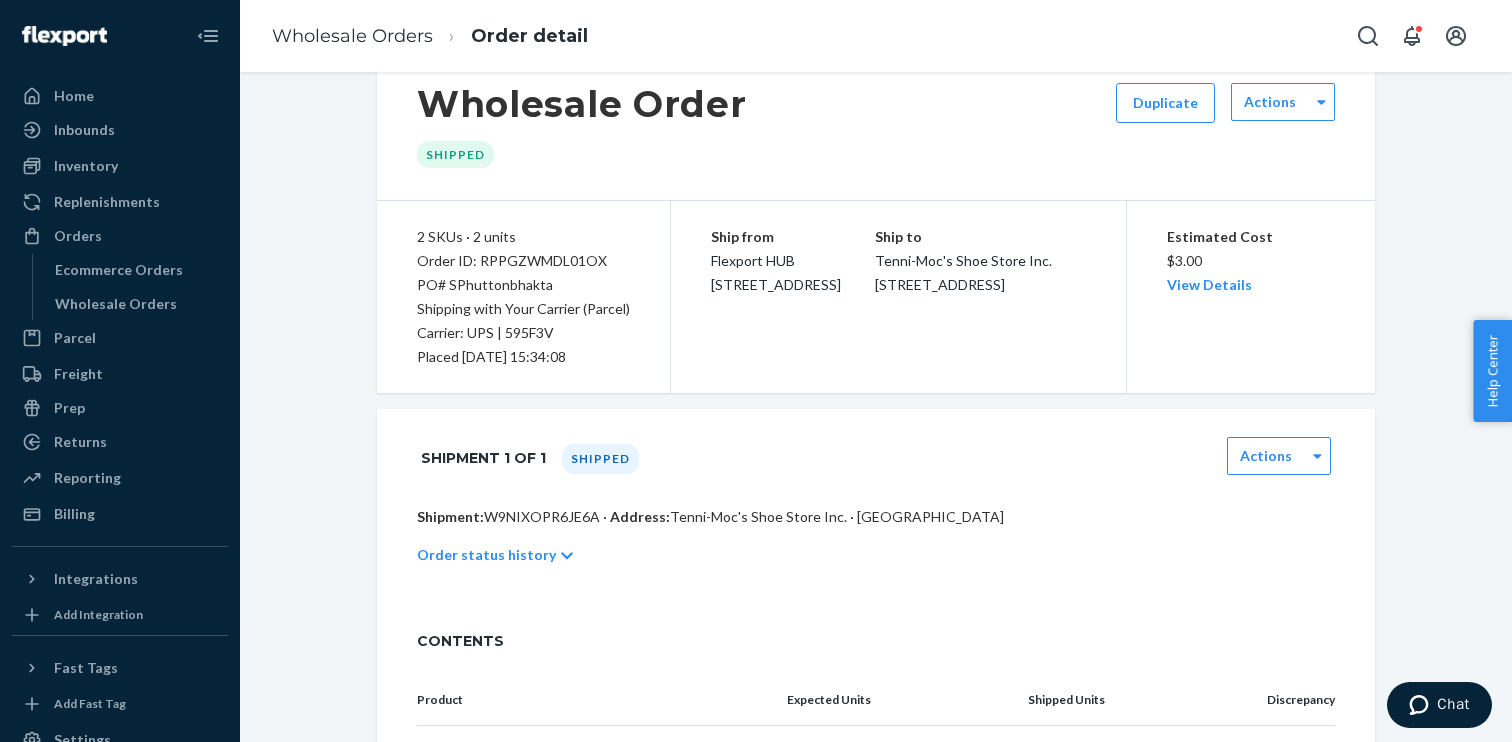 scroll, scrollTop: 108, scrollLeft: 0, axis: vertical 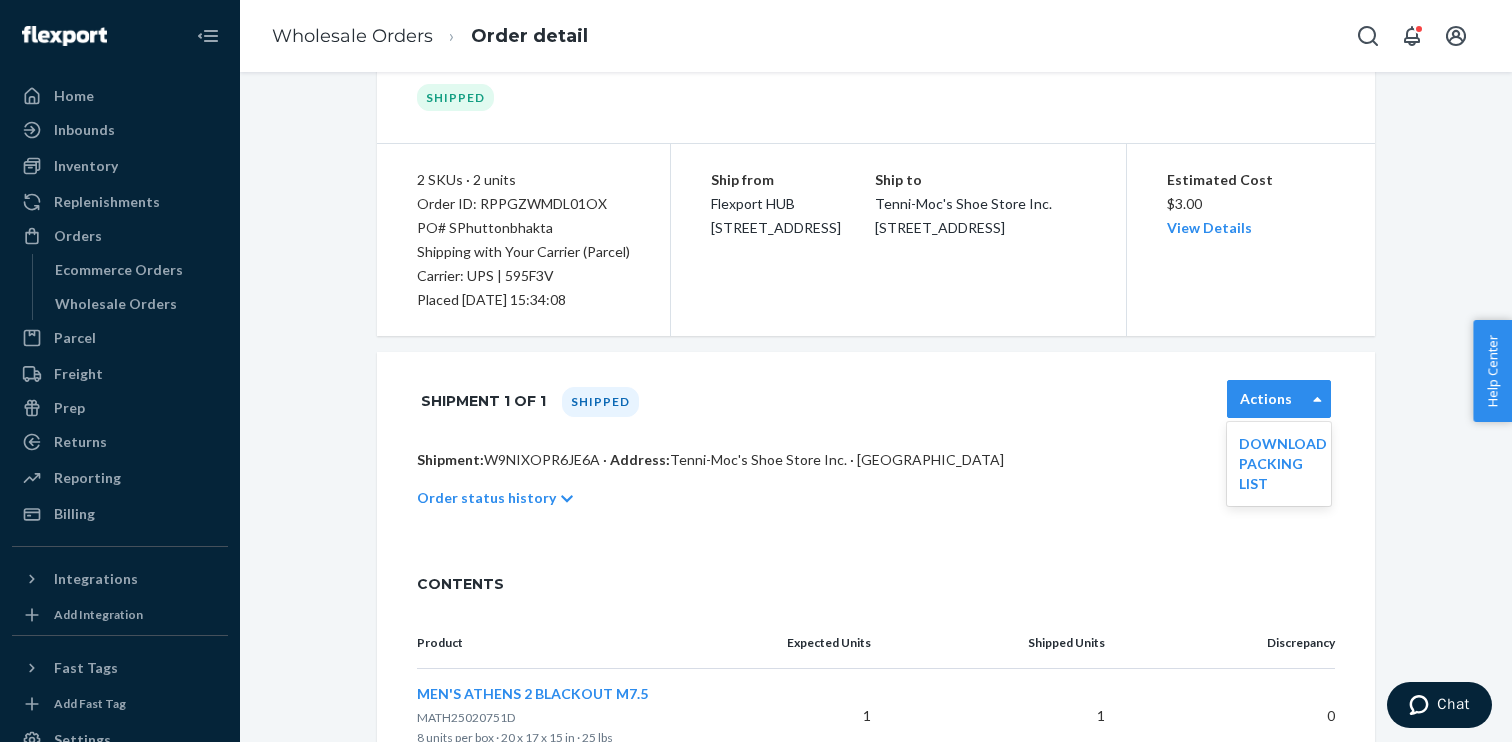 click on "Actions" at bounding box center [1279, 399] 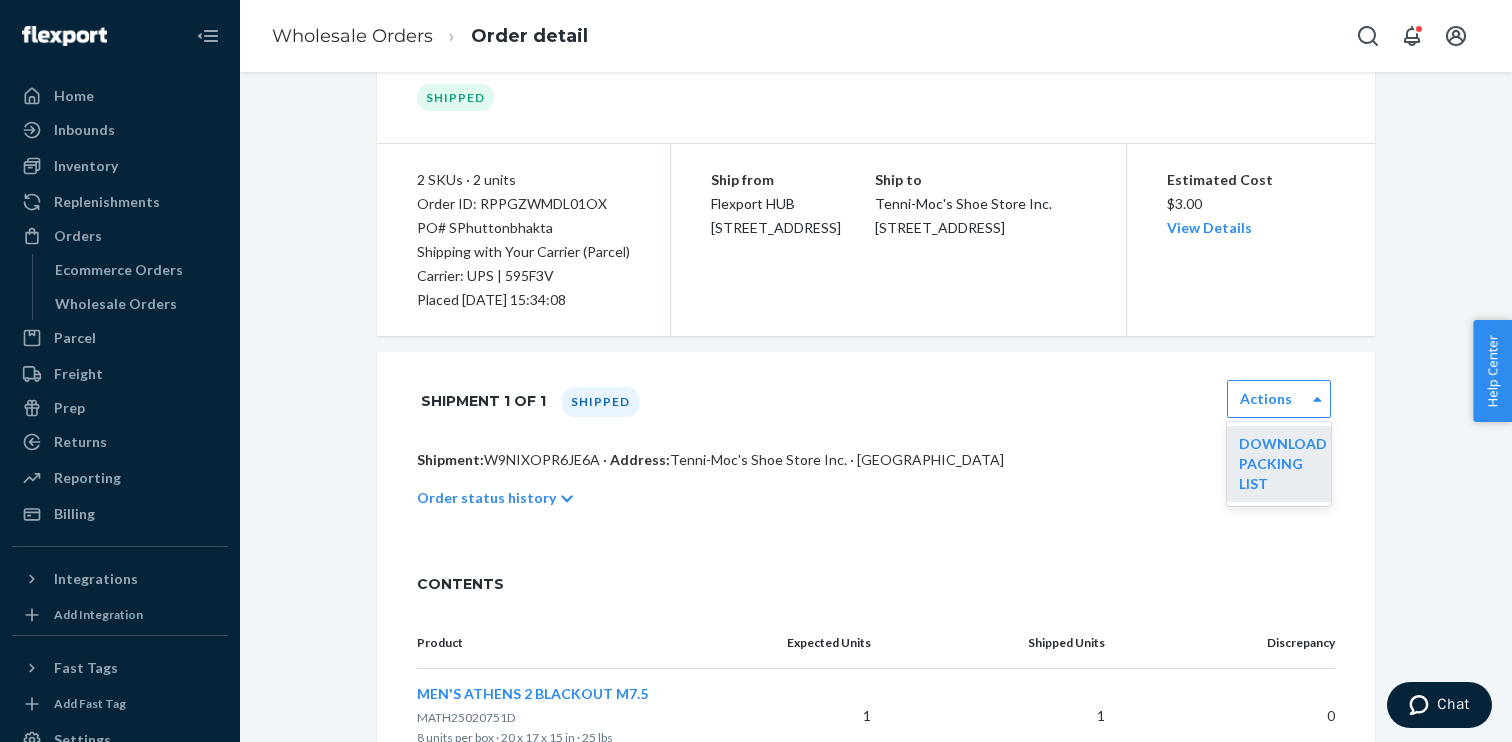 click on "Download Packing List" at bounding box center [1279, 464] 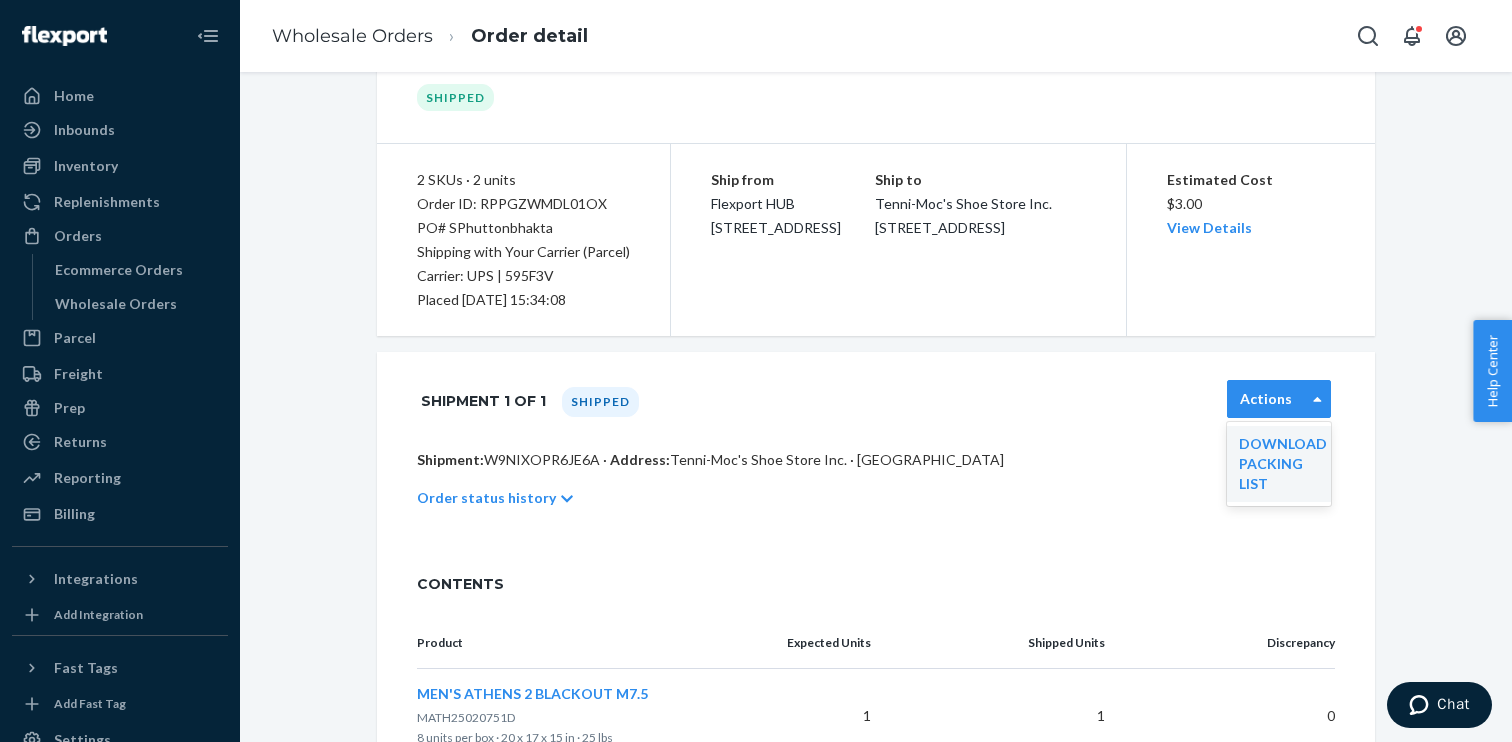click on "Actions" at bounding box center (1266, 399) 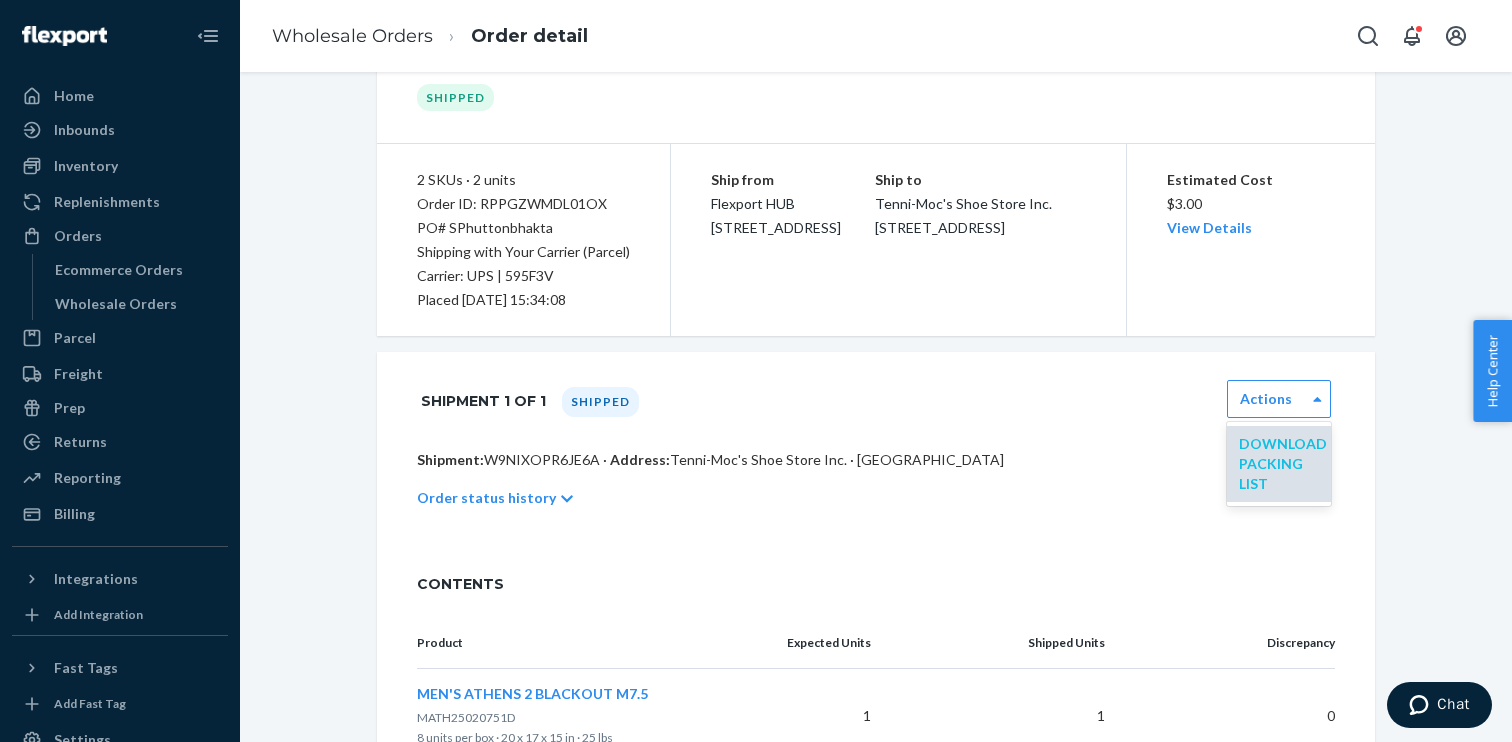 click on "Download Packing List" at bounding box center (1283, 463) 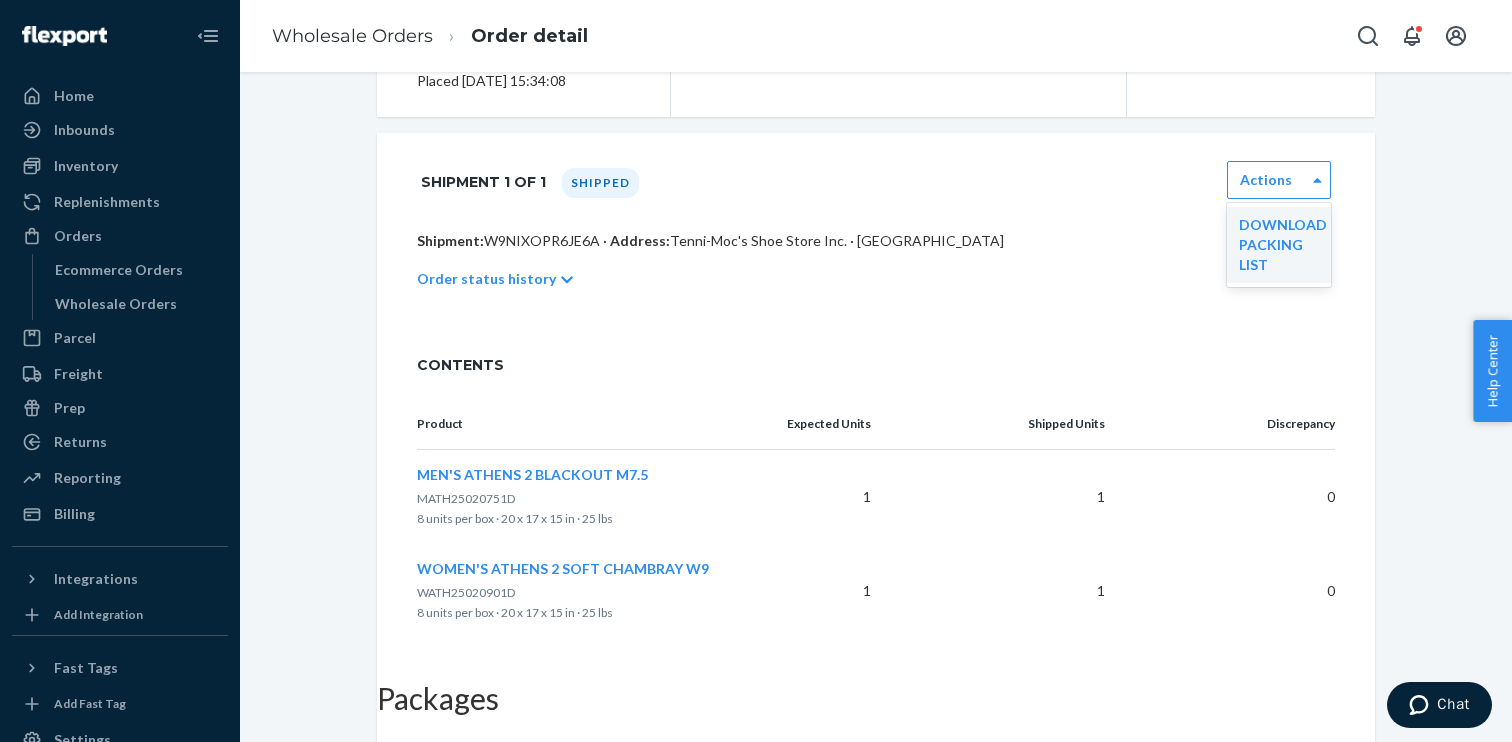 scroll, scrollTop: 330, scrollLeft: 0, axis: vertical 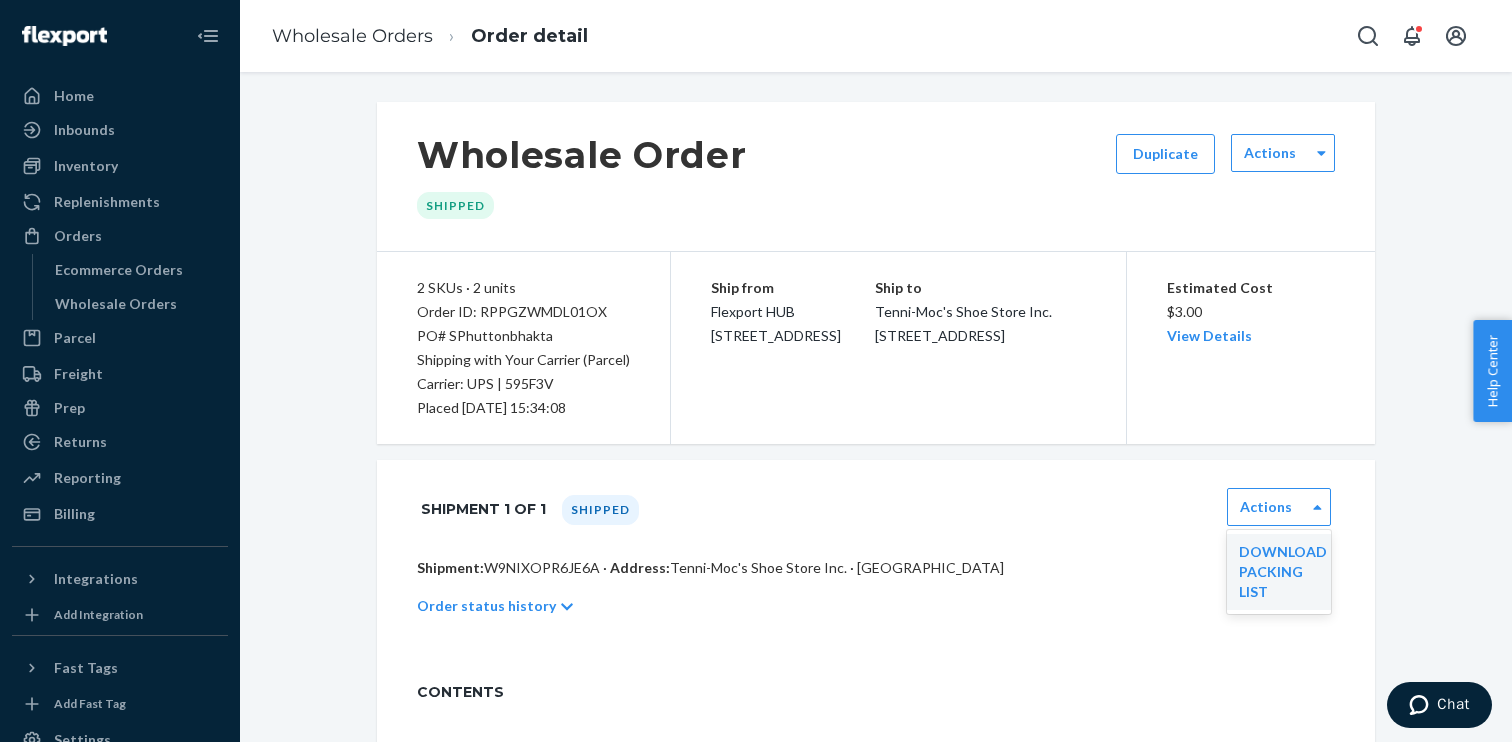 click on "Order status history" at bounding box center [876, 606] 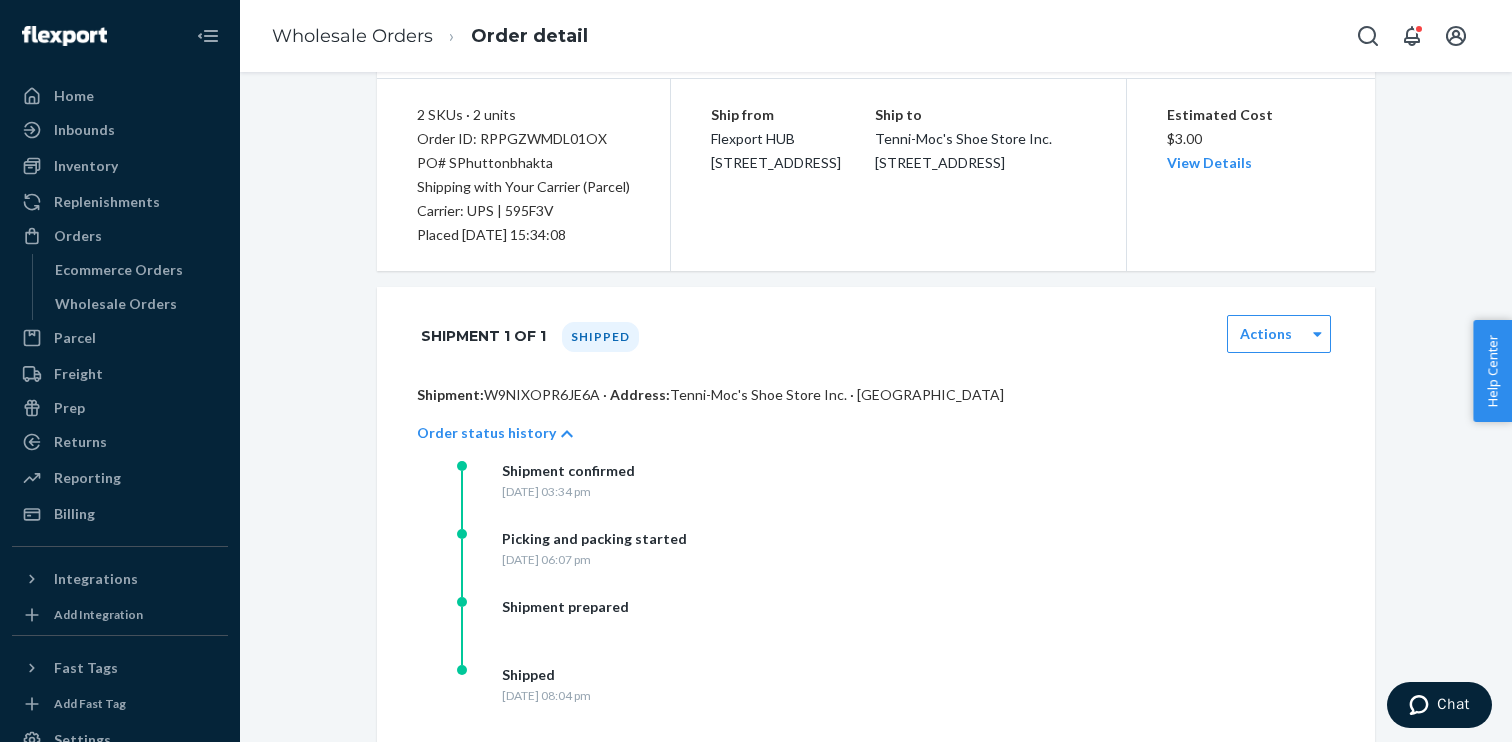 scroll, scrollTop: 185, scrollLeft: 0, axis: vertical 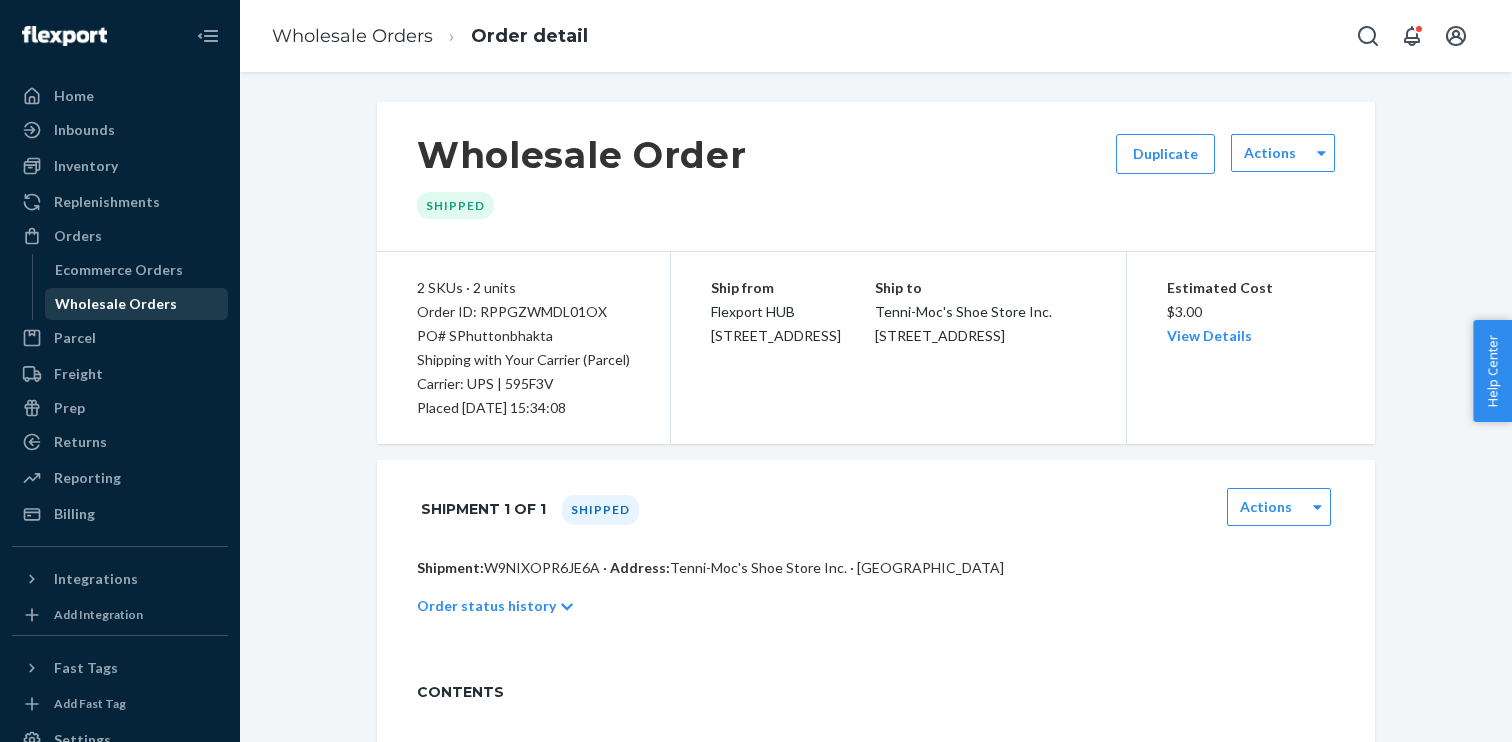 click on "Wholesale Orders" at bounding box center [137, 304] 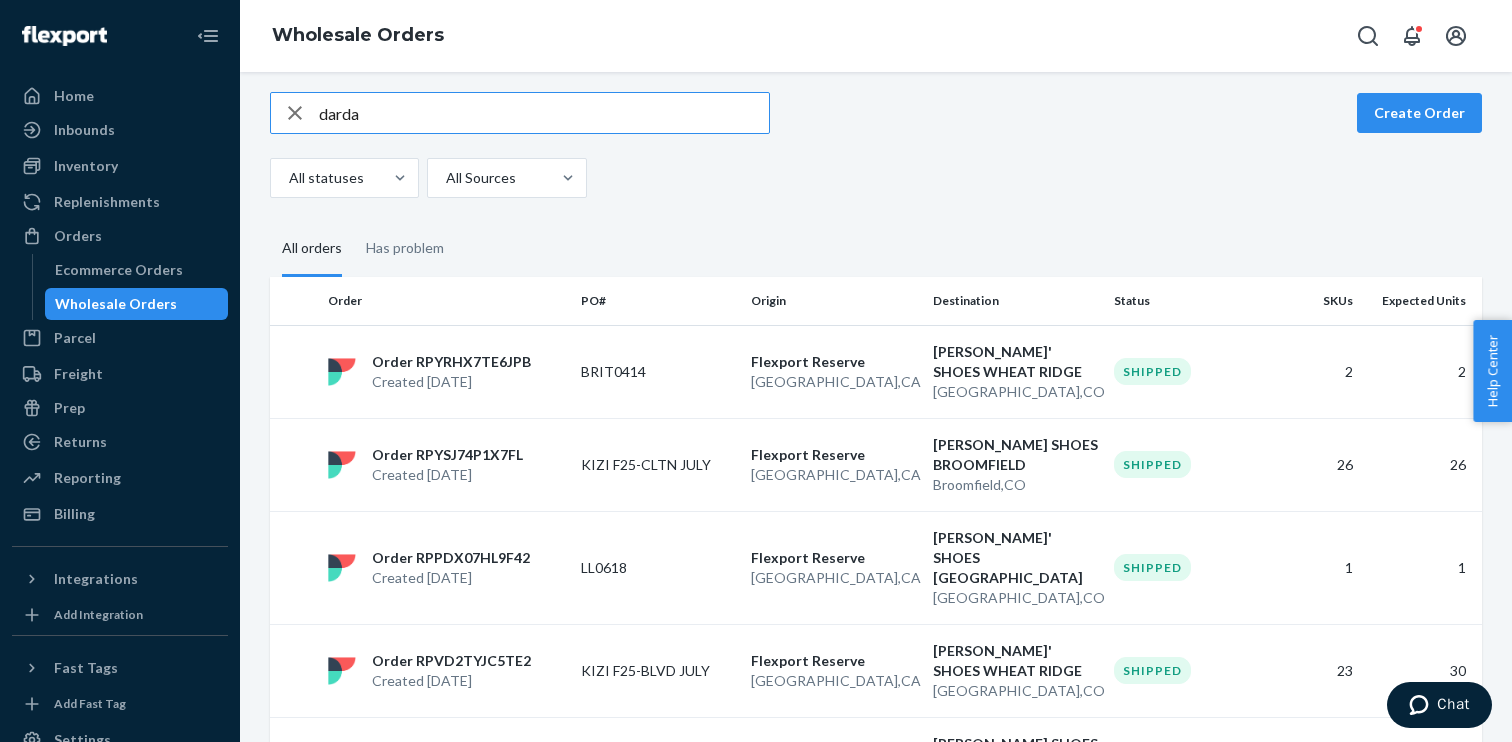 scroll, scrollTop: 0, scrollLeft: 0, axis: both 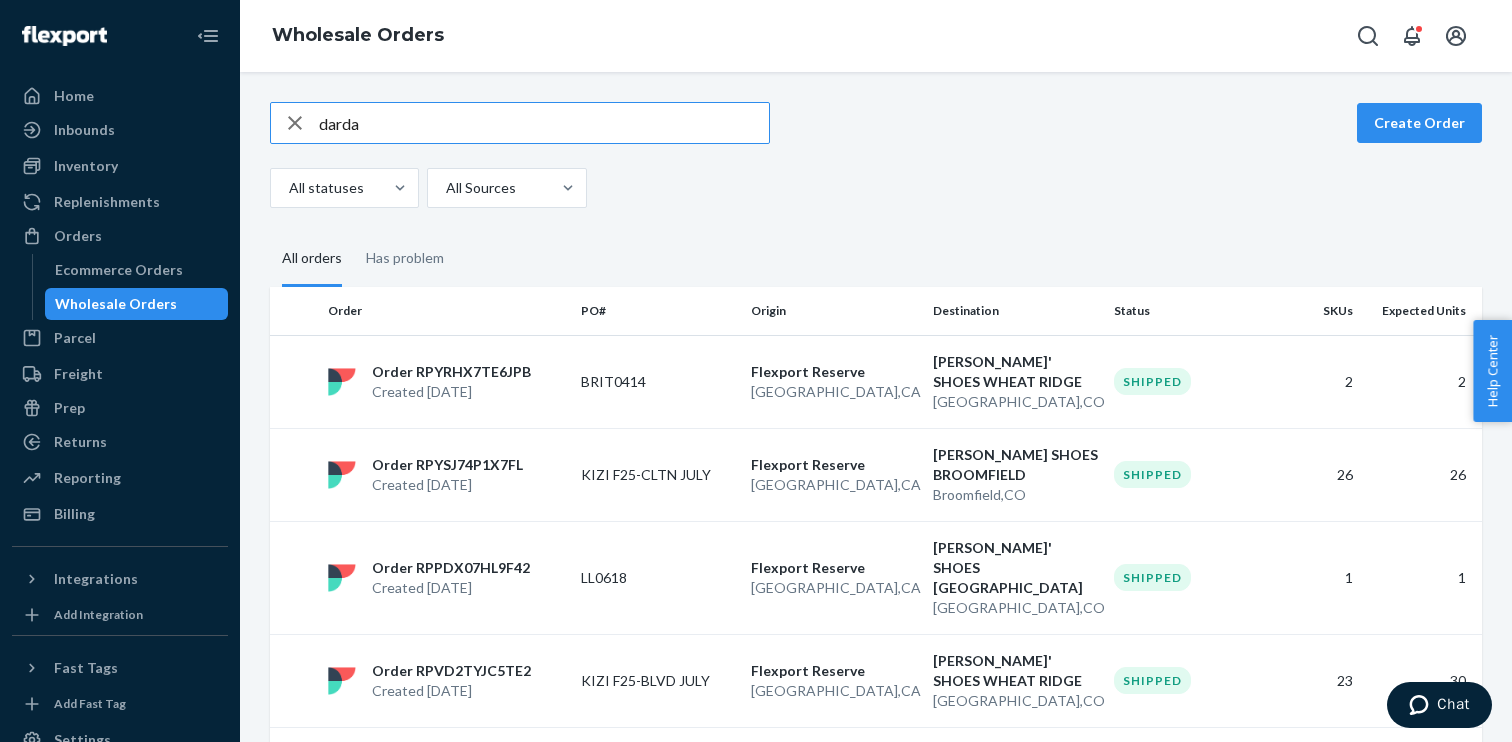 type on "darda" 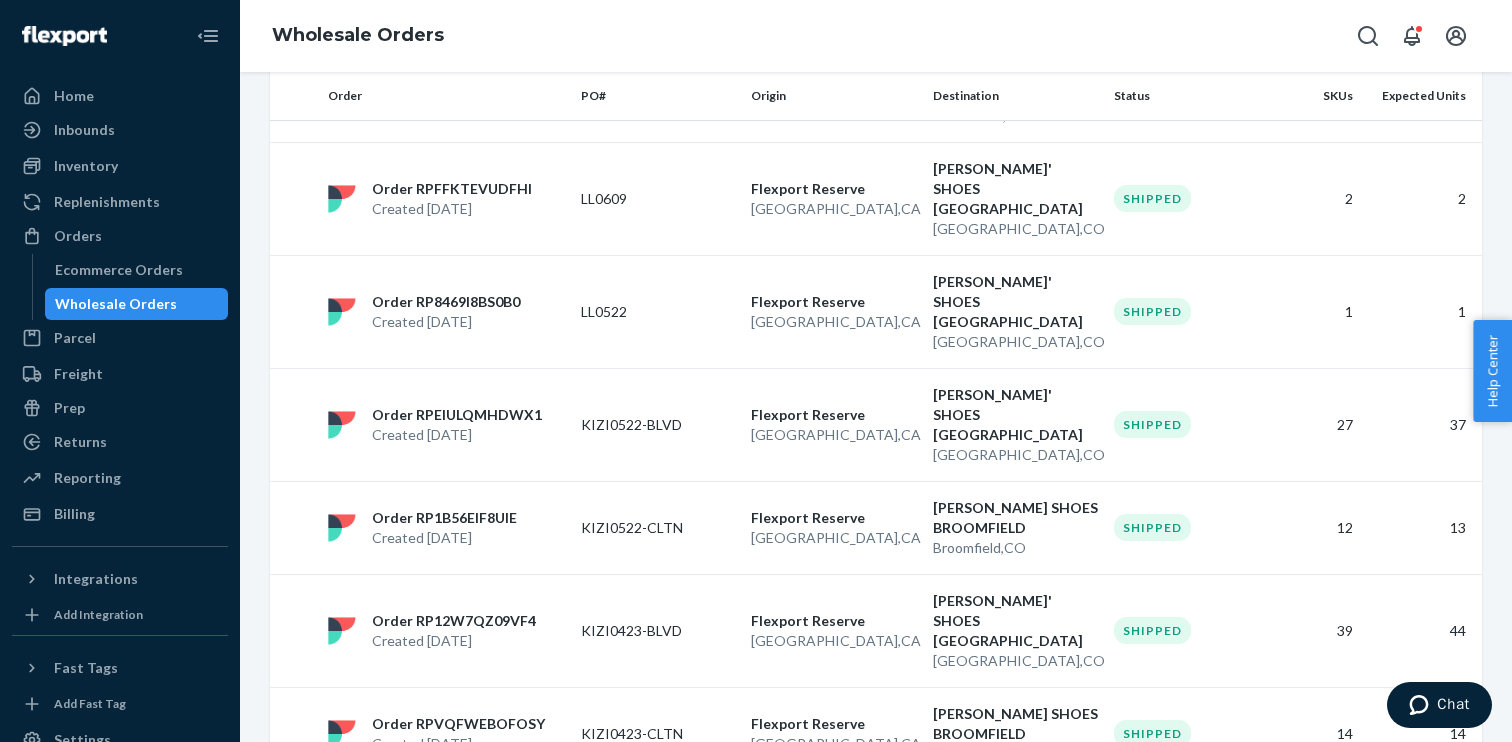 scroll, scrollTop: 888, scrollLeft: 0, axis: vertical 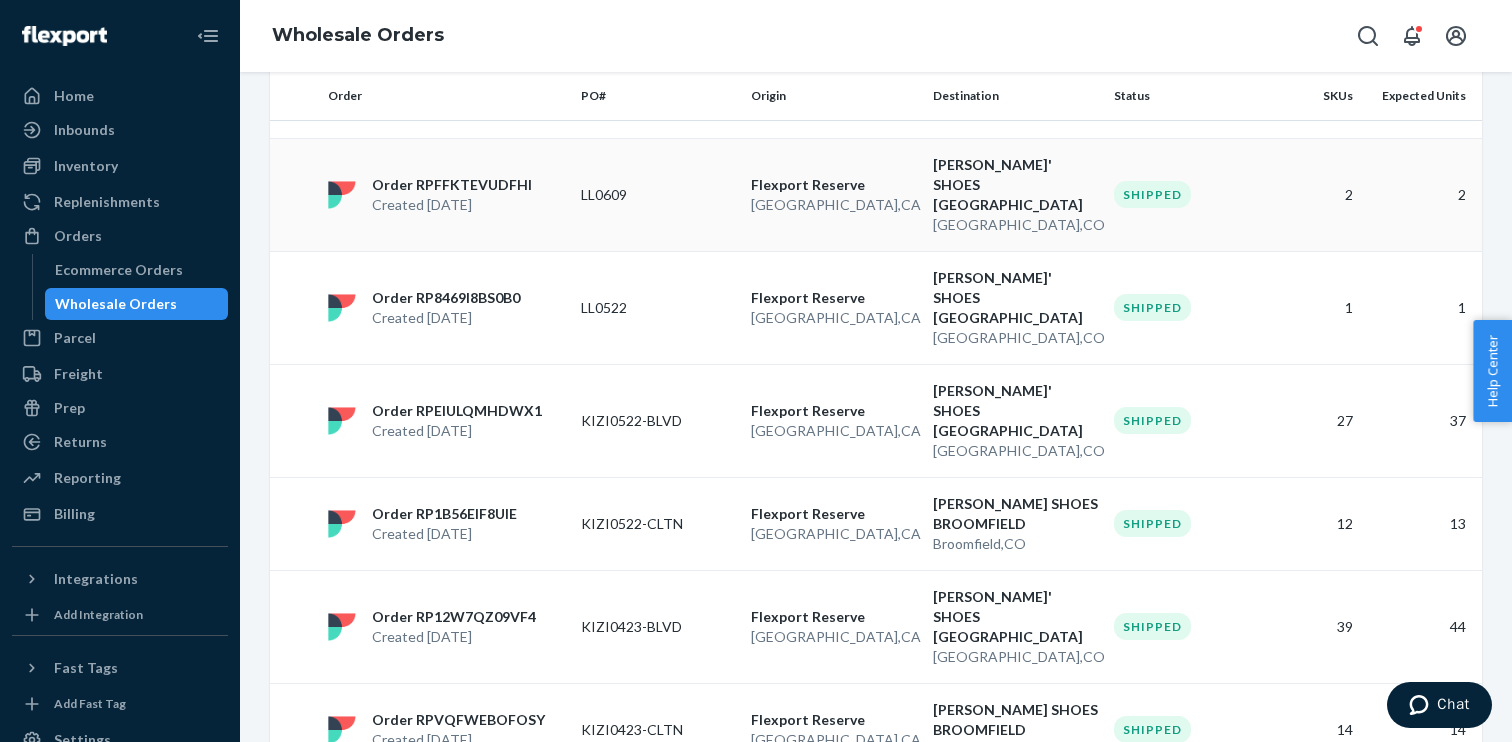 click on "LL0609" at bounding box center (658, 194) 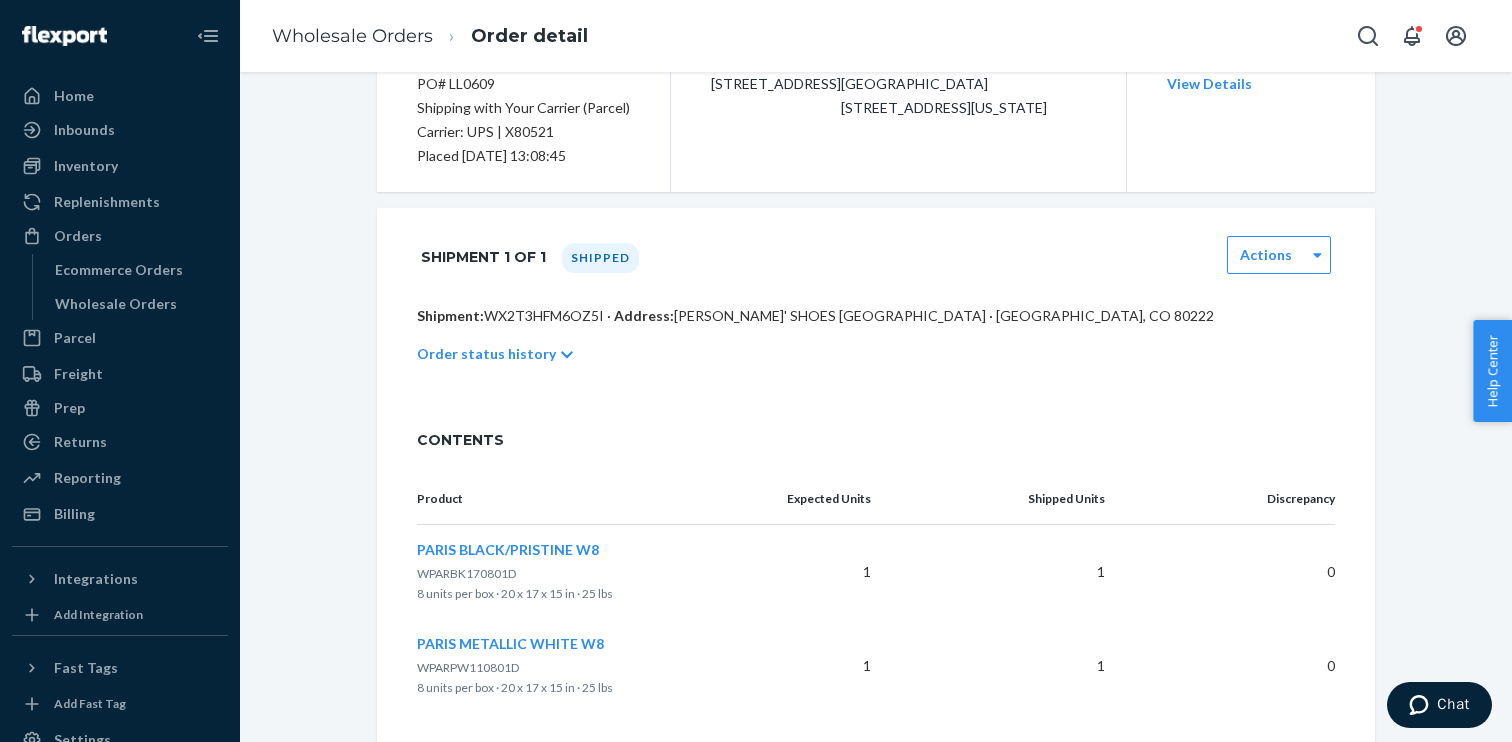 scroll, scrollTop: 441, scrollLeft: 0, axis: vertical 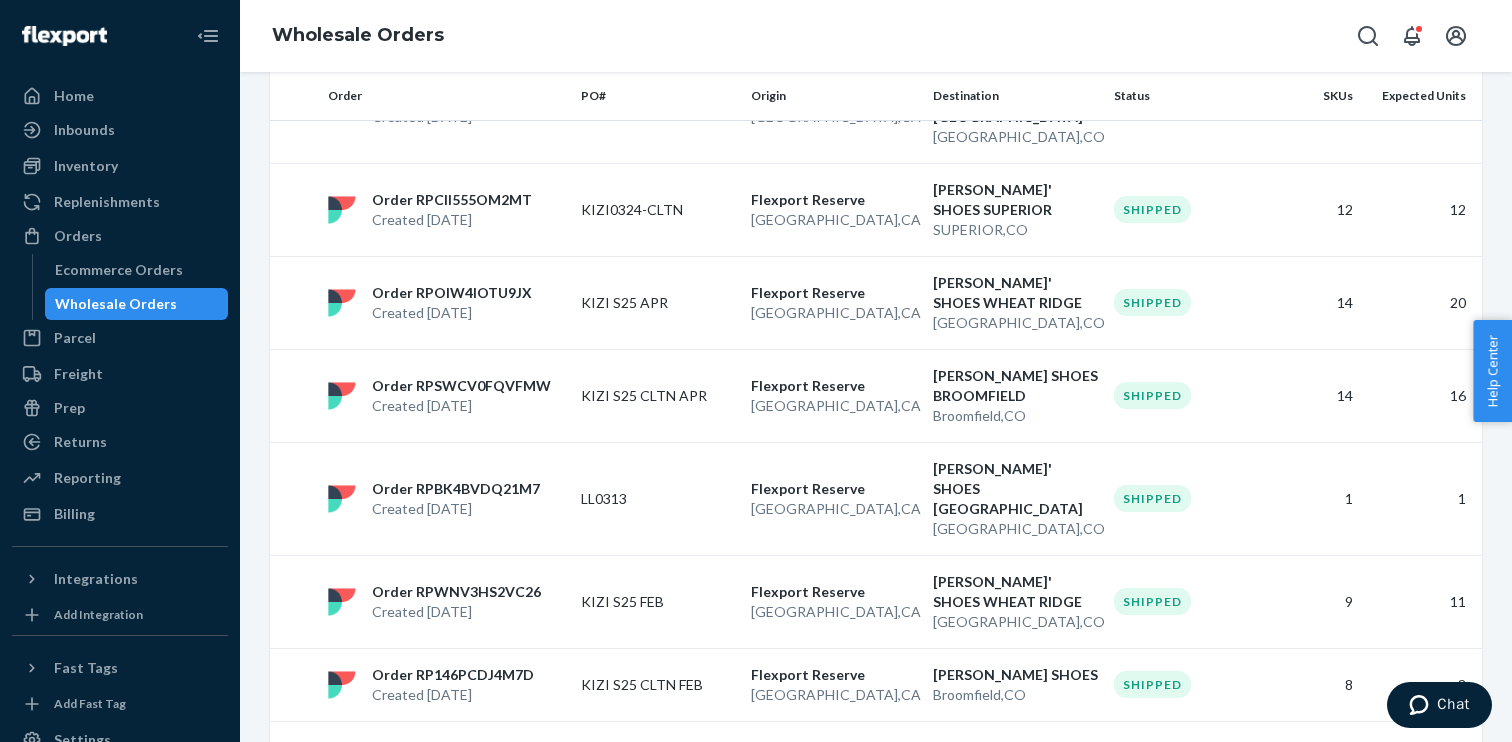 click on "2" at bounding box center (899, 858) 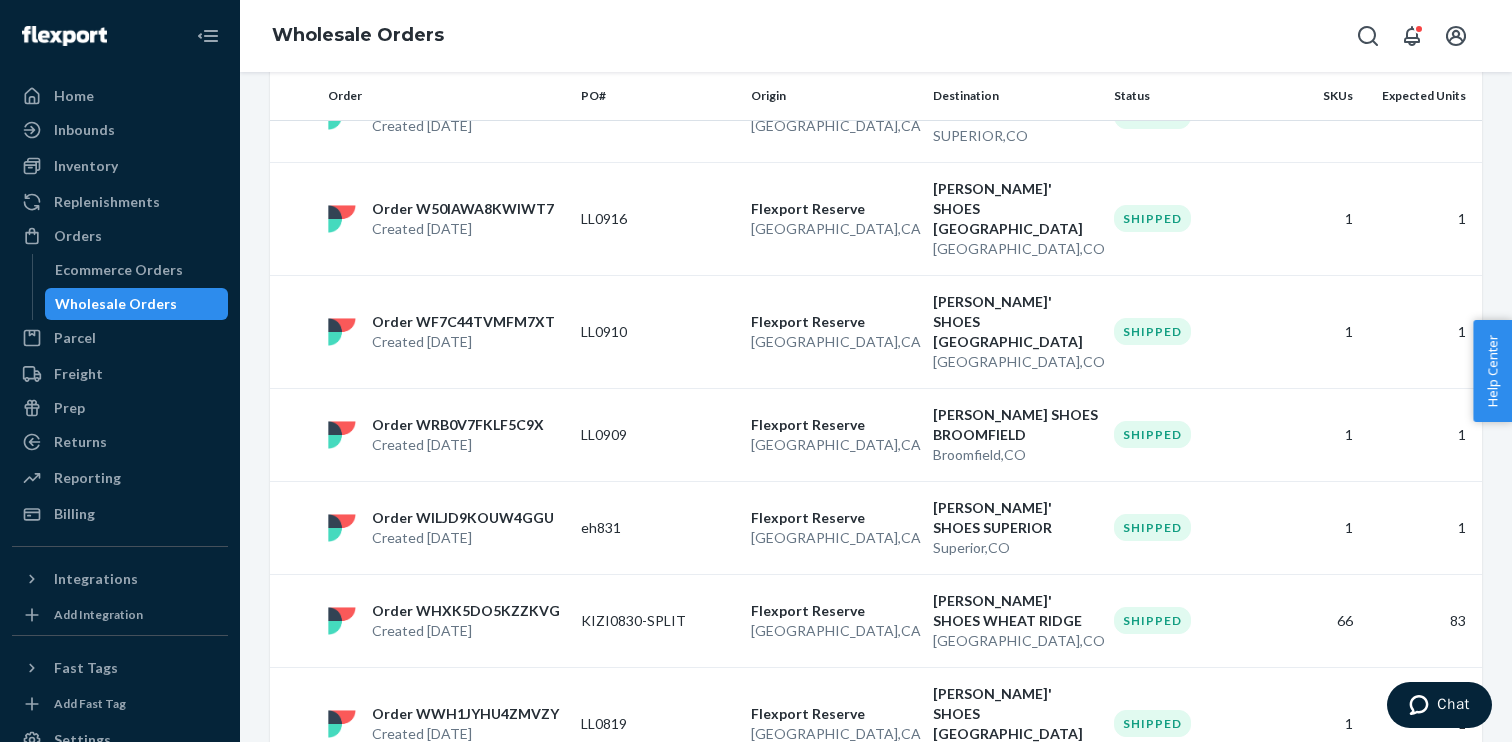 scroll, scrollTop: 2006, scrollLeft: 0, axis: vertical 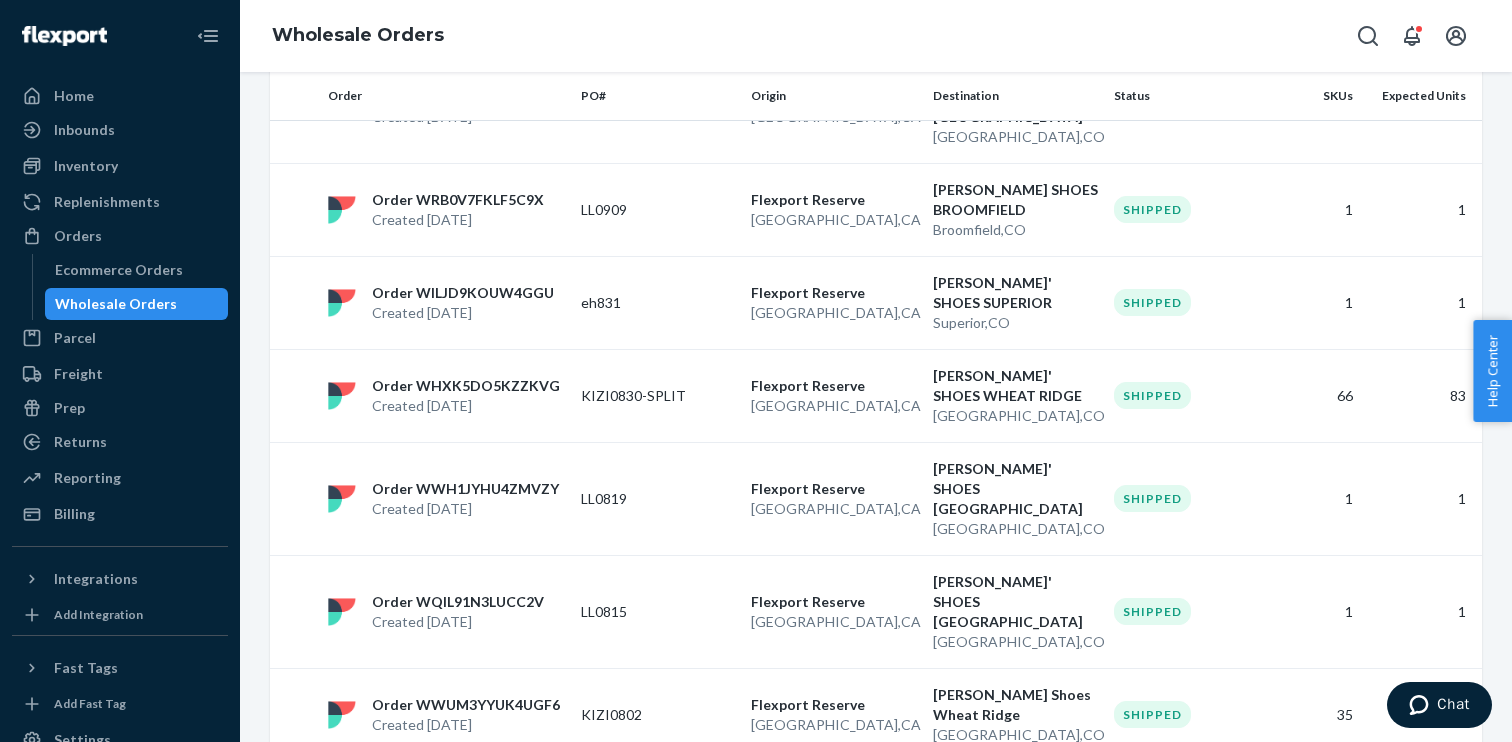 click on "1" at bounding box center (867, 898) 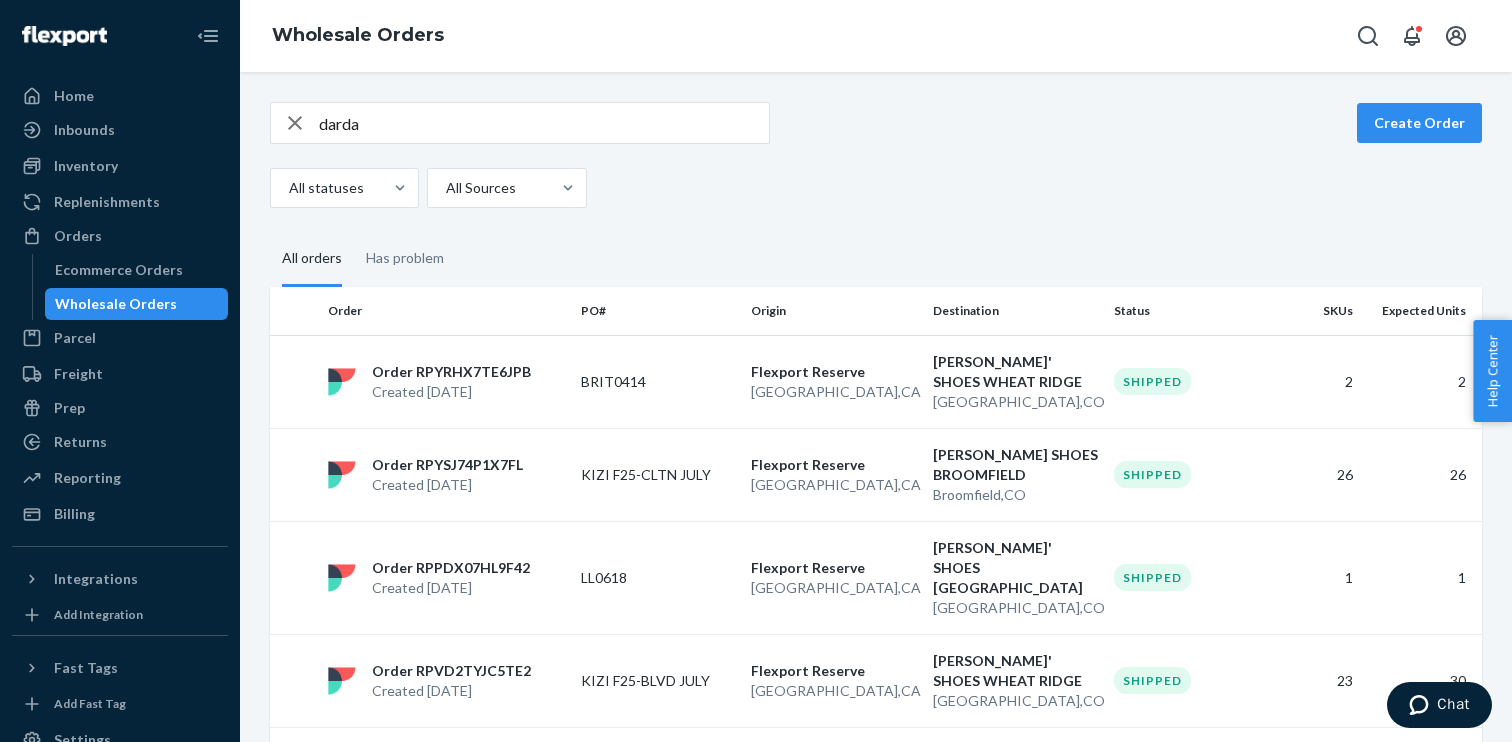 click 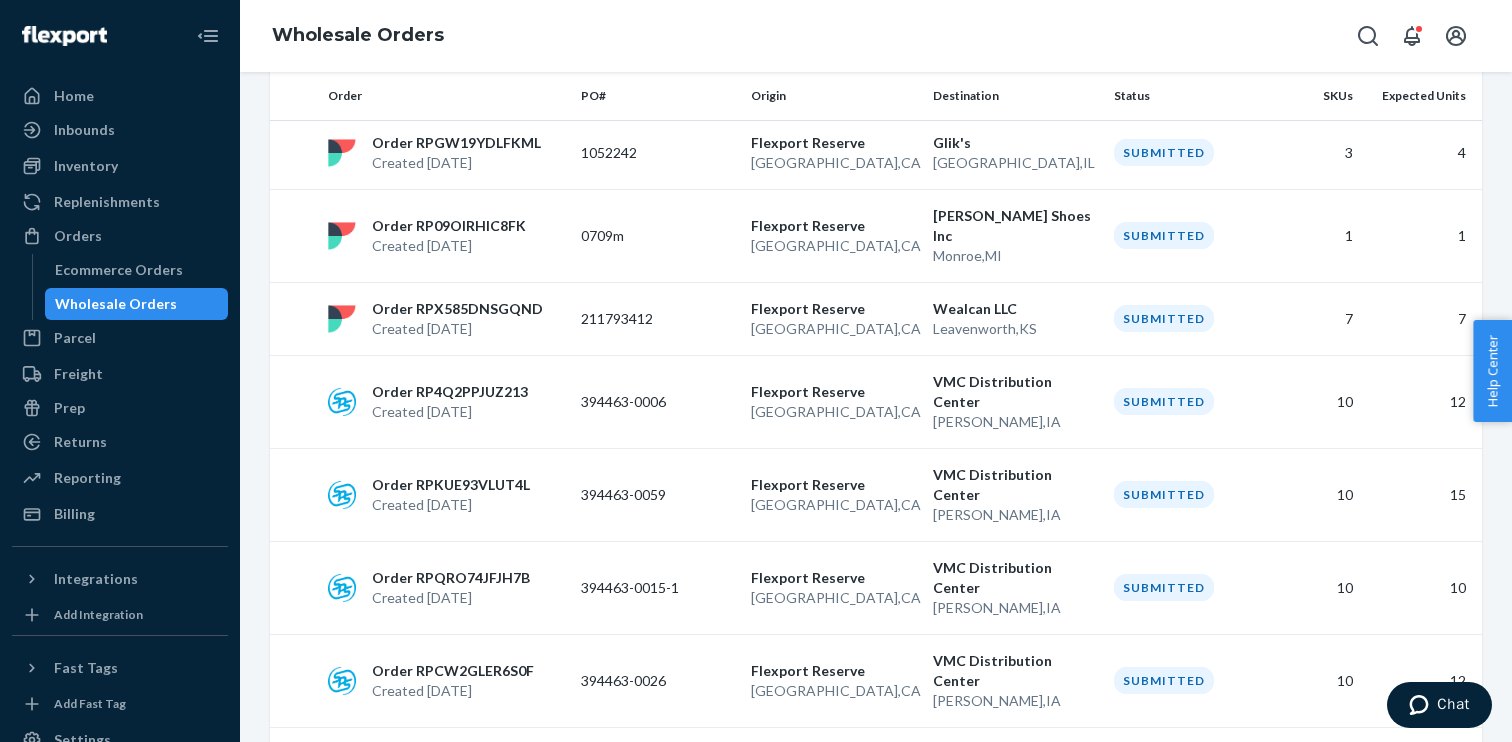 scroll, scrollTop: 1666, scrollLeft: 0, axis: vertical 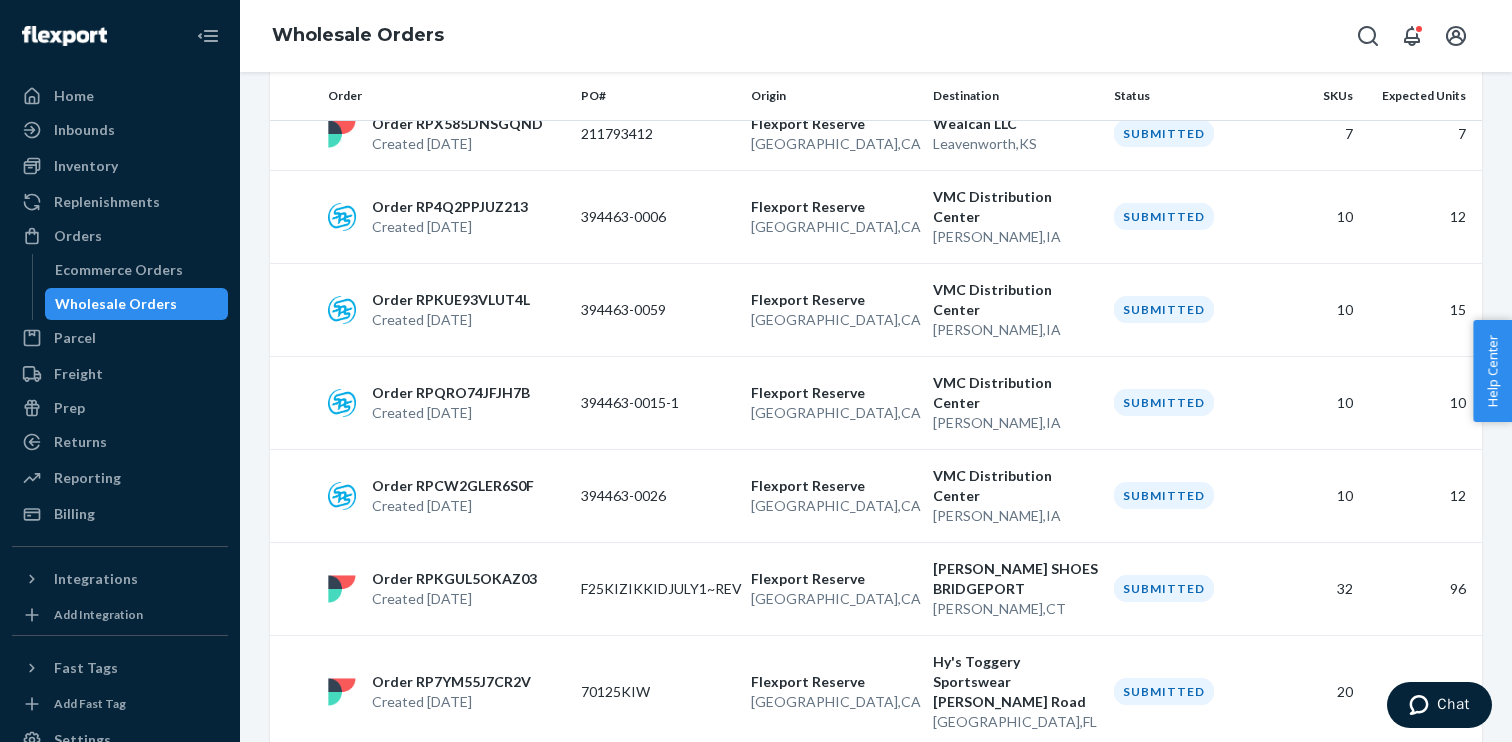 click on "3" at bounding box center [835, 958] 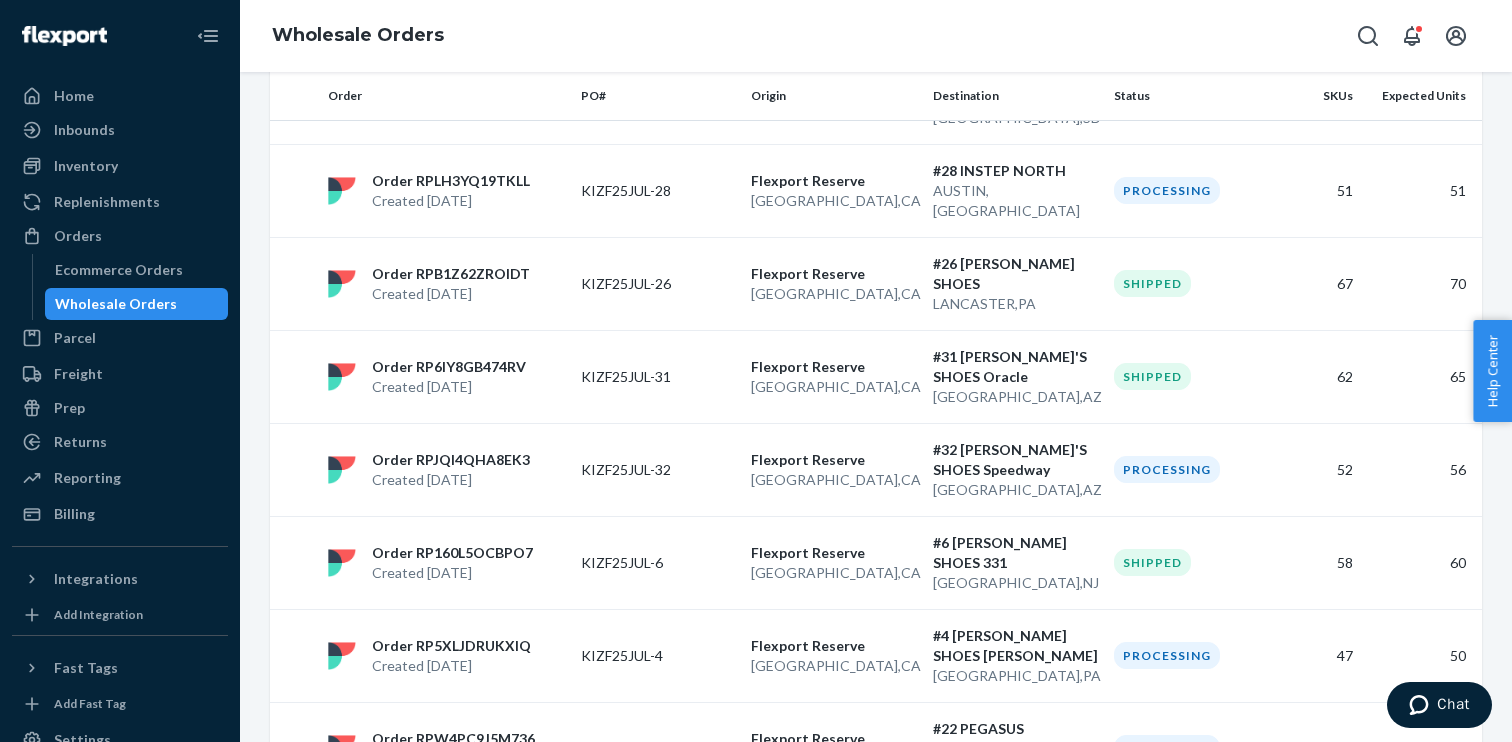 scroll, scrollTop: 1706, scrollLeft: 0, axis: vertical 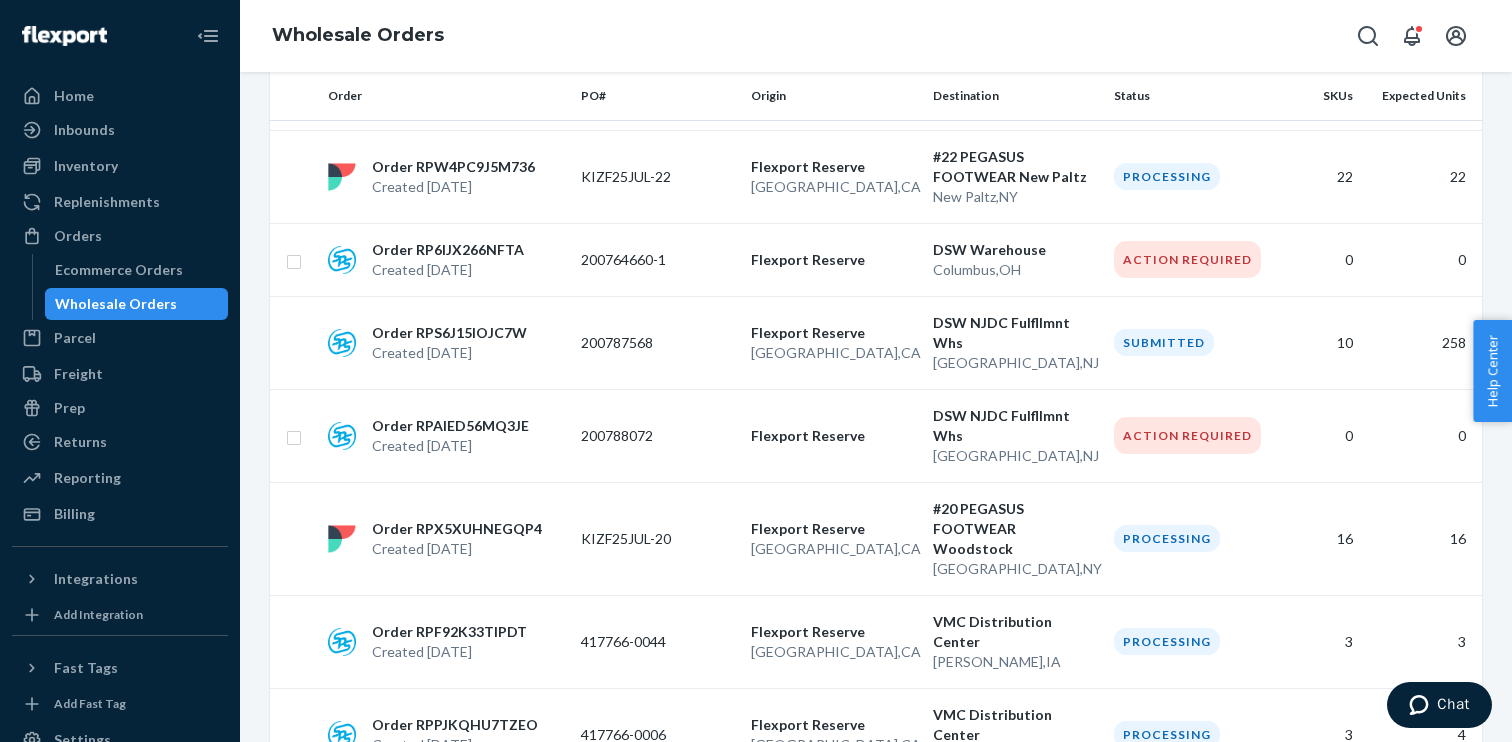 click on "4" at bounding box center (861, 918) 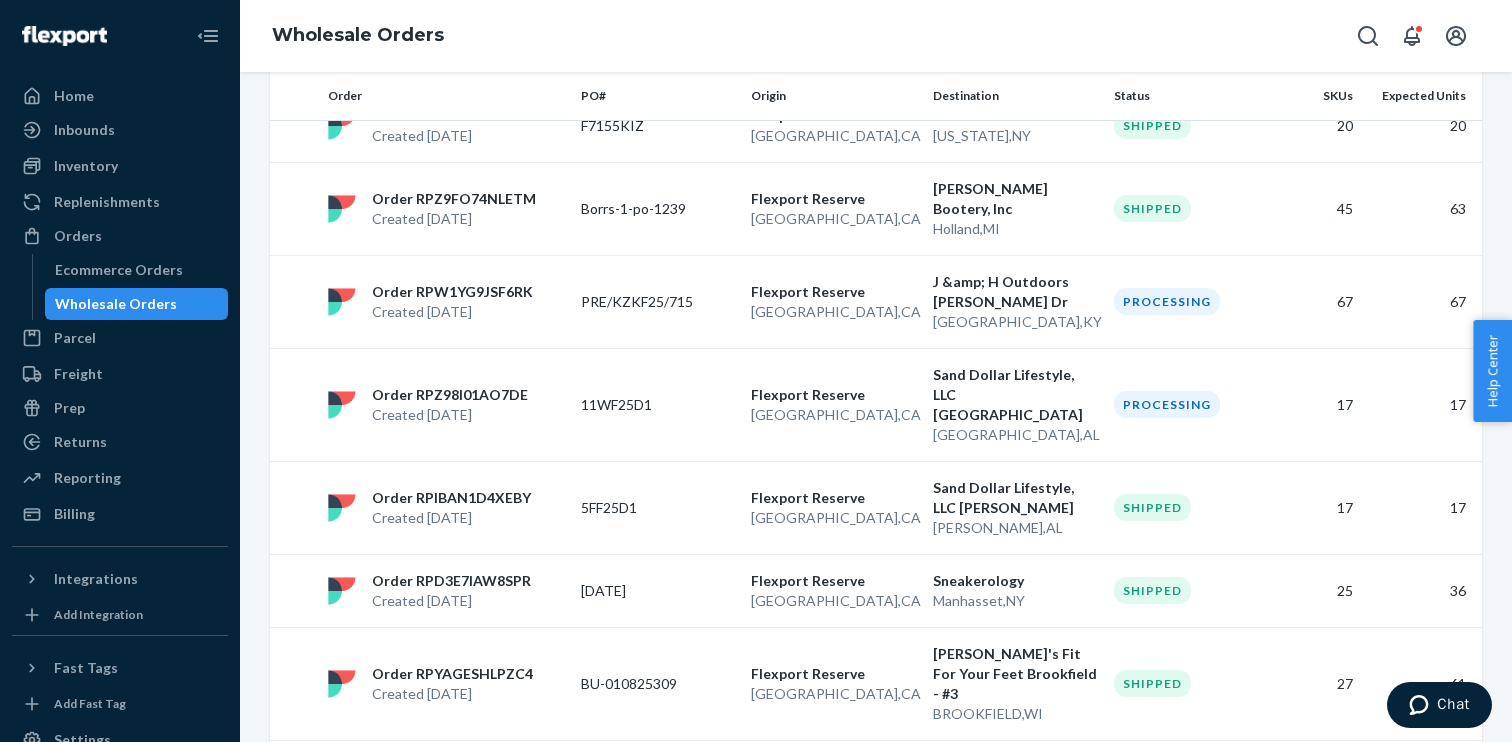 scroll, scrollTop: 1766, scrollLeft: 0, axis: vertical 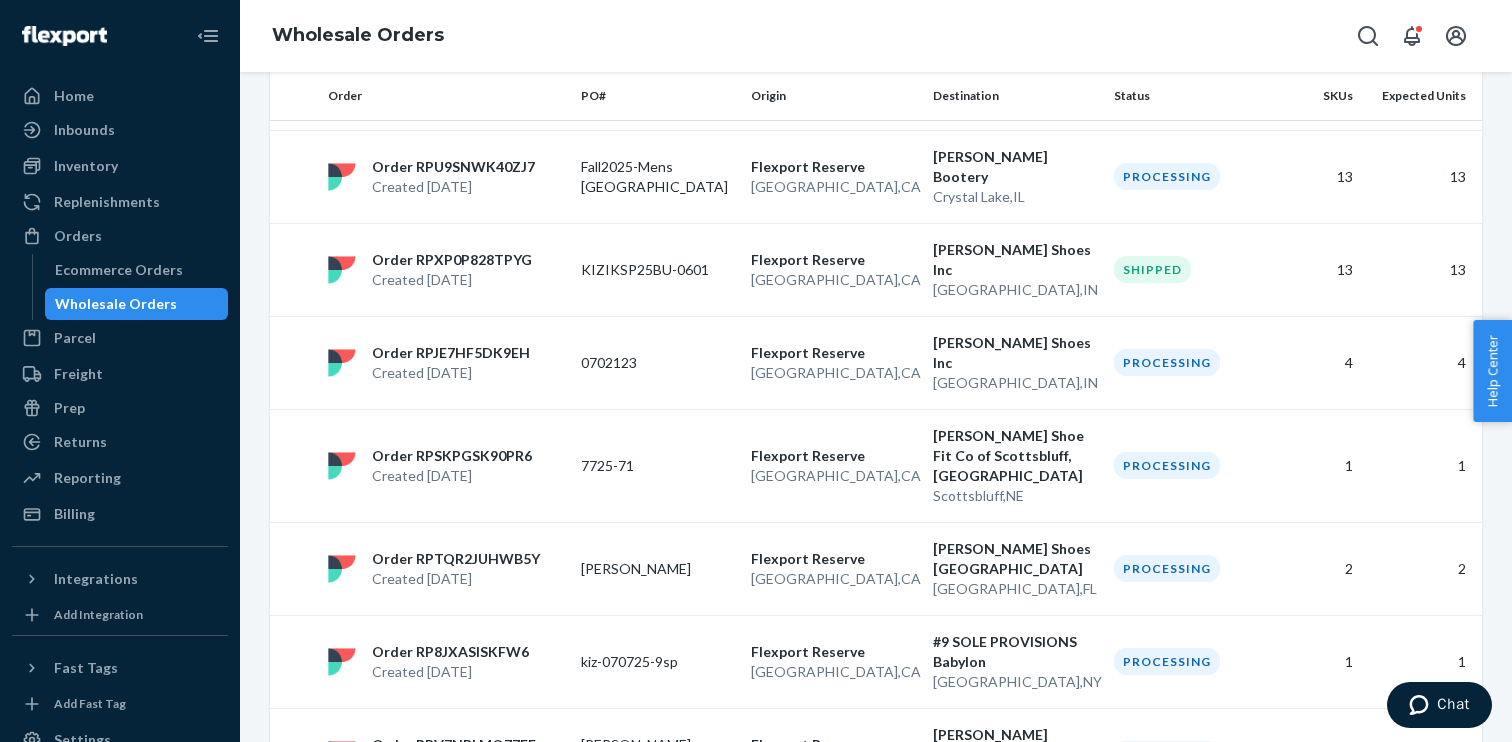 click on "5" at bounding box center (887, 938) 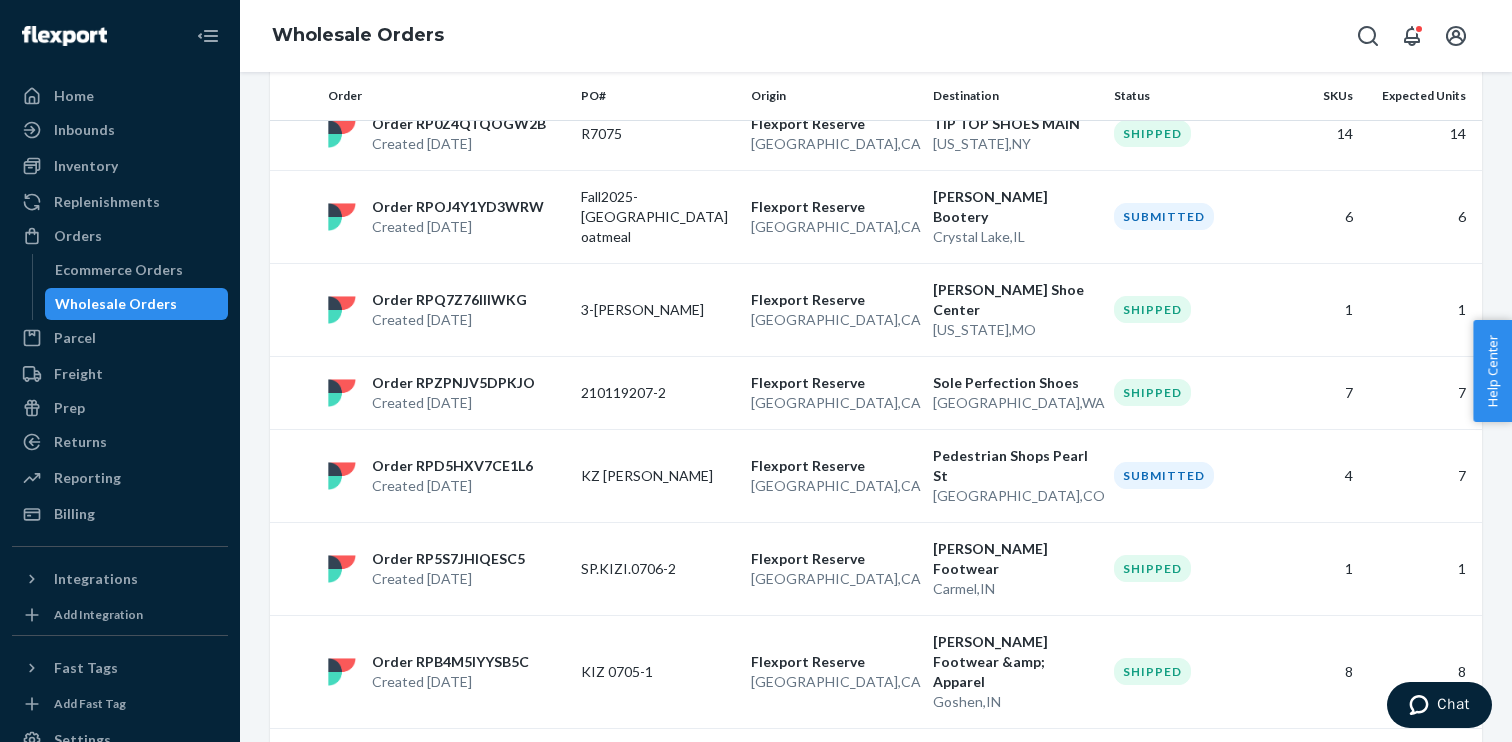scroll, scrollTop: 1706, scrollLeft: 0, axis: vertical 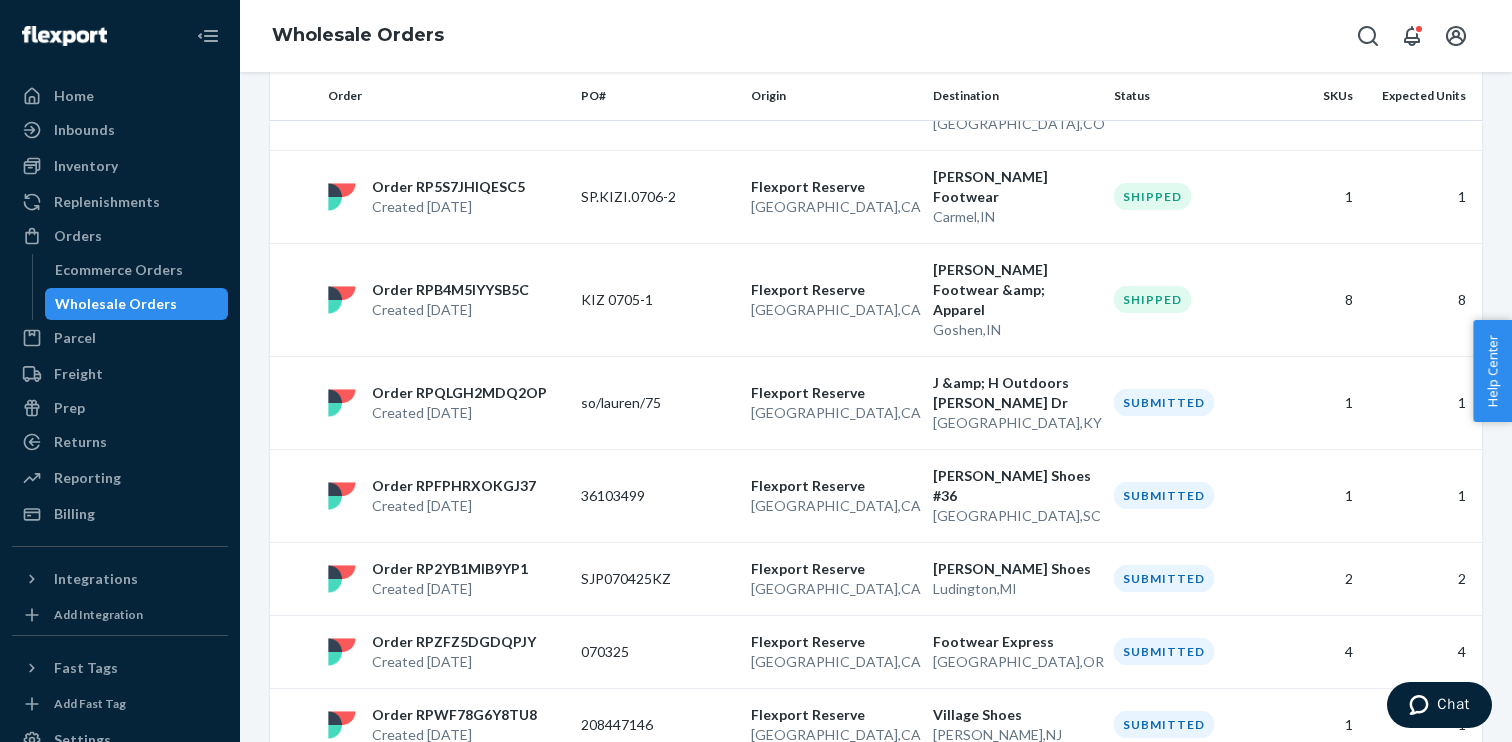 click on "6" at bounding box center [900, 898] 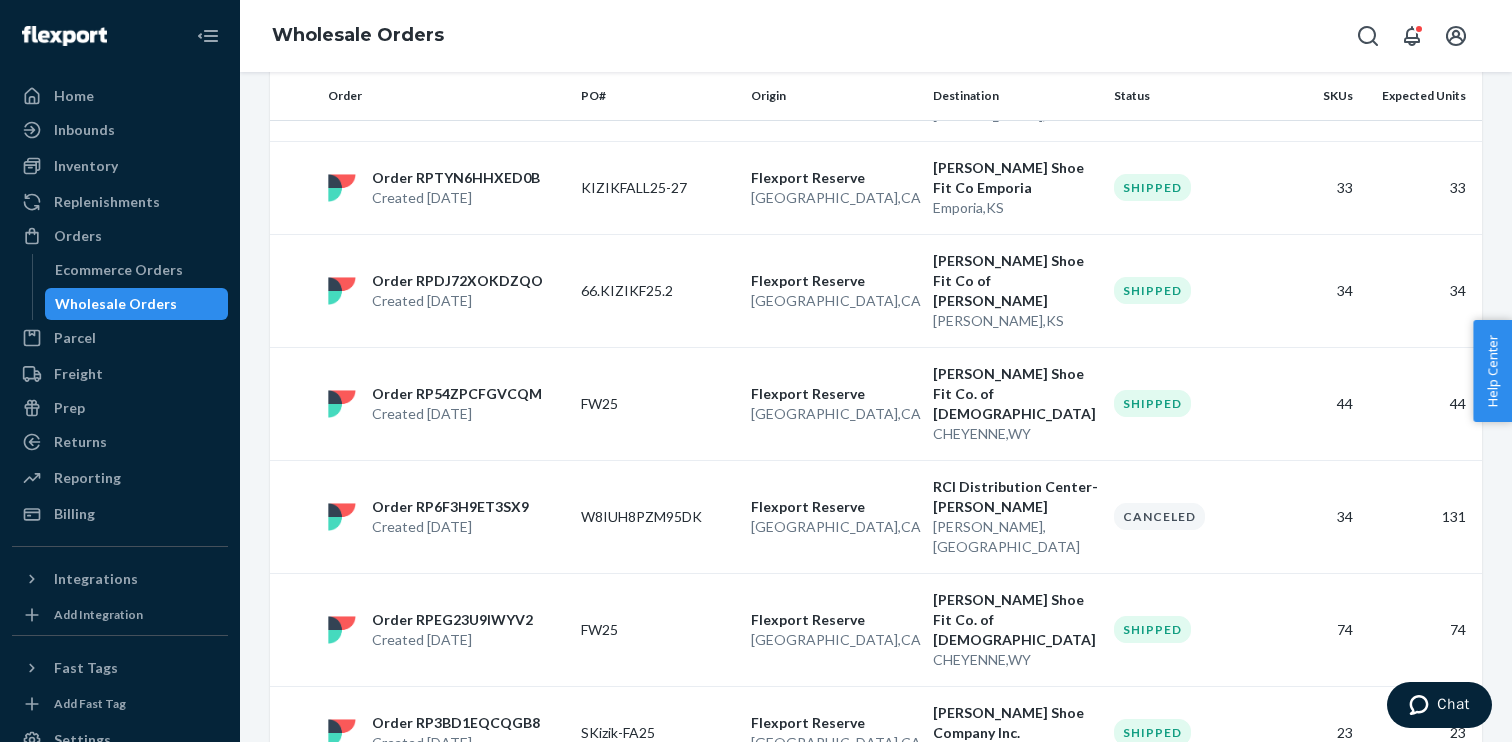 scroll, scrollTop: 1846, scrollLeft: 0, axis: vertical 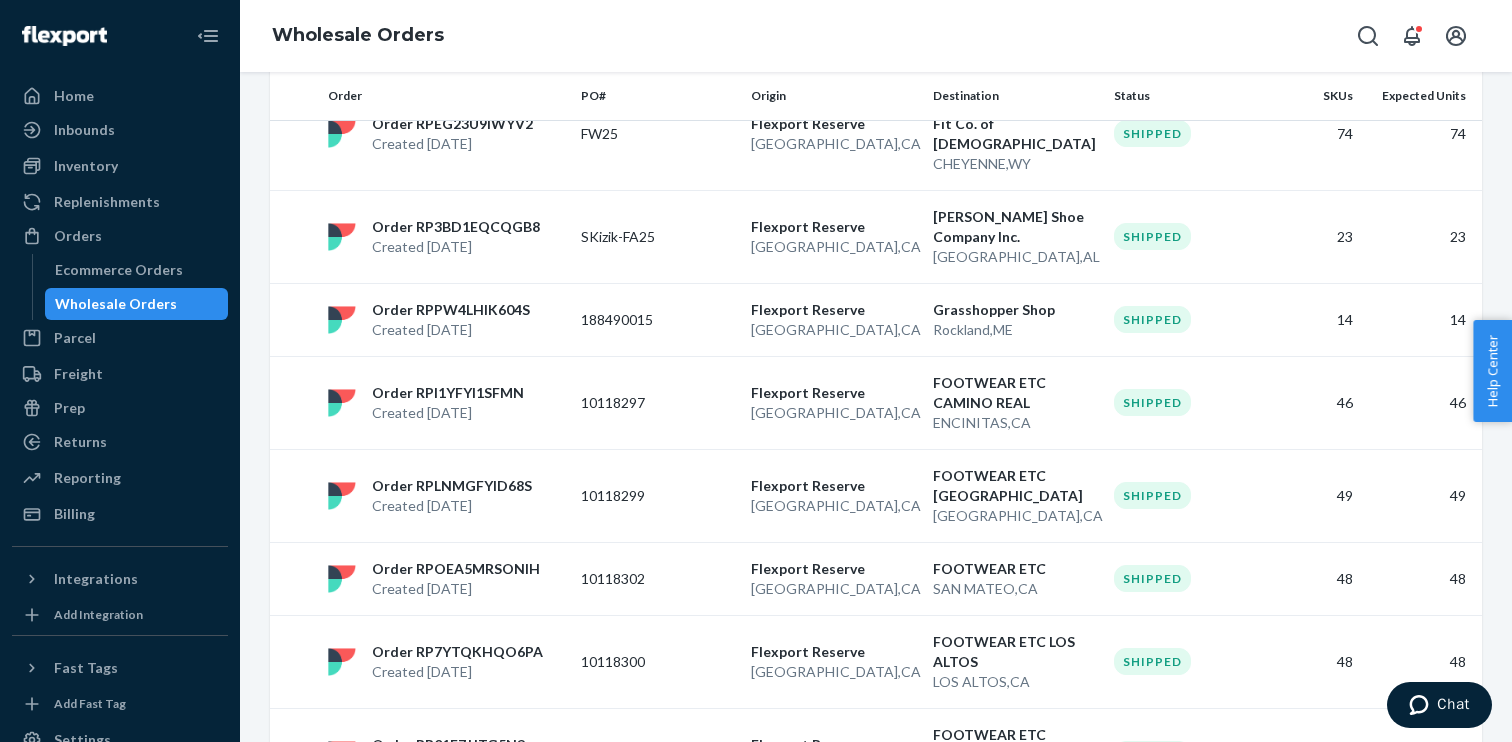 click on "7" at bounding box center [909, 938] 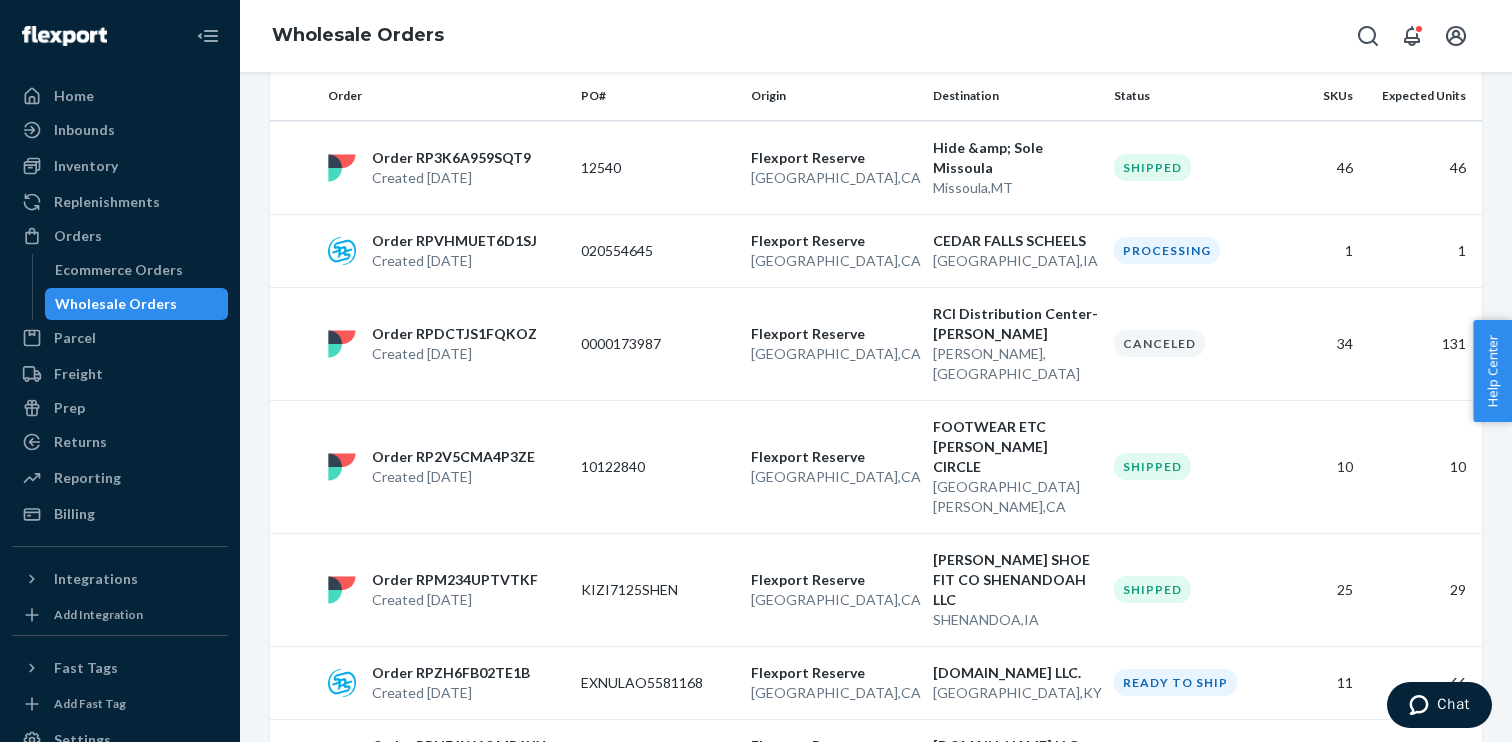 scroll, scrollTop: 1706, scrollLeft: 0, axis: vertical 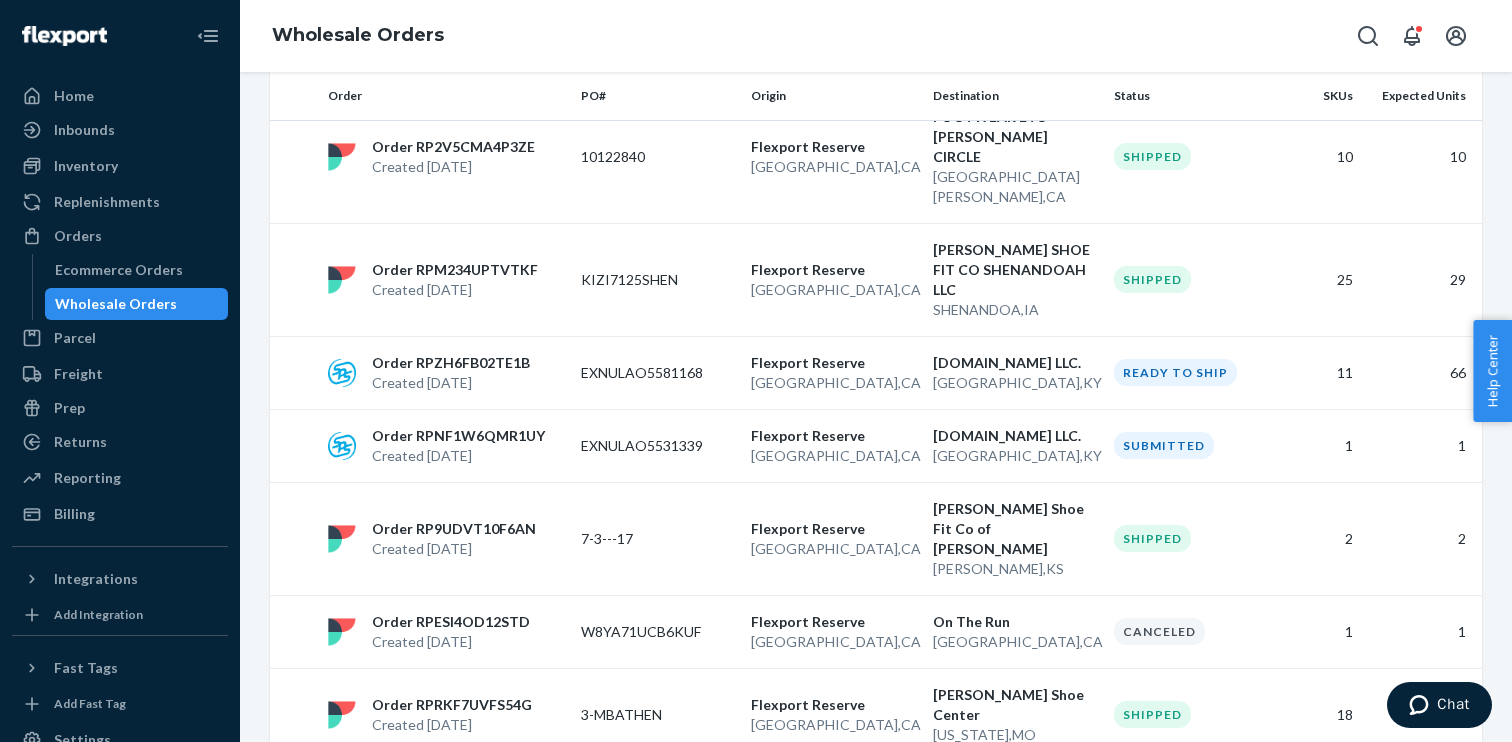 click on "8" at bounding box center (909, 898) 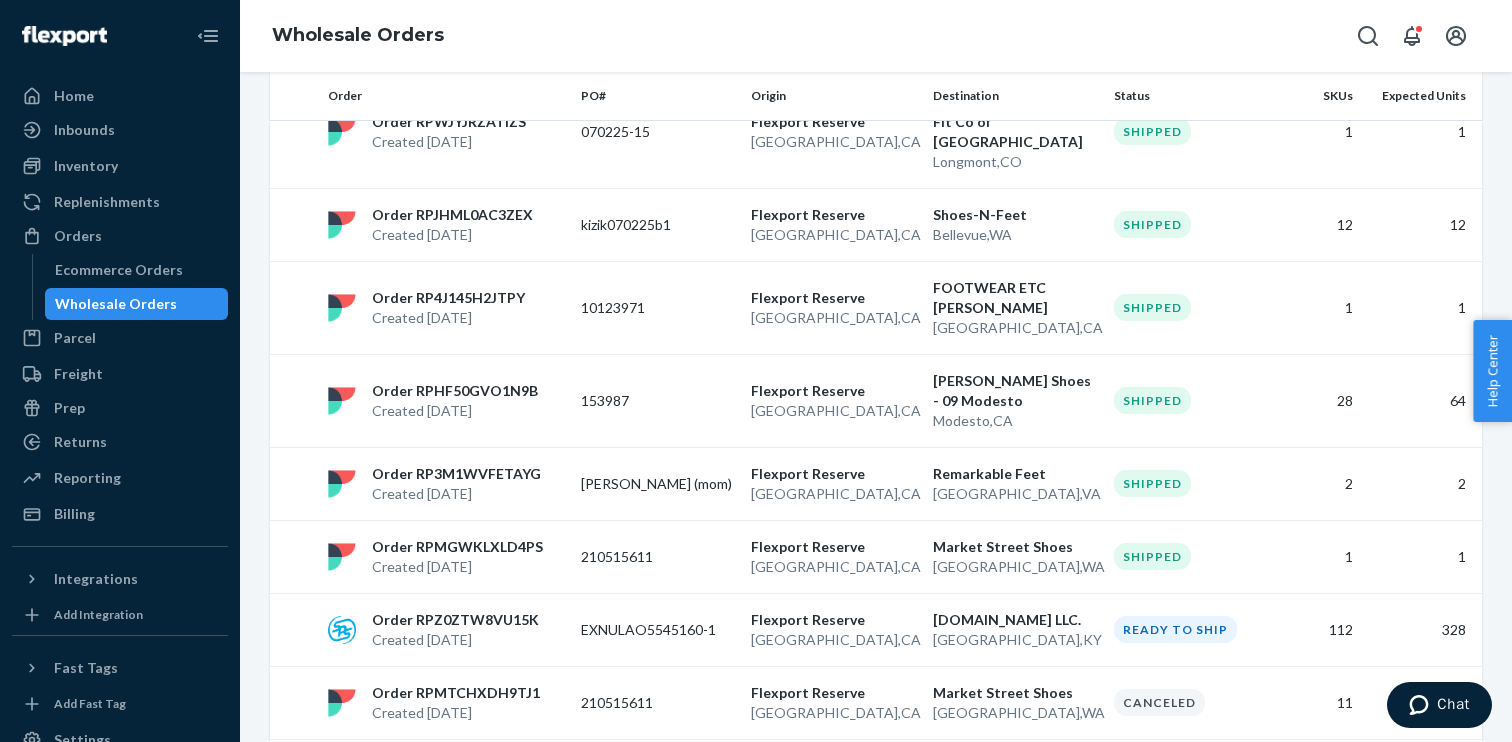 scroll, scrollTop: 1726, scrollLeft: 0, axis: vertical 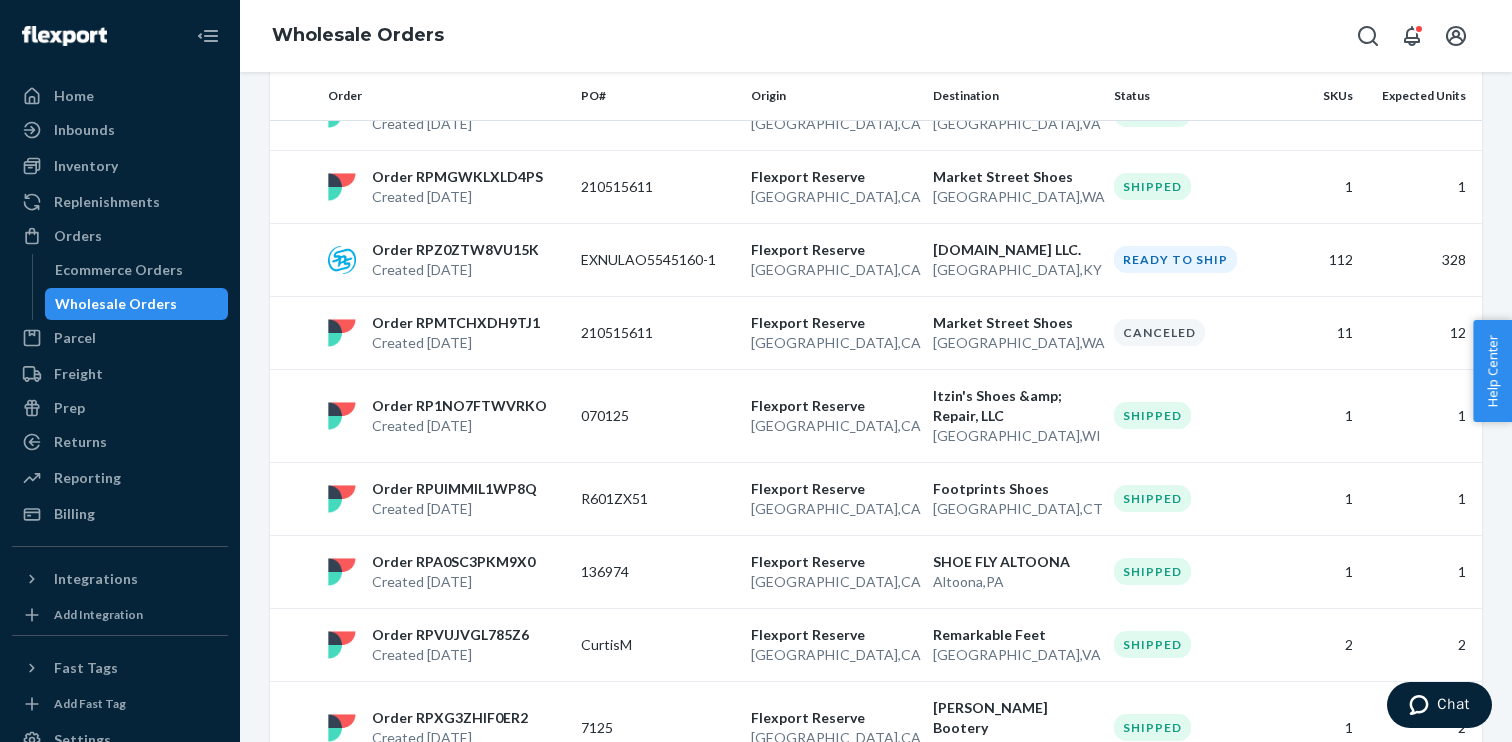 click on "9" at bounding box center (905, 818) 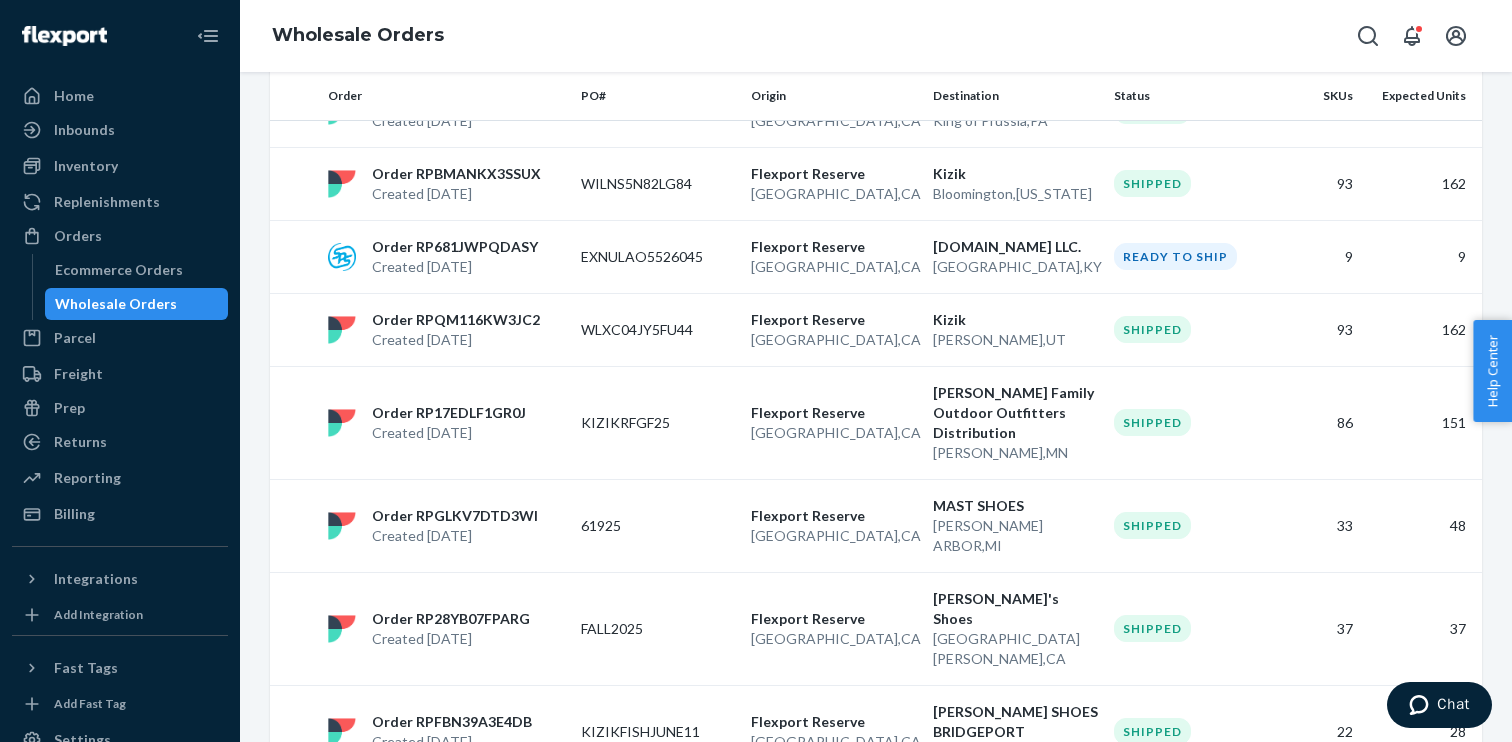 scroll, scrollTop: 1686, scrollLeft: 0, axis: vertical 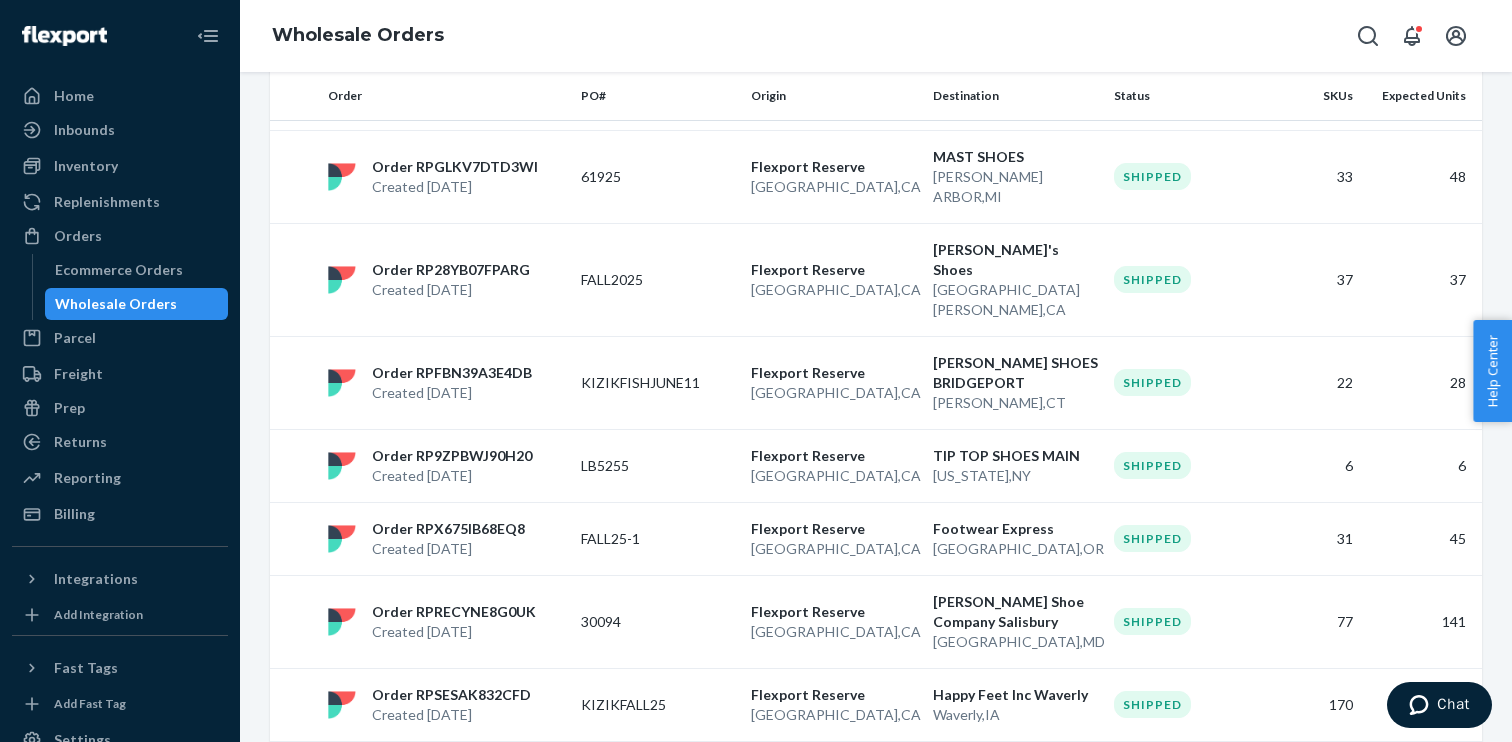 click on "10" at bounding box center [905, 878] 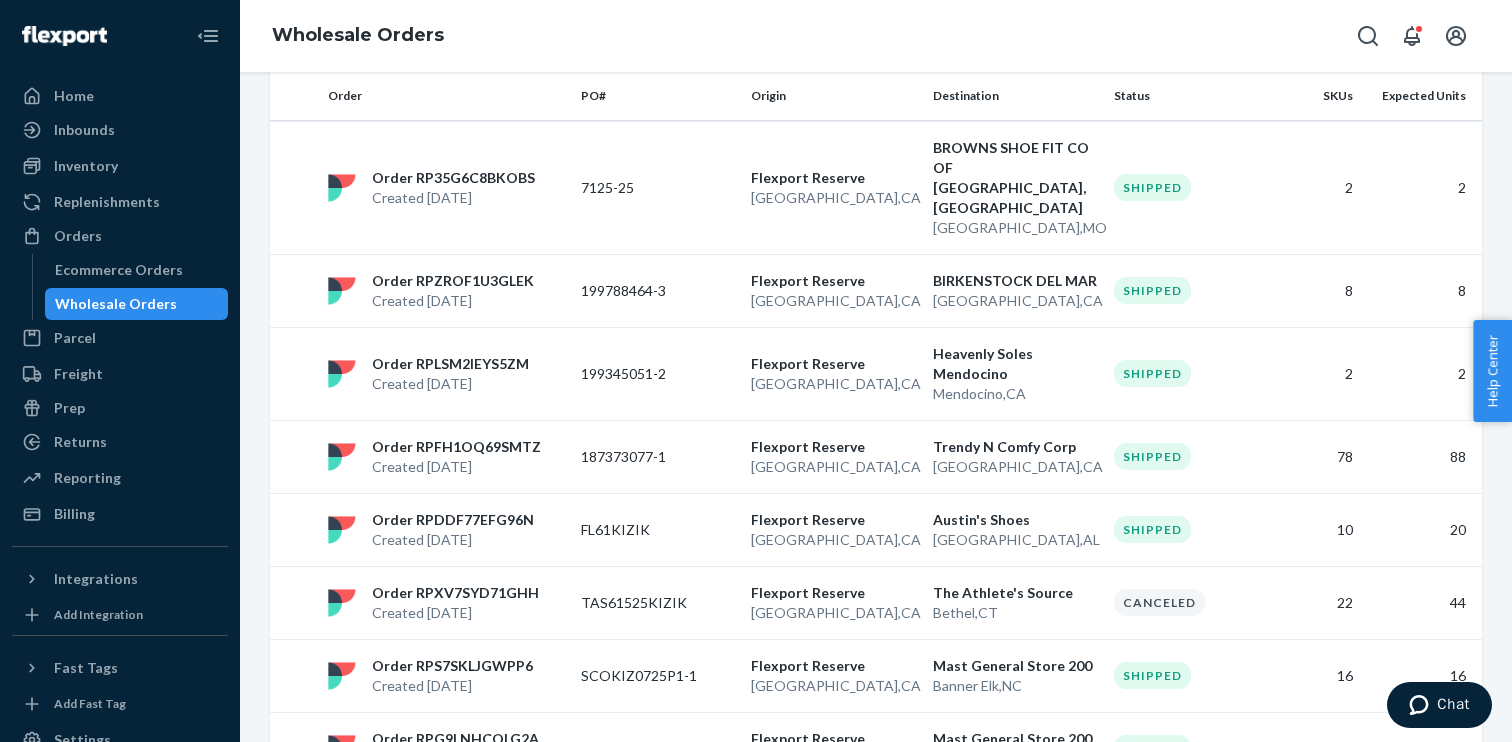 scroll, scrollTop: 1606, scrollLeft: 0, axis: vertical 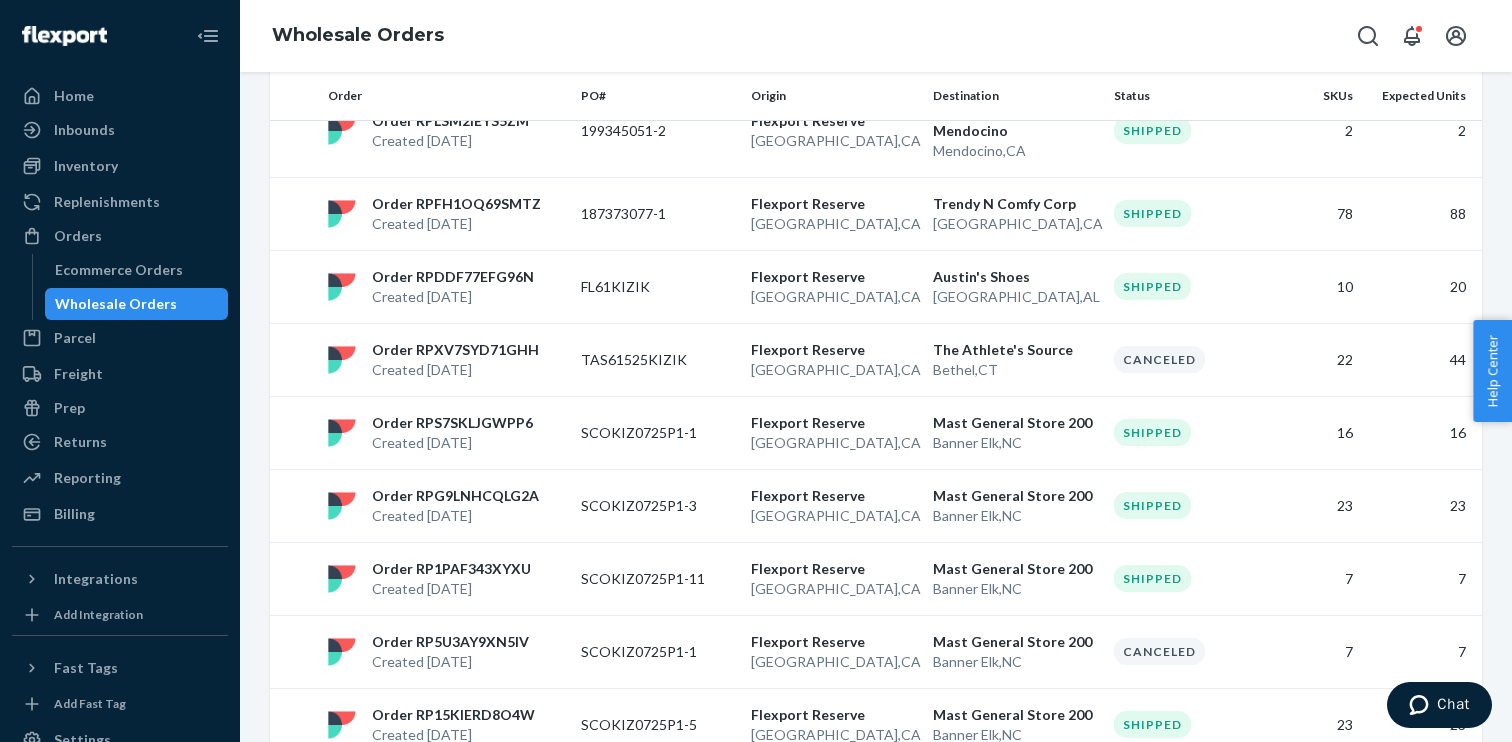click on "12" at bounding box center [940, 878] 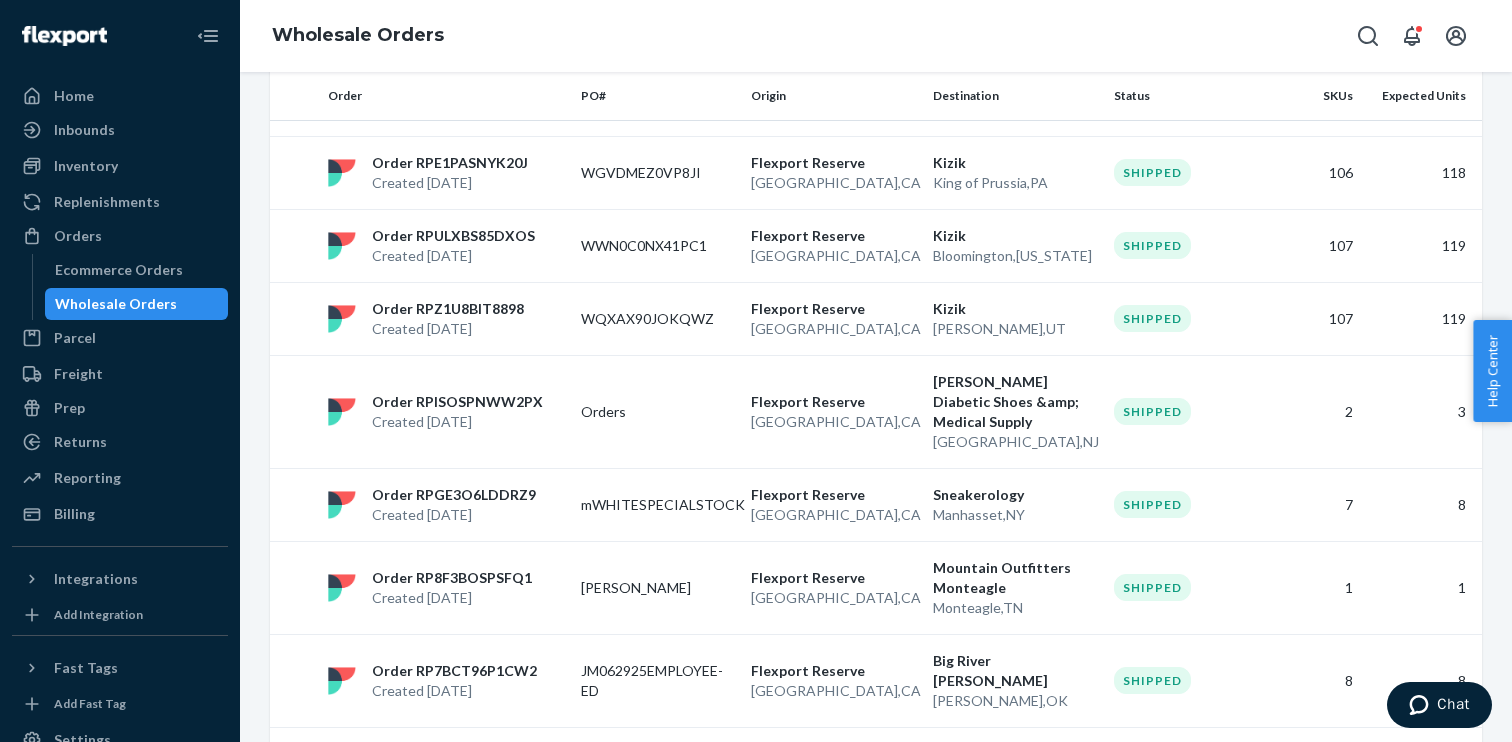 scroll, scrollTop: 1666, scrollLeft: 0, axis: vertical 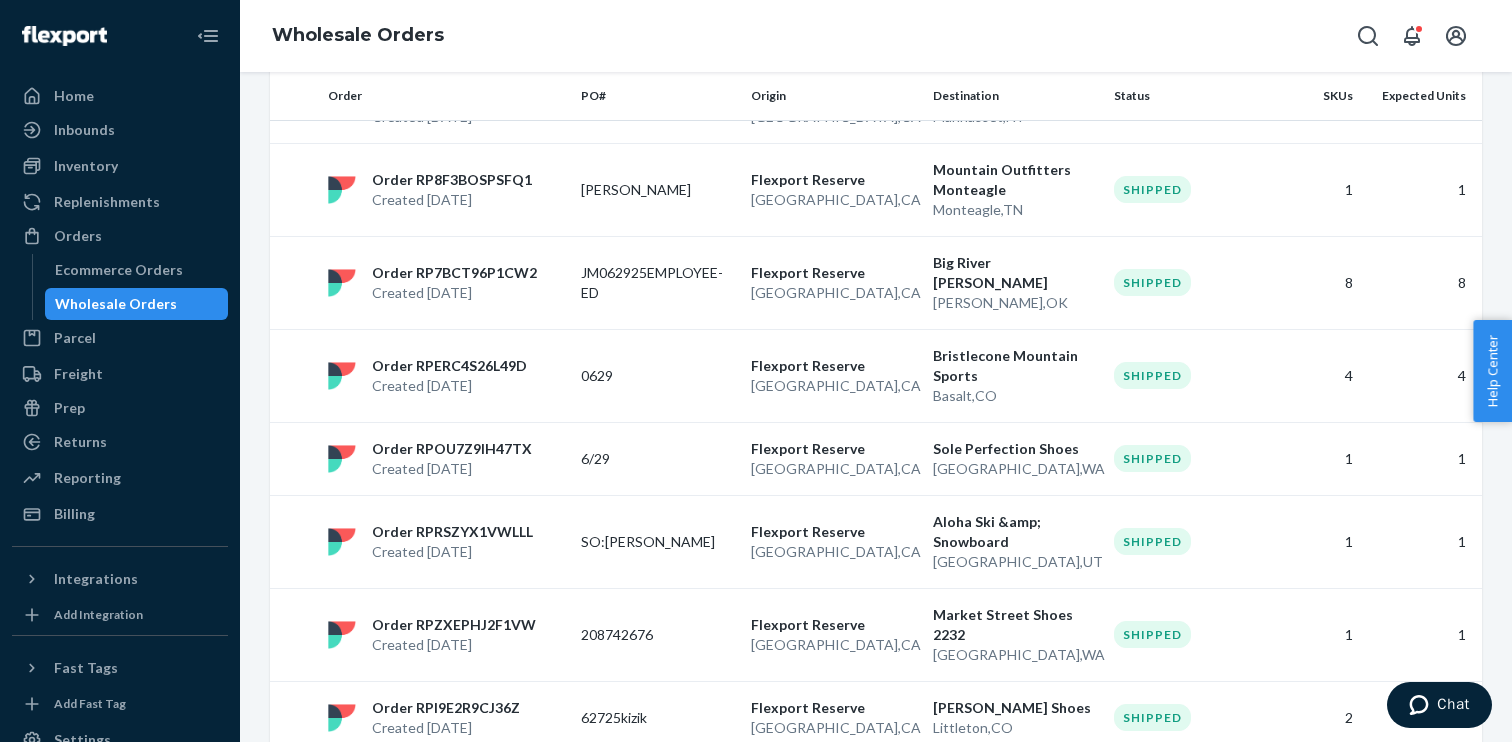 click on "14" at bounding box center (948, 798) 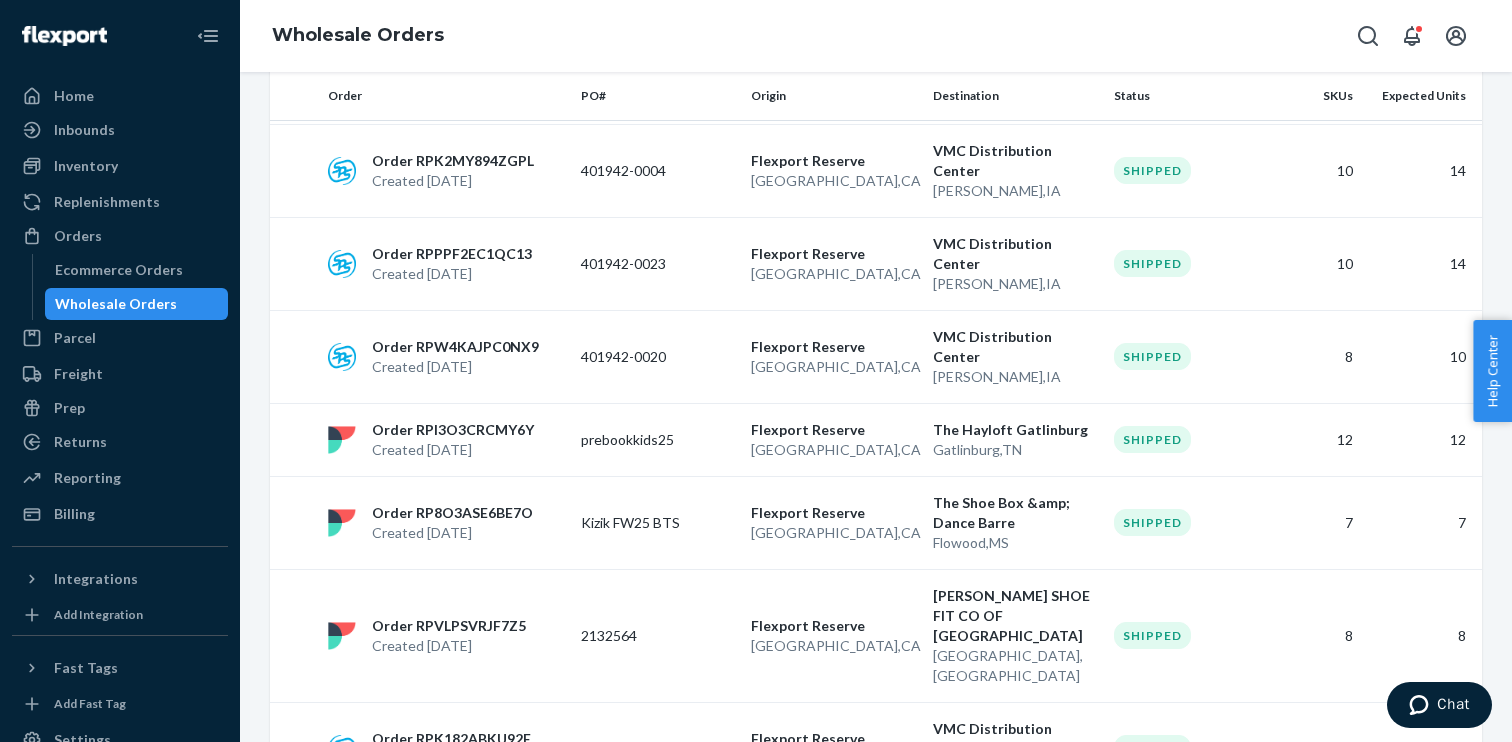 scroll, scrollTop: 1566, scrollLeft: 0, axis: vertical 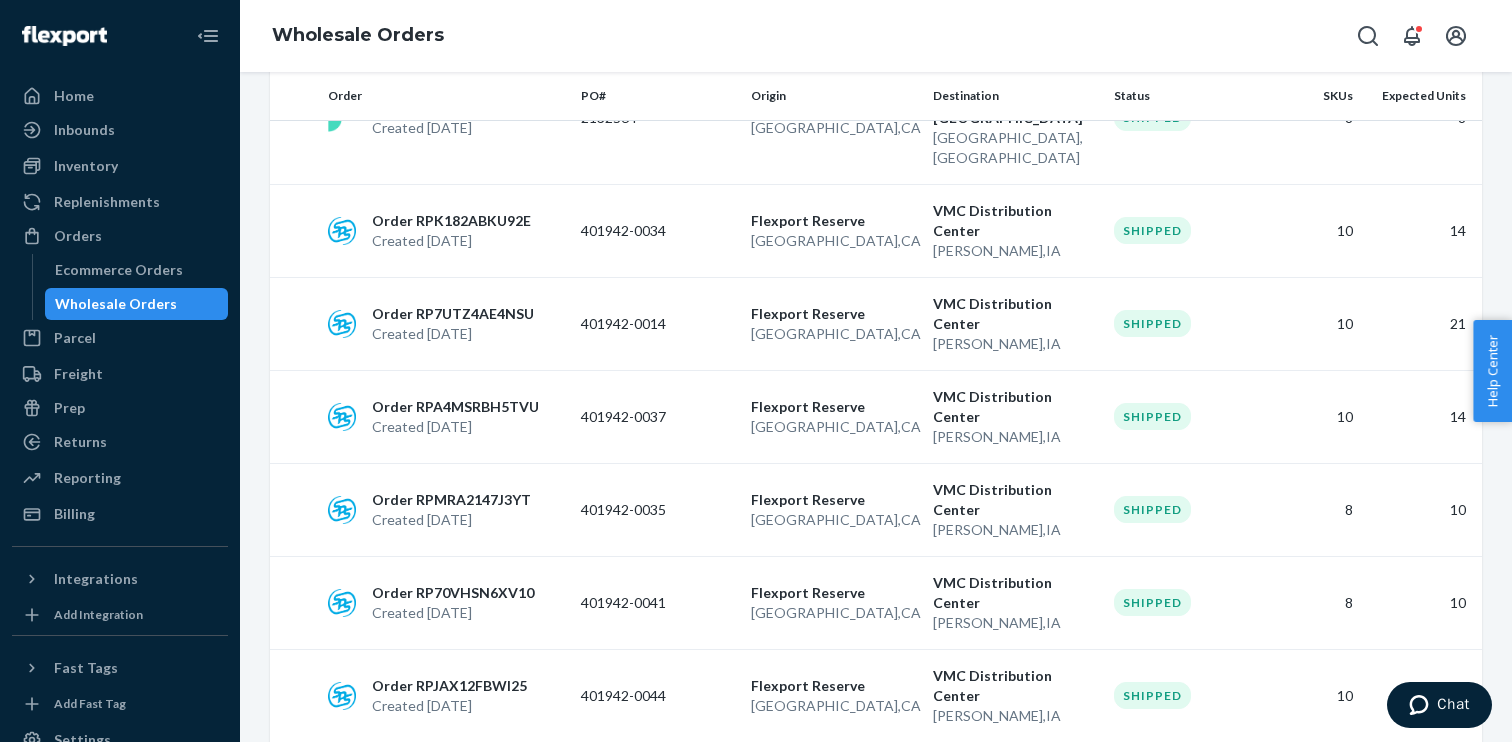 click on "16" at bounding box center (948, 1138) 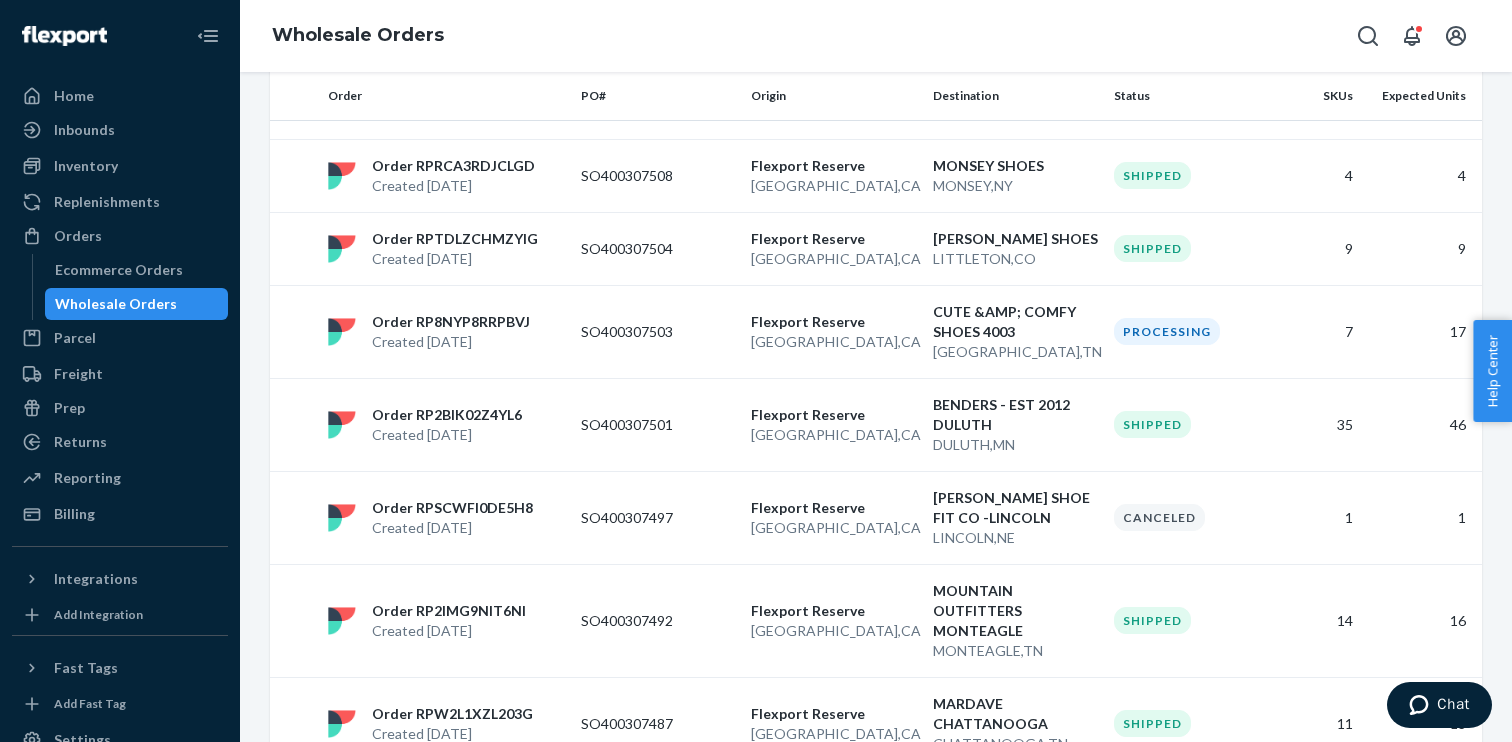 scroll, scrollTop: 1966, scrollLeft: 0, axis: vertical 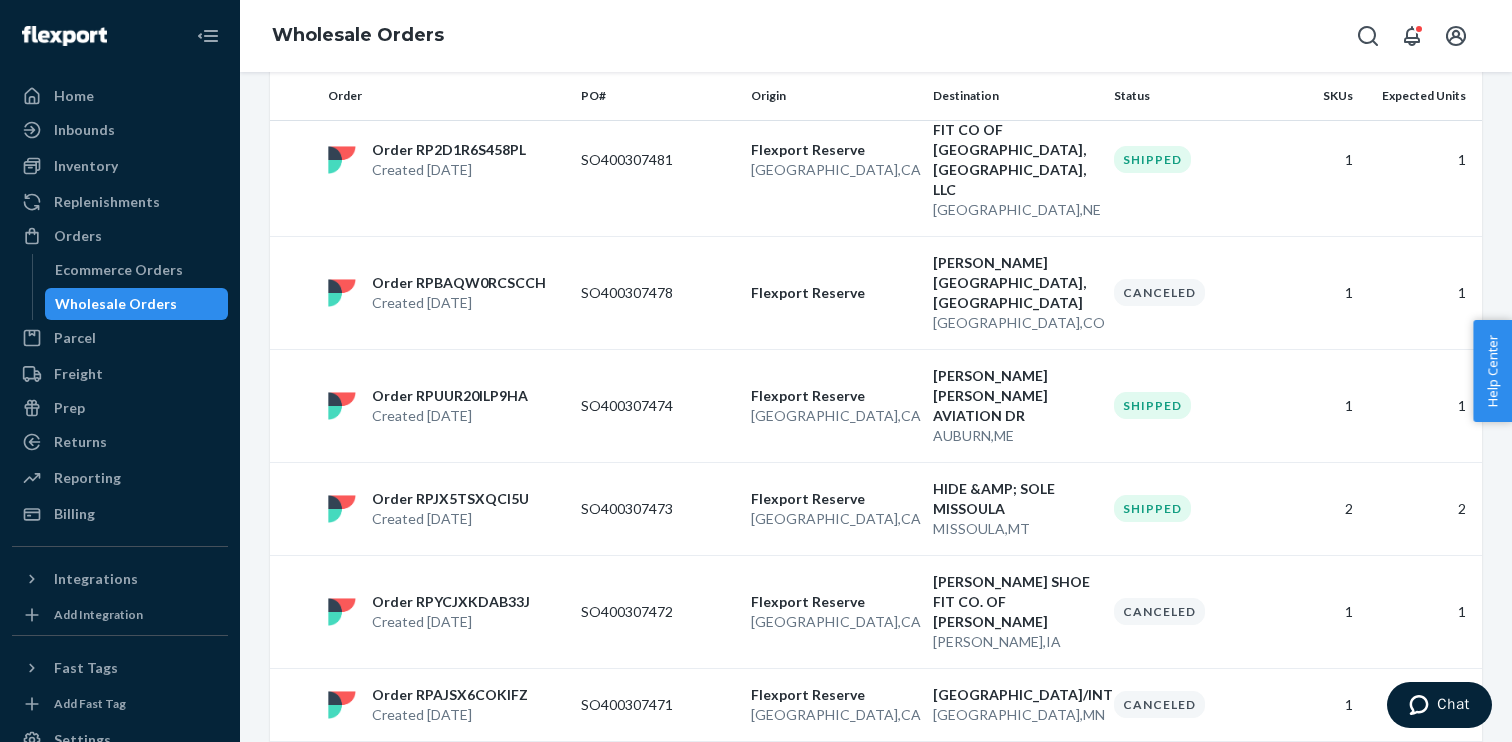 click on "18" at bounding box center (948, 878) 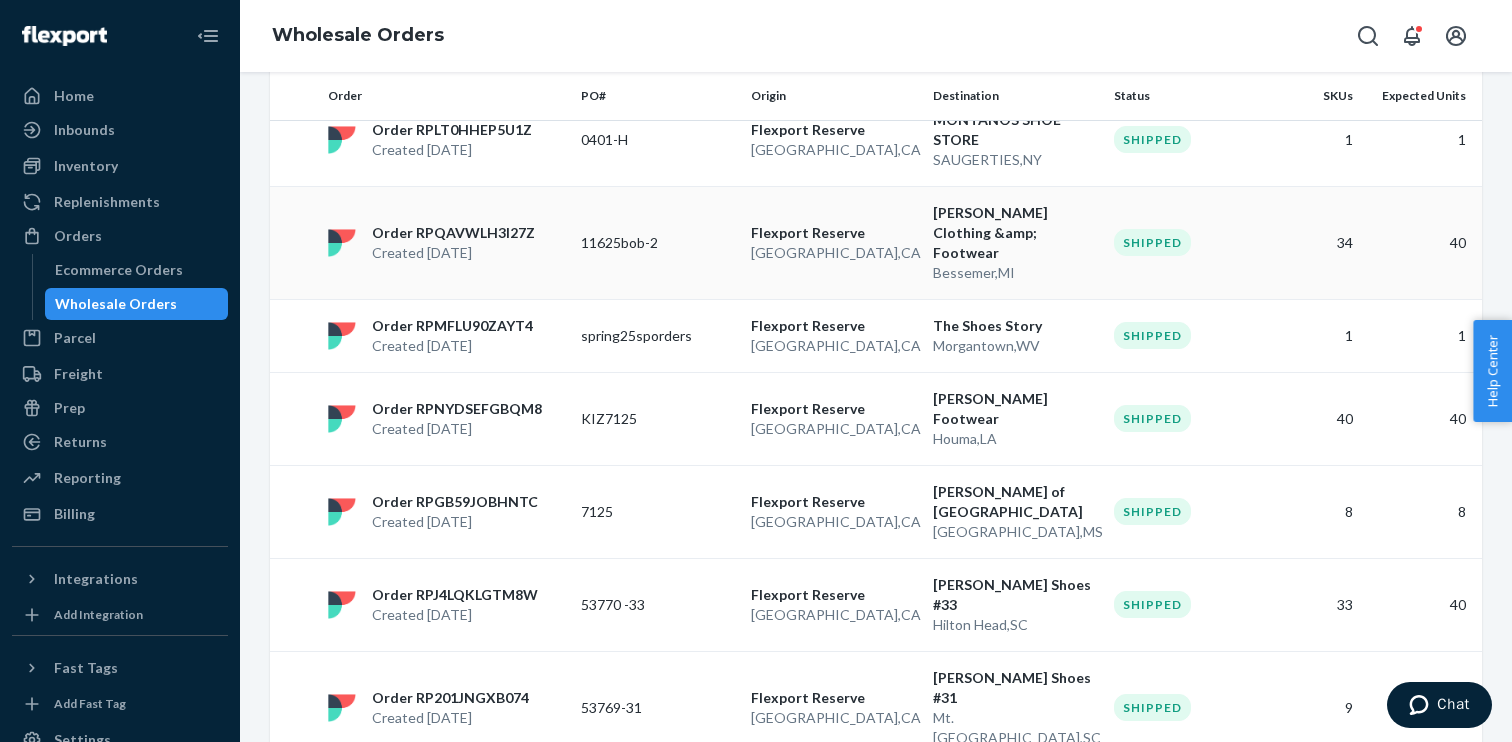 scroll, scrollTop: 1666, scrollLeft: 0, axis: vertical 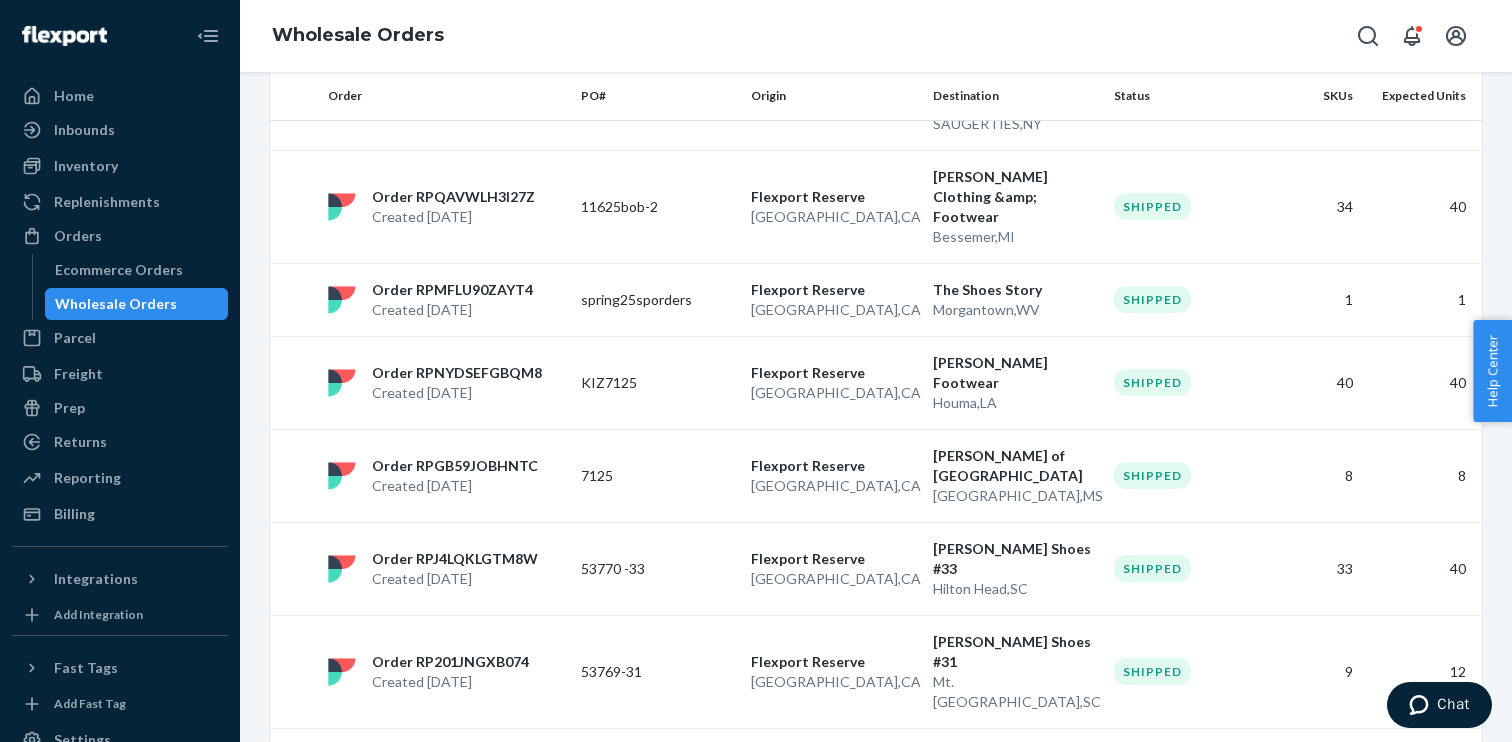 click on "19" at bounding box center [914, 978] 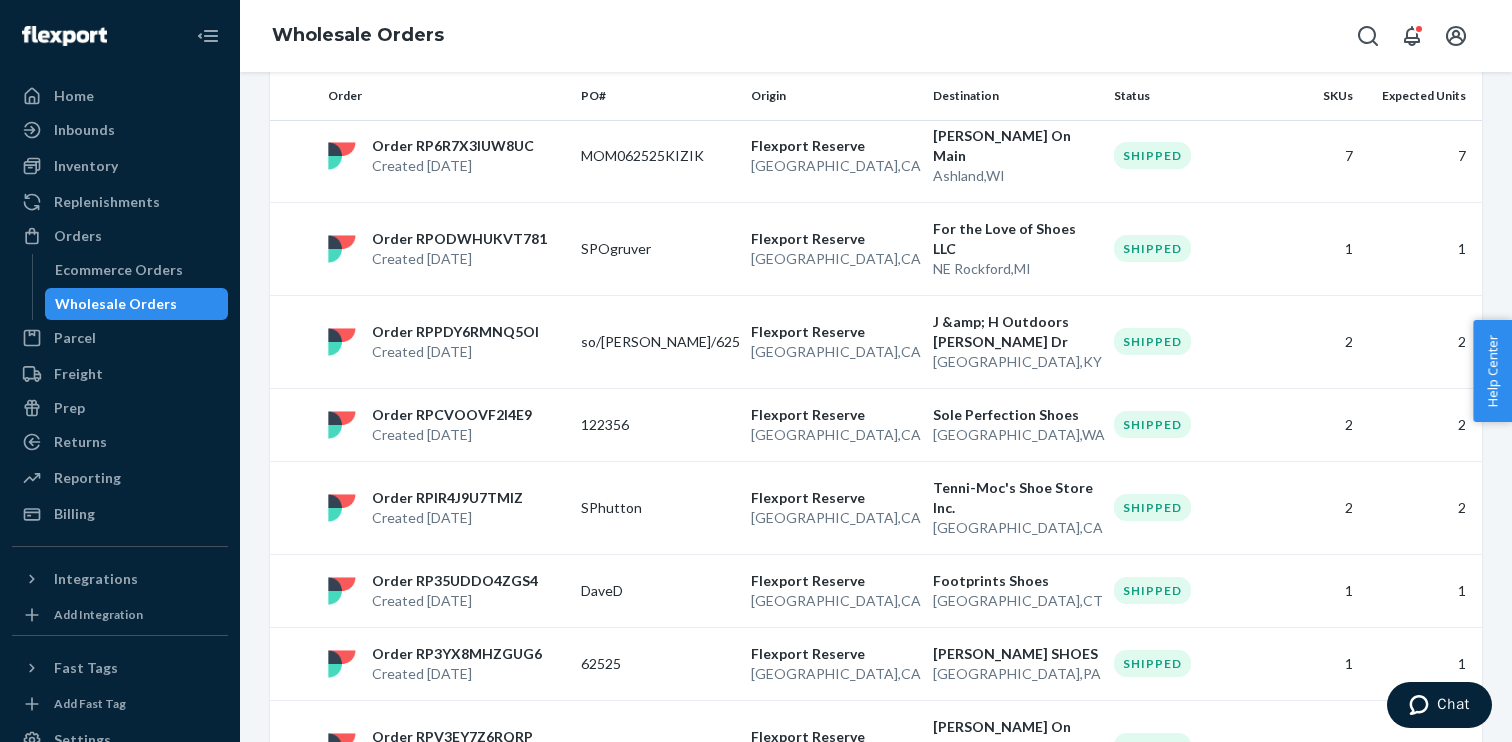 scroll 